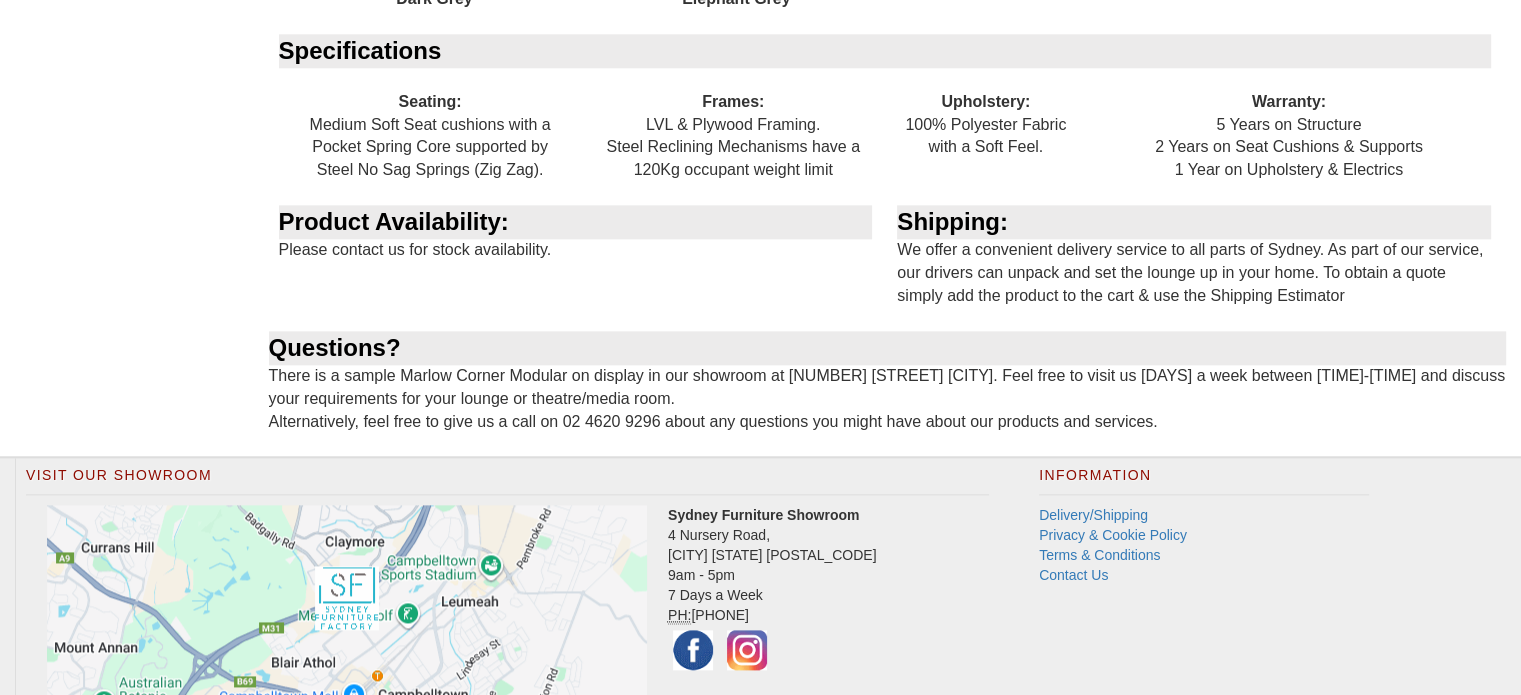 scroll, scrollTop: 2582, scrollLeft: 0, axis: vertical 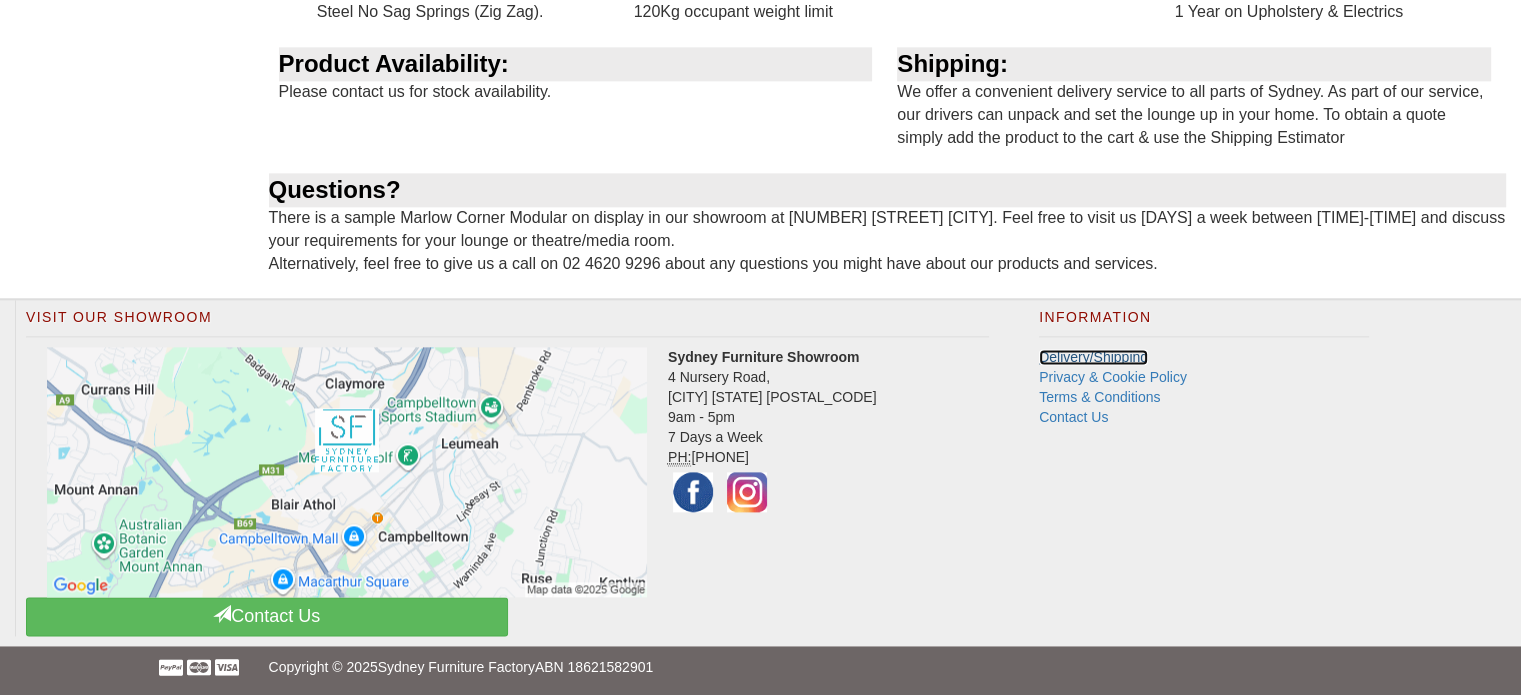 click on "Delivery/Shipping" at bounding box center (1093, 357) 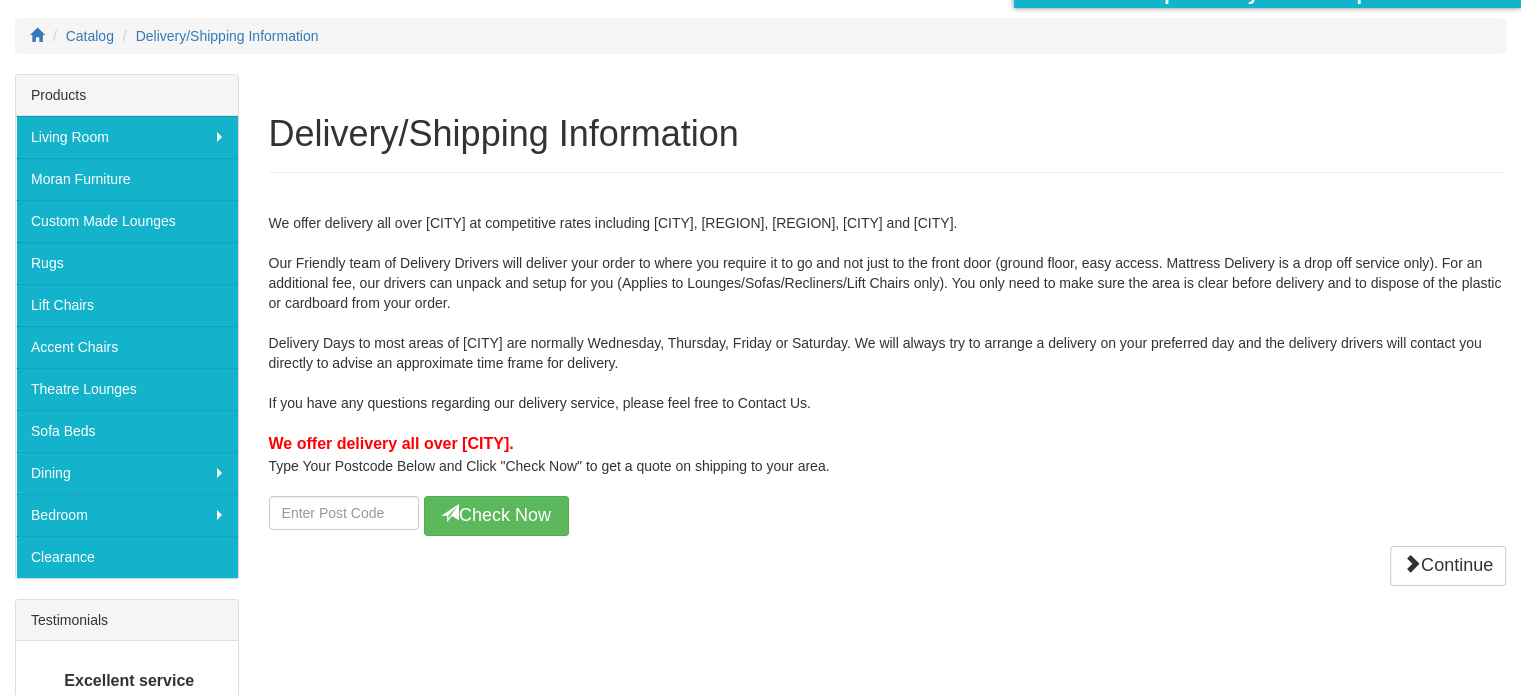 scroll, scrollTop: 300, scrollLeft: 0, axis: vertical 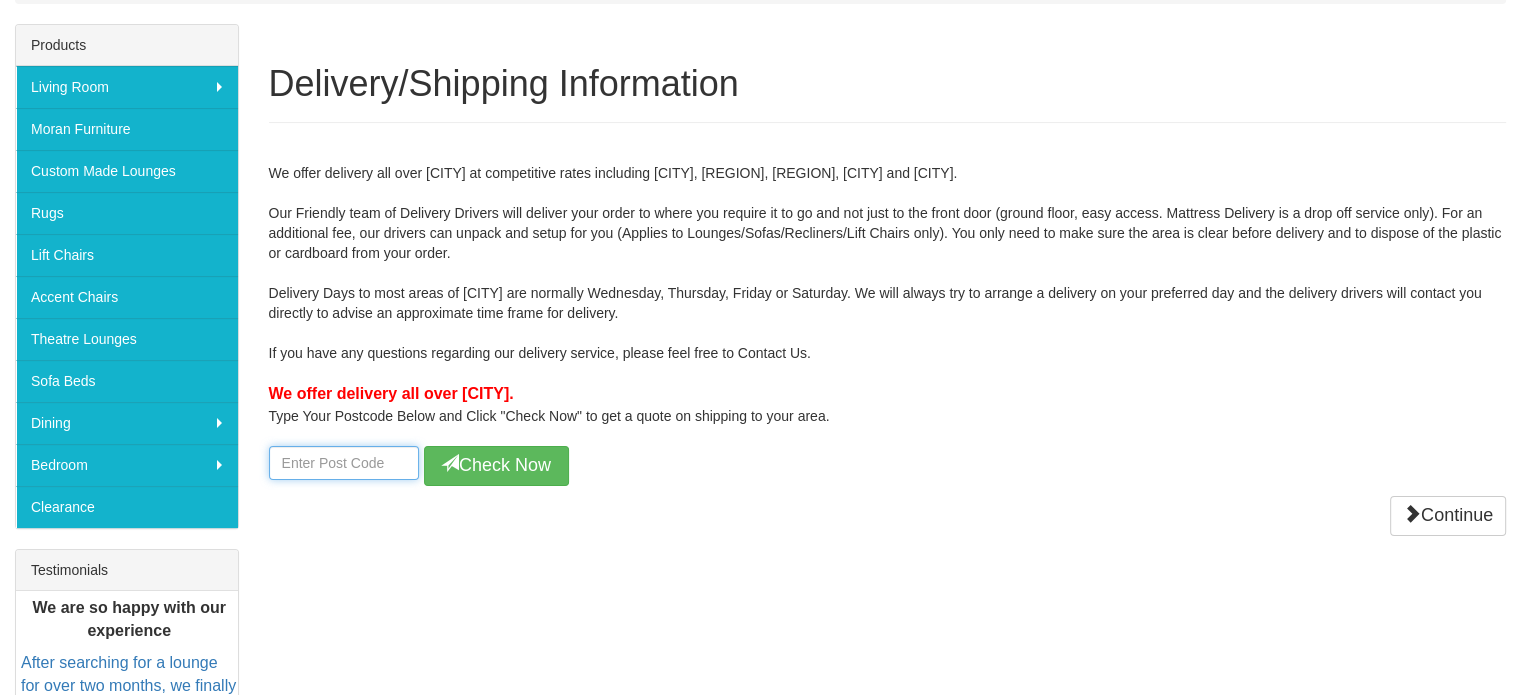 click at bounding box center [344, 463] 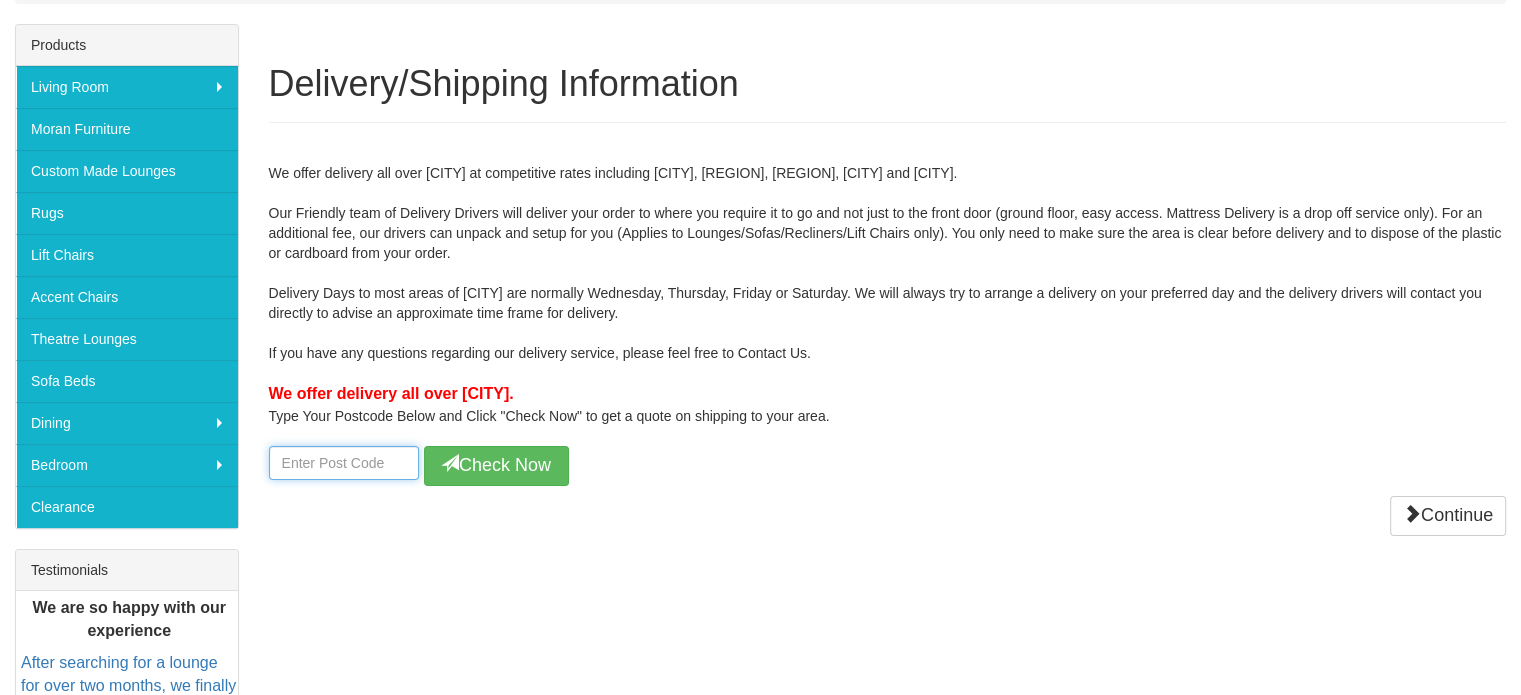 type on "2565" 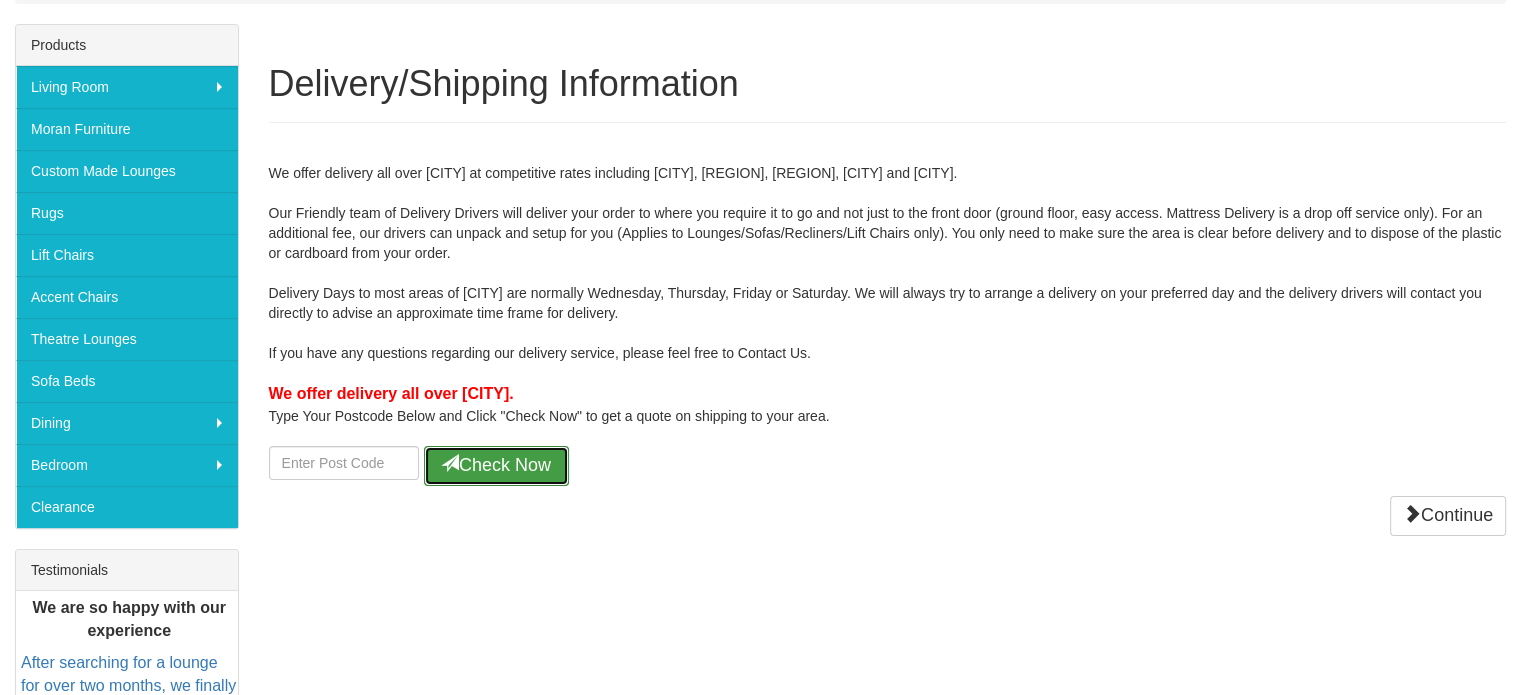 click on "Check Now" at bounding box center [496, 466] 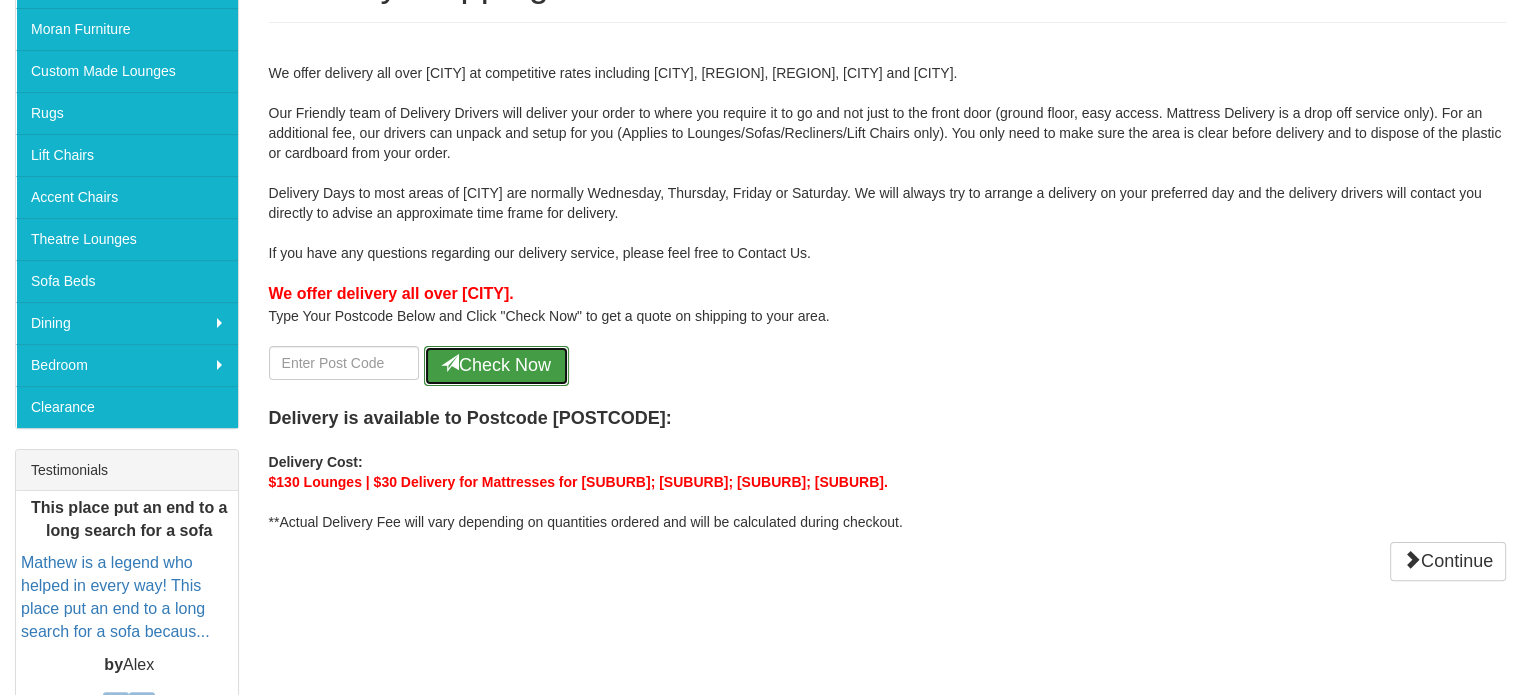 scroll, scrollTop: 500, scrollLeft: 0, axis: vertical 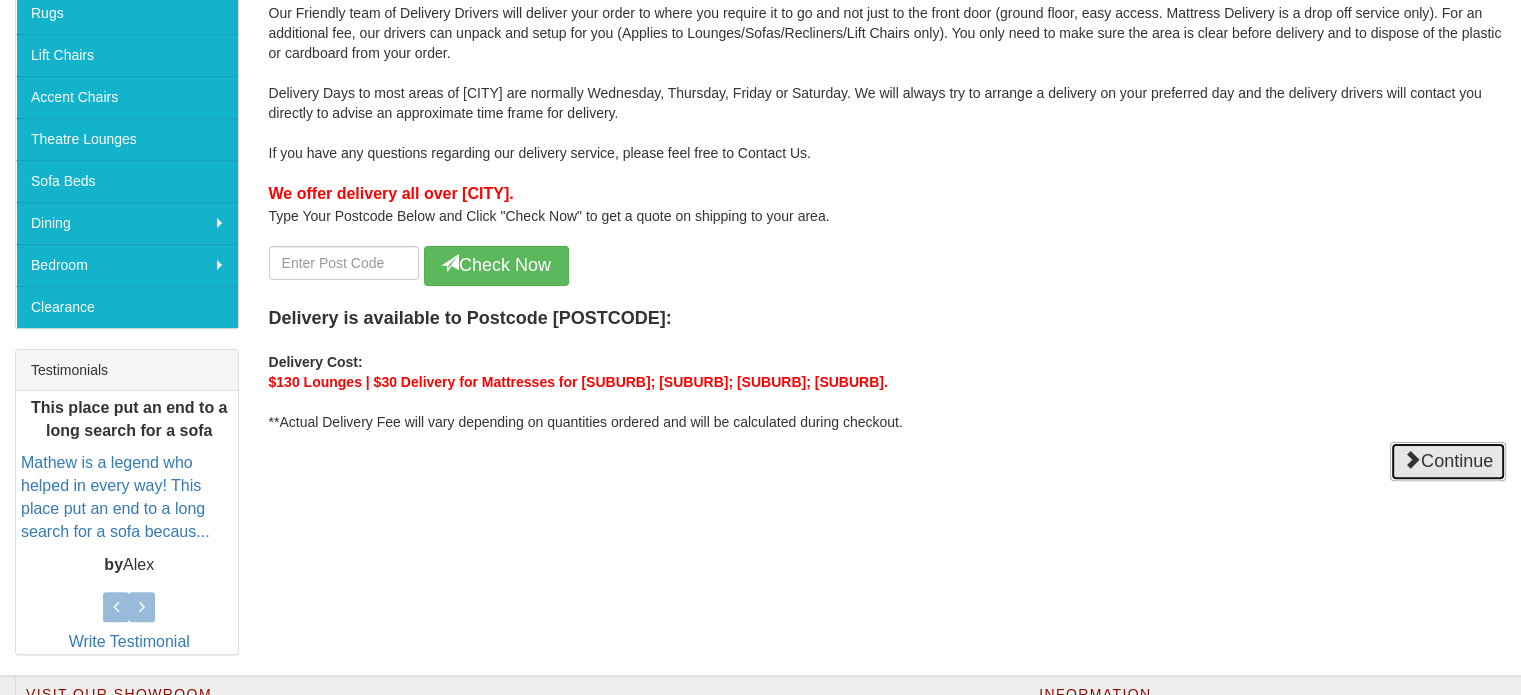 click on "Continue" at bounding box center [1448, 462] 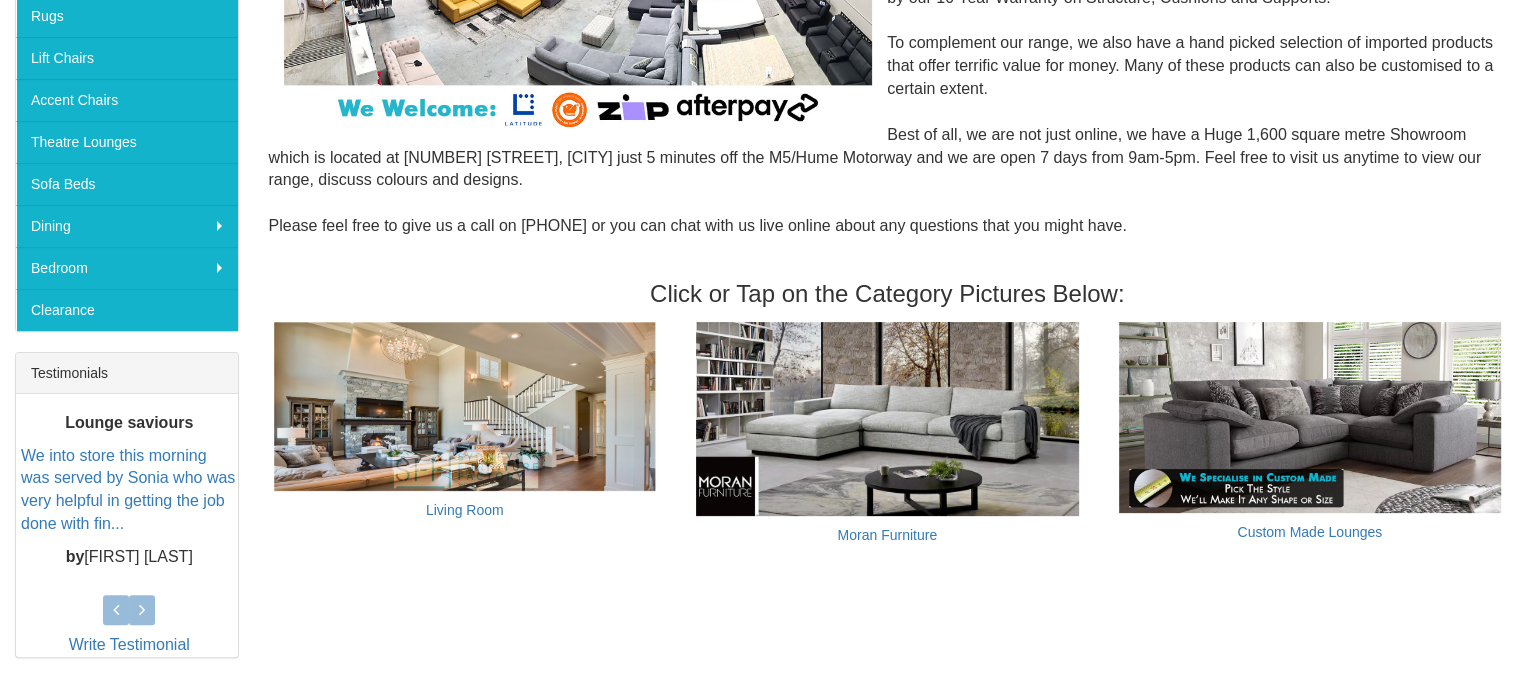 scroll, scrollTop: 500, scrollLeft: 0, axis: vertical 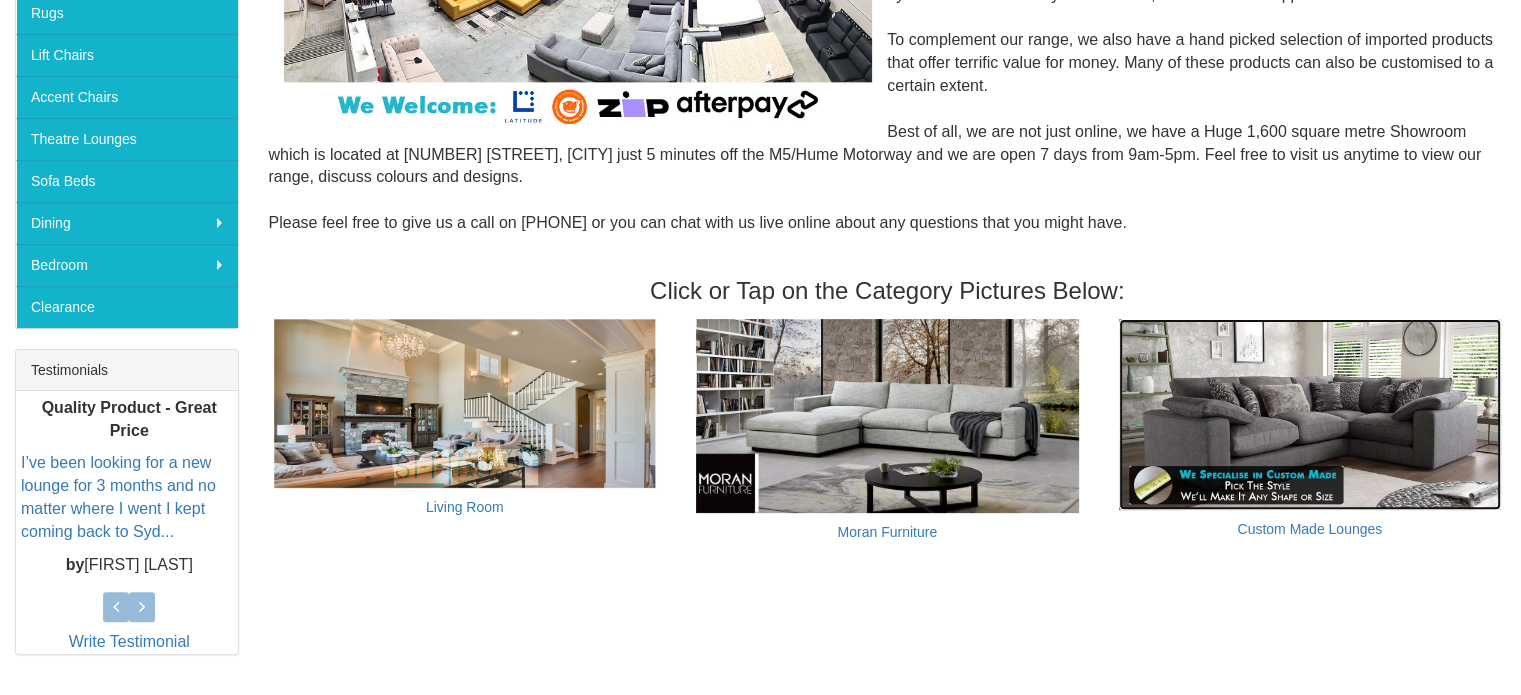 click at bounding box center (1310, 414) 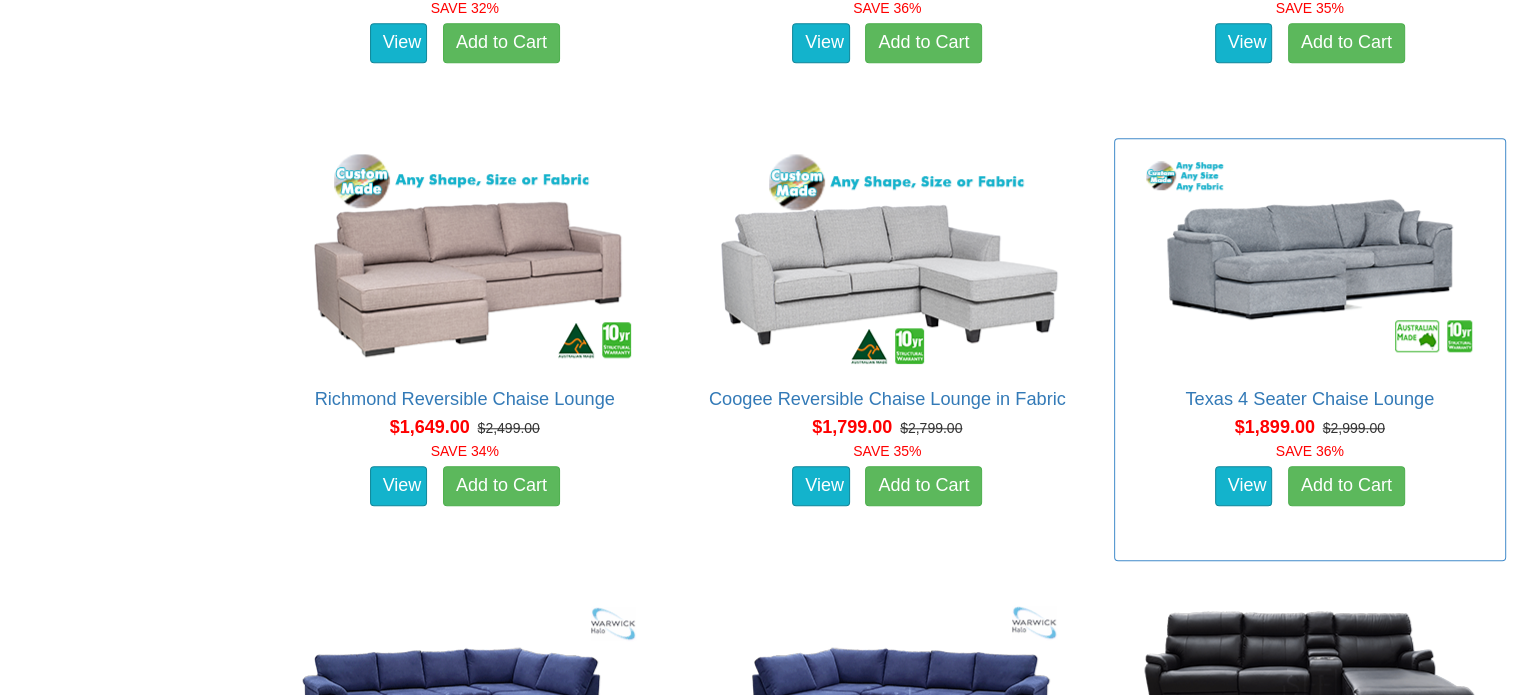 scroll, scrollTop: 1700, scrollLeft: 0, axis: vertical 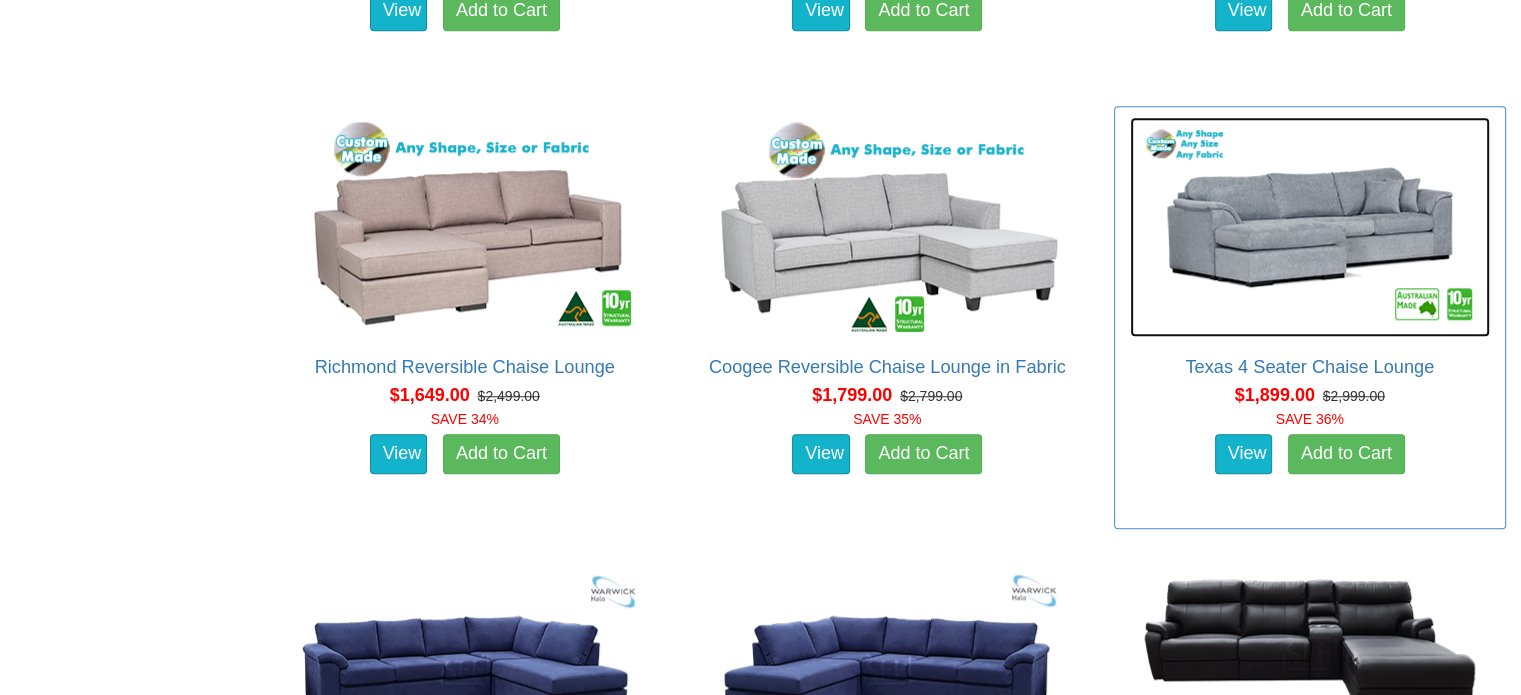 click at bounding box center (1310, 227) 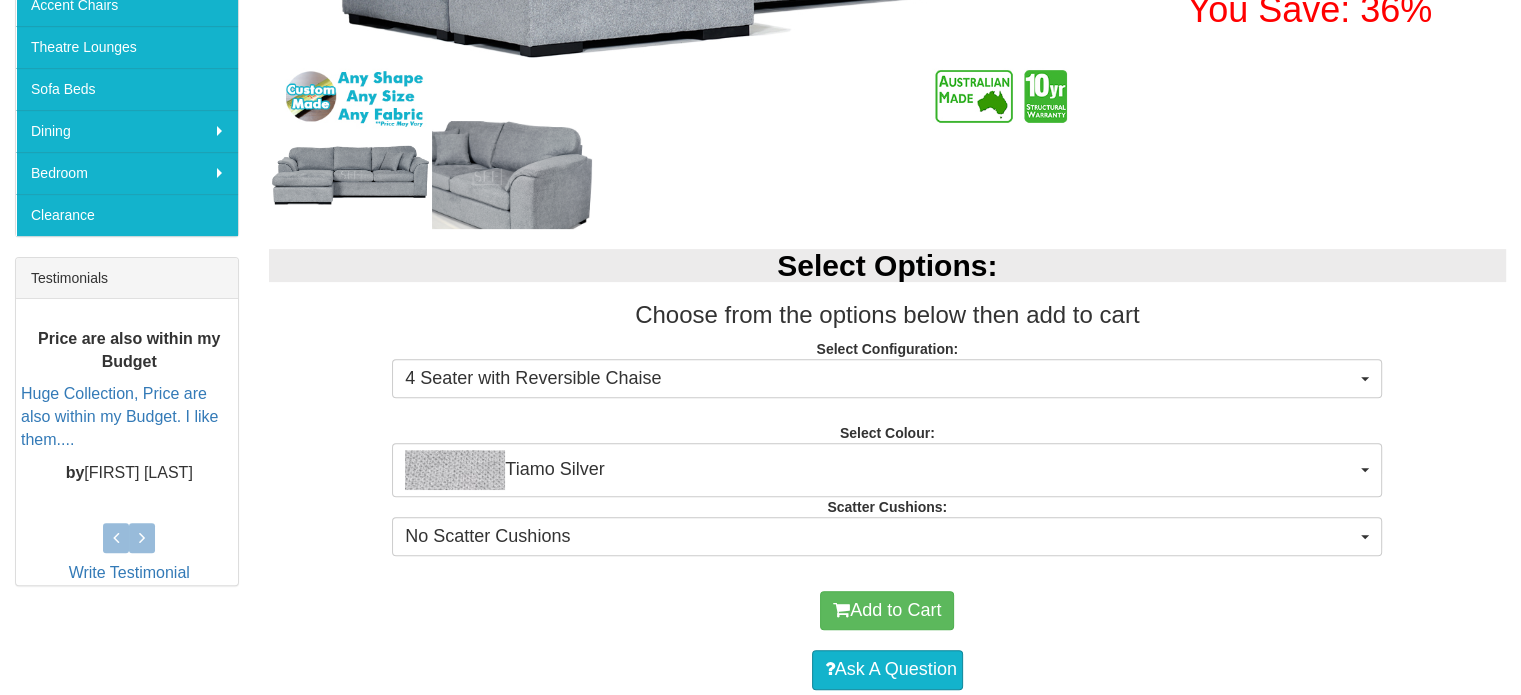 scroll, scrollTop: 600, scrollLeft: 0, axis: vertical 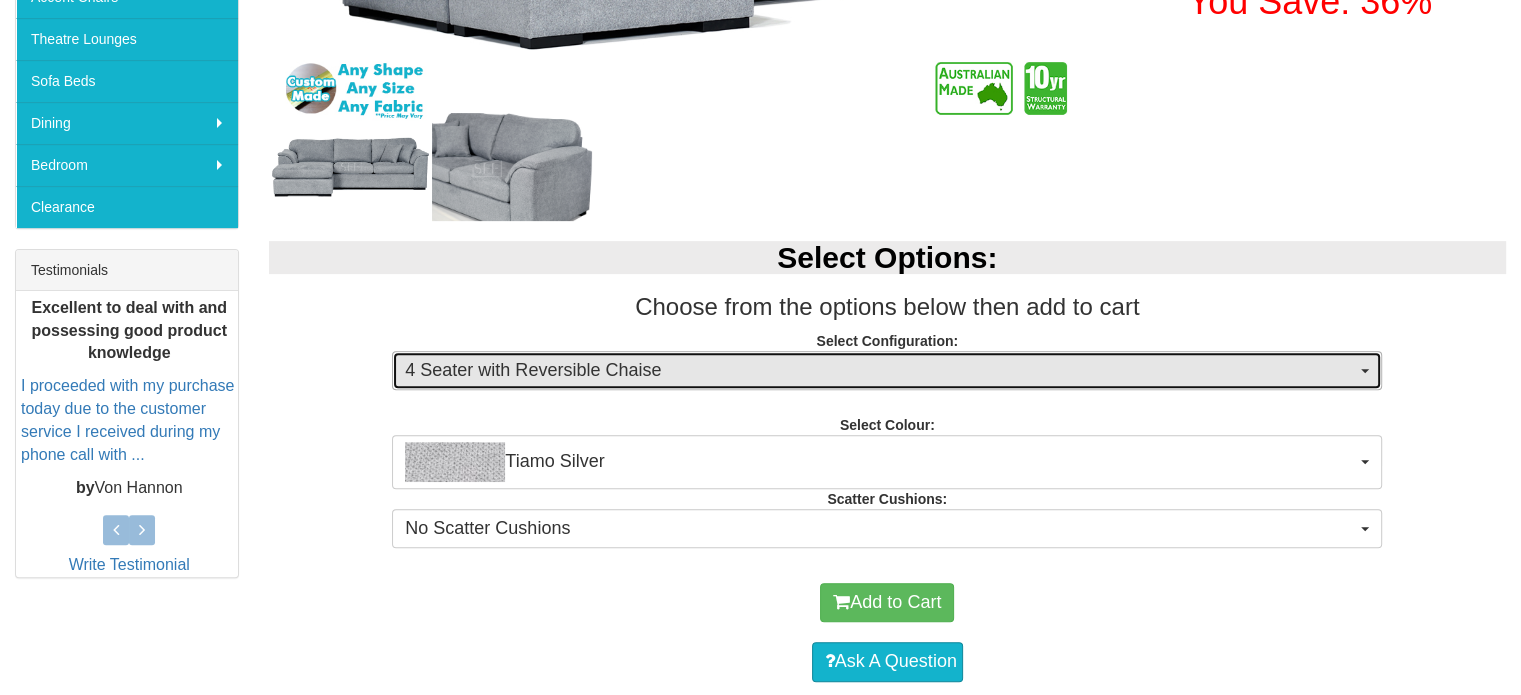 click on "4 Seater with Reversible Chaise" at bounding box center [880, 371] 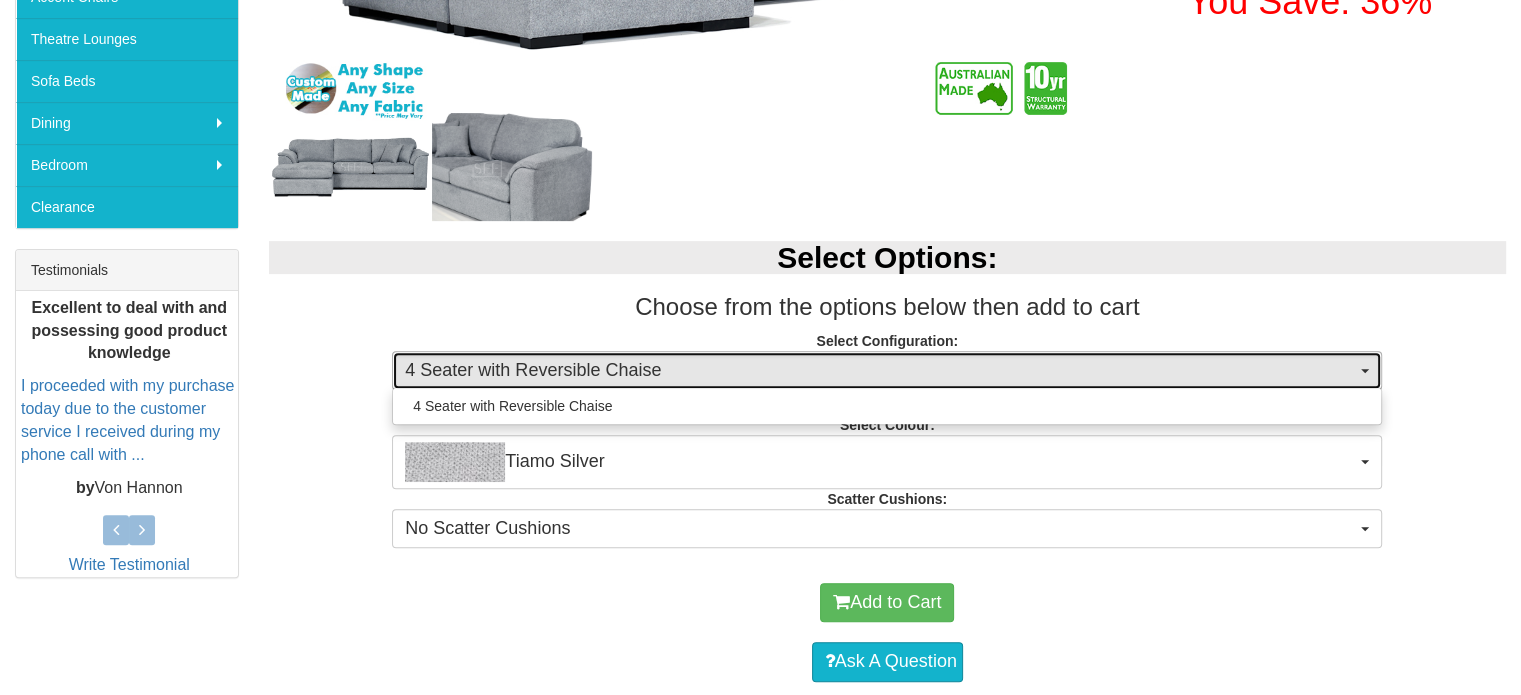 click on "4 Seater with Reversible Chaise" at bounding box center [880, 371] 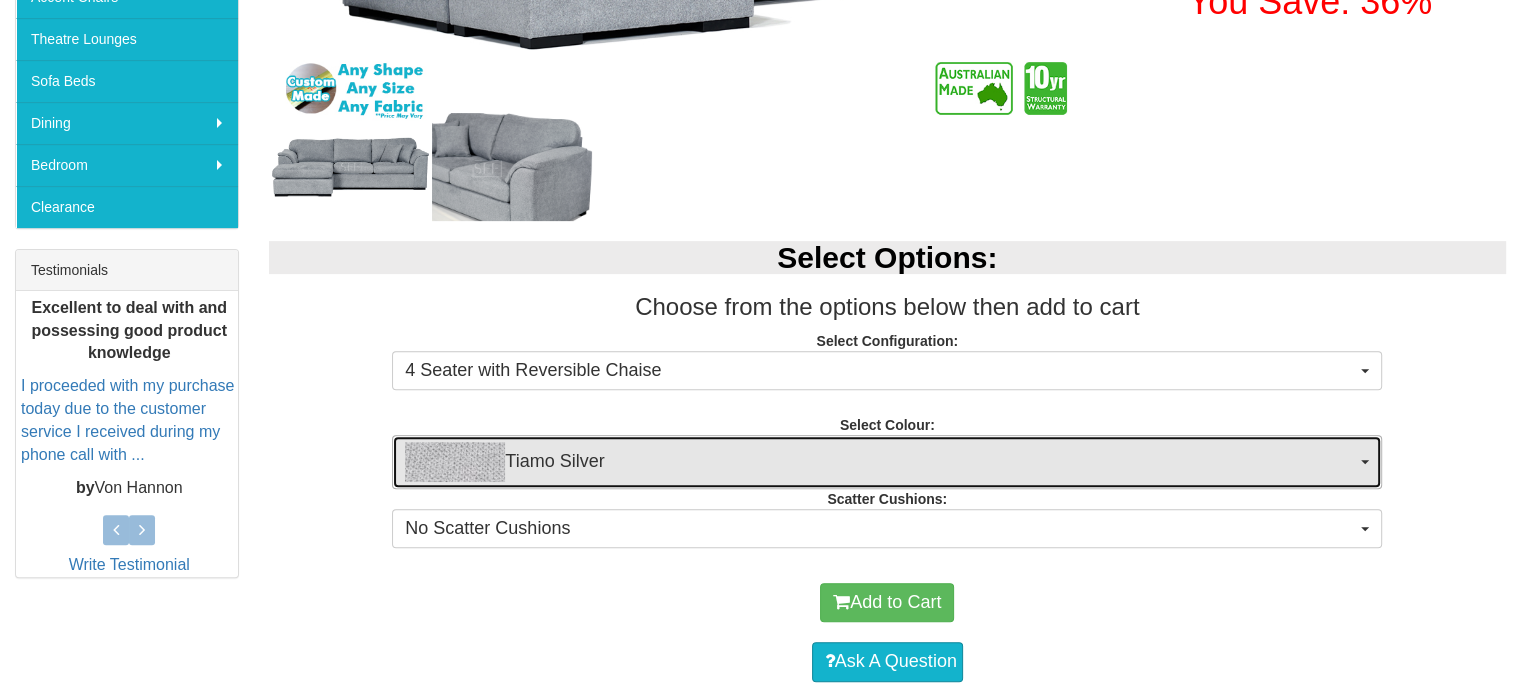 click on "Tiamo Silver" at bounding box center (887, 462) 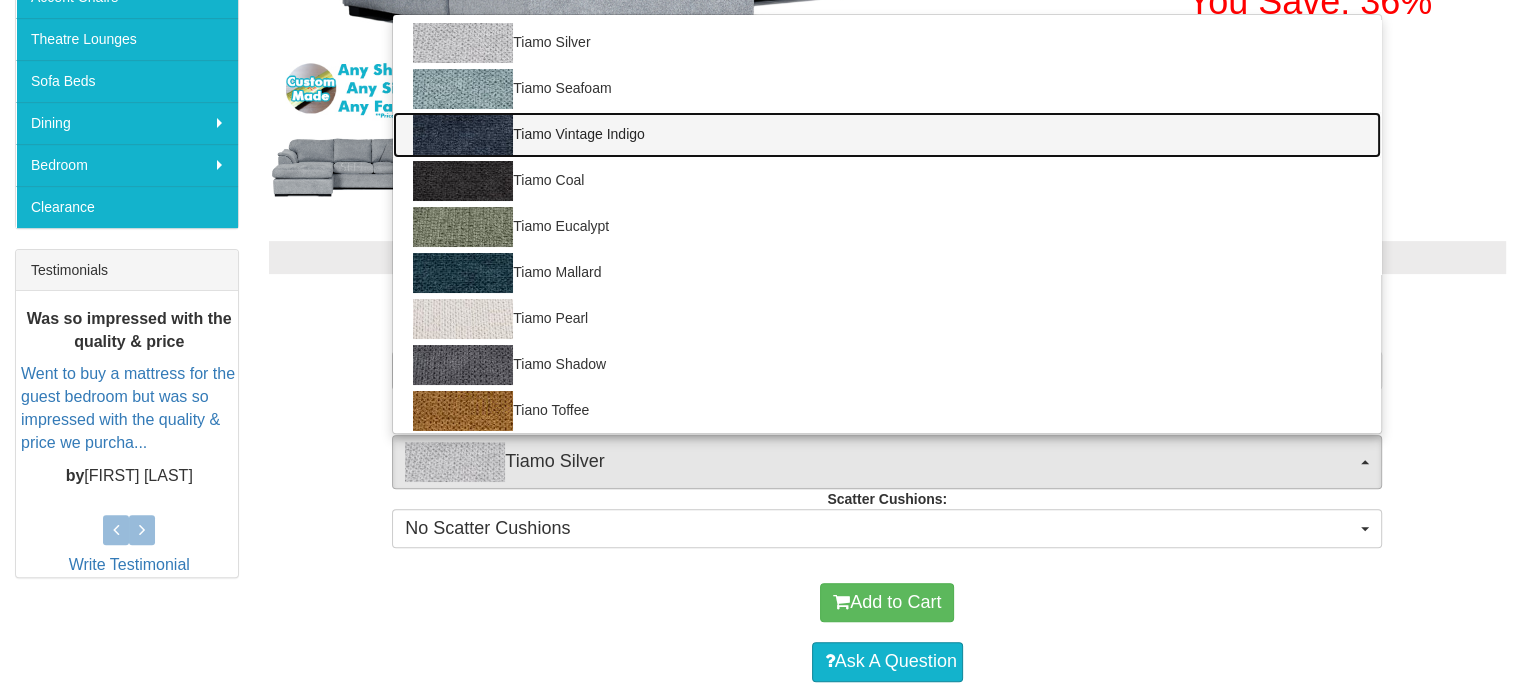 click on "Tiamo Vintage Indigo" at bounding box center (887, 135) 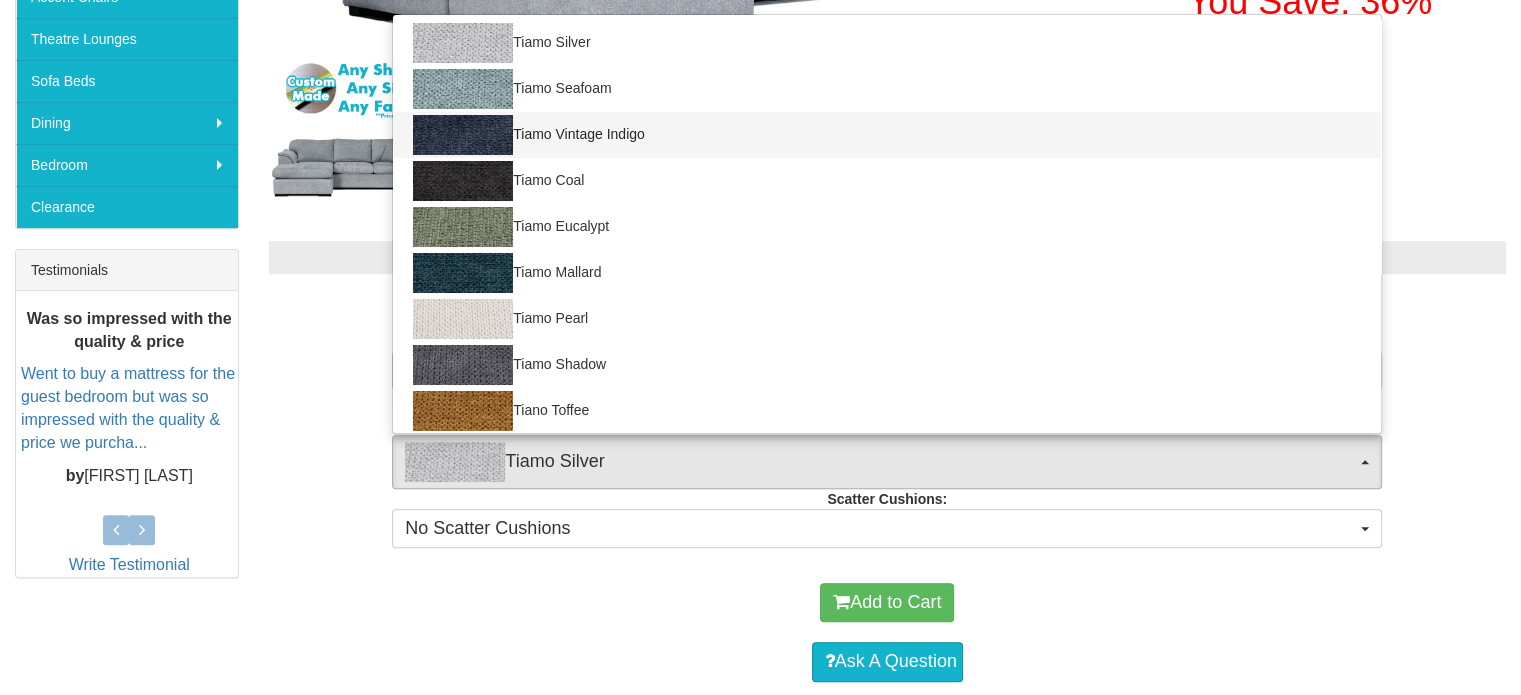 select on "2046" 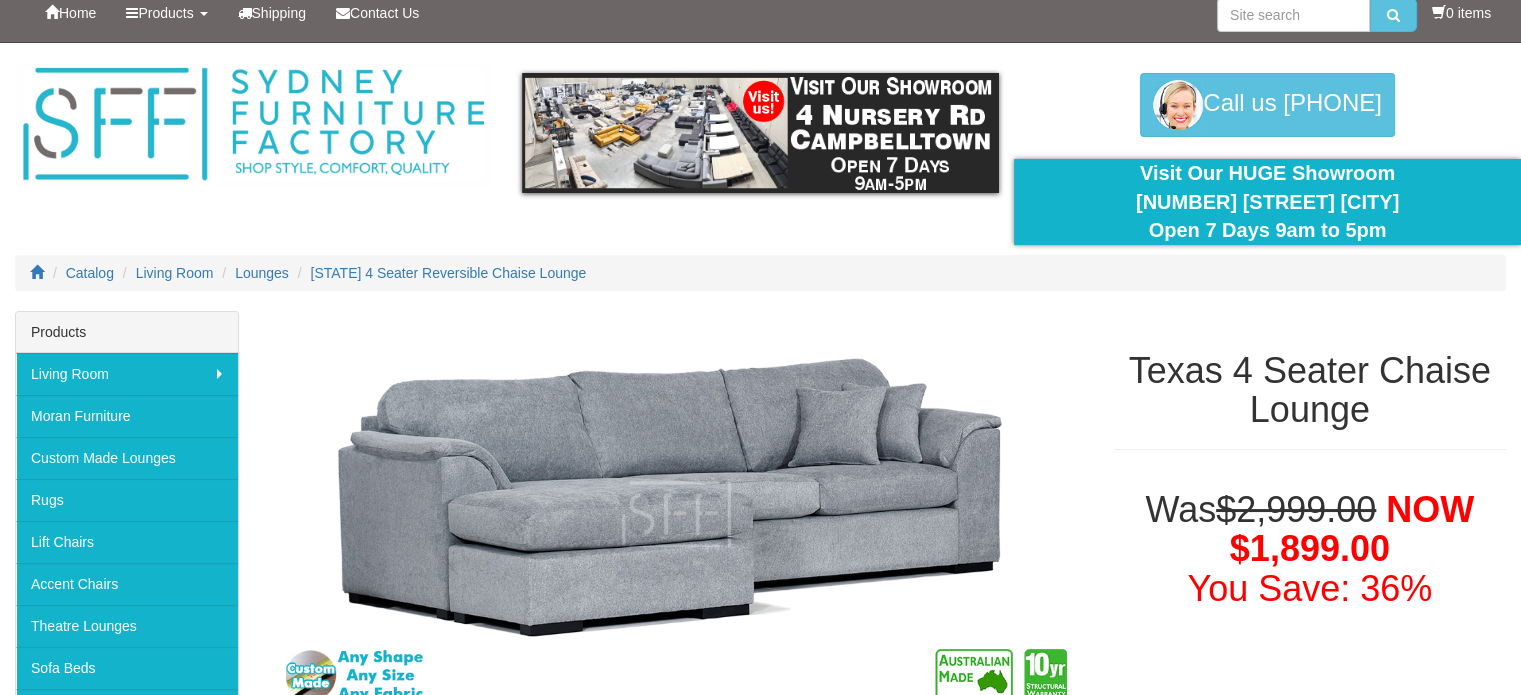 scroll, scrollTop: 0, scrollLeft: 0, axis: both 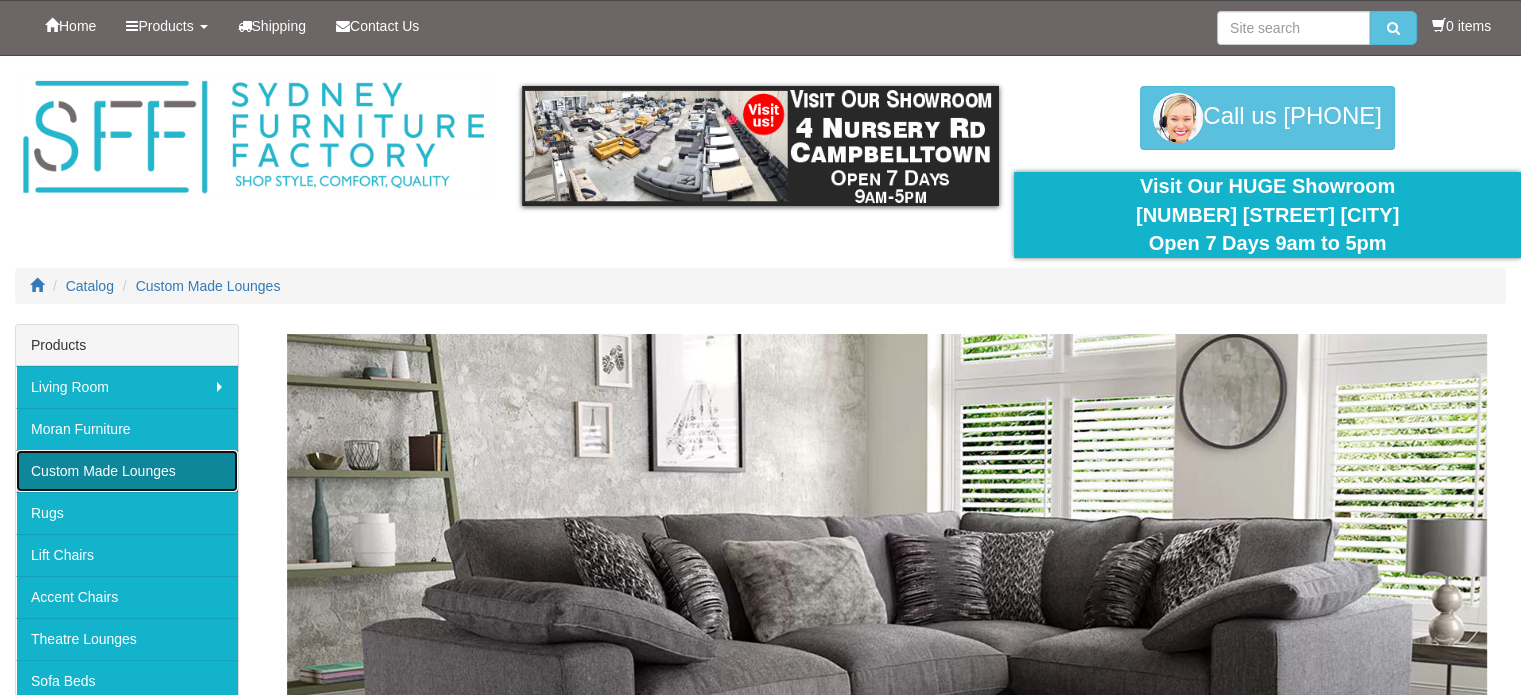 click on "Custom Made Lounges" at bounding box center (127, 471) 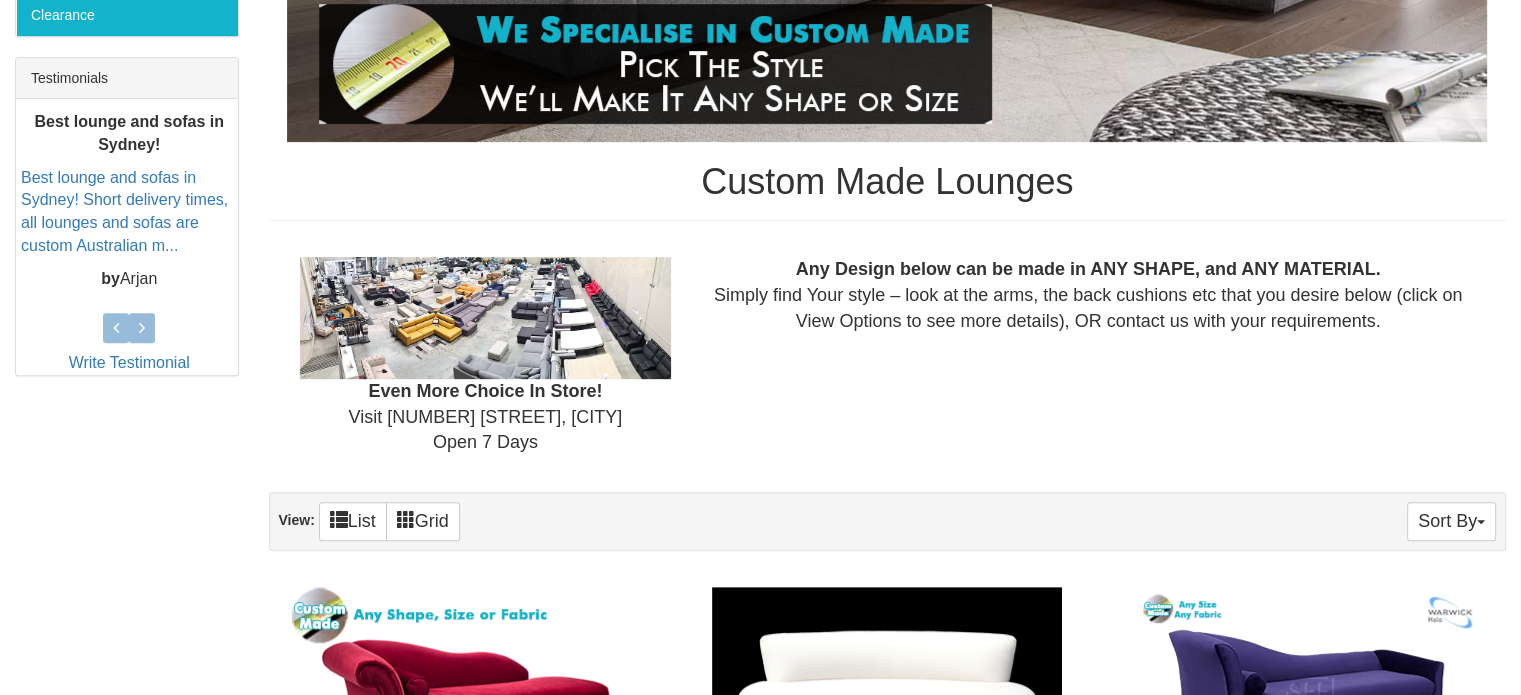 scroll, scrollTop: 300, scrollLeft: 0, axis: vertical 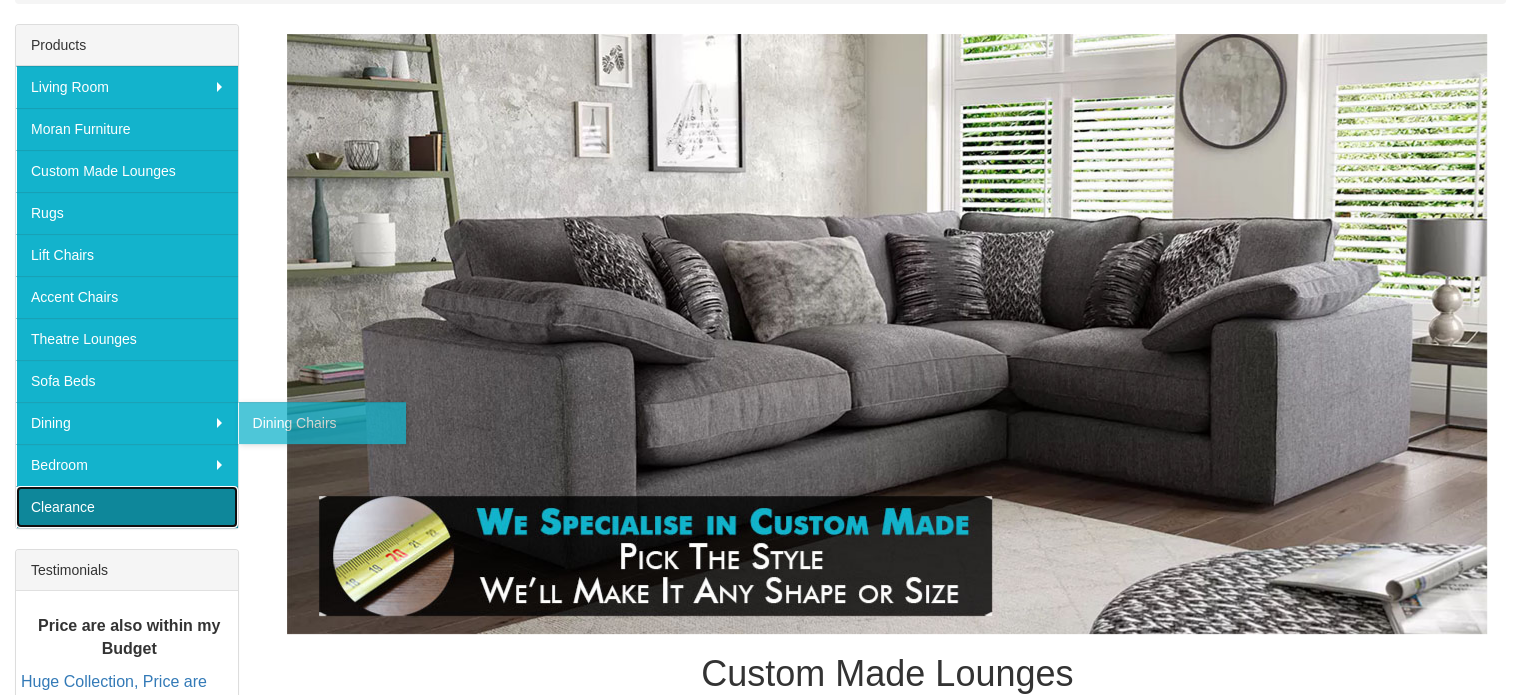 click on "Clearance" at bounding box center (127, 507) 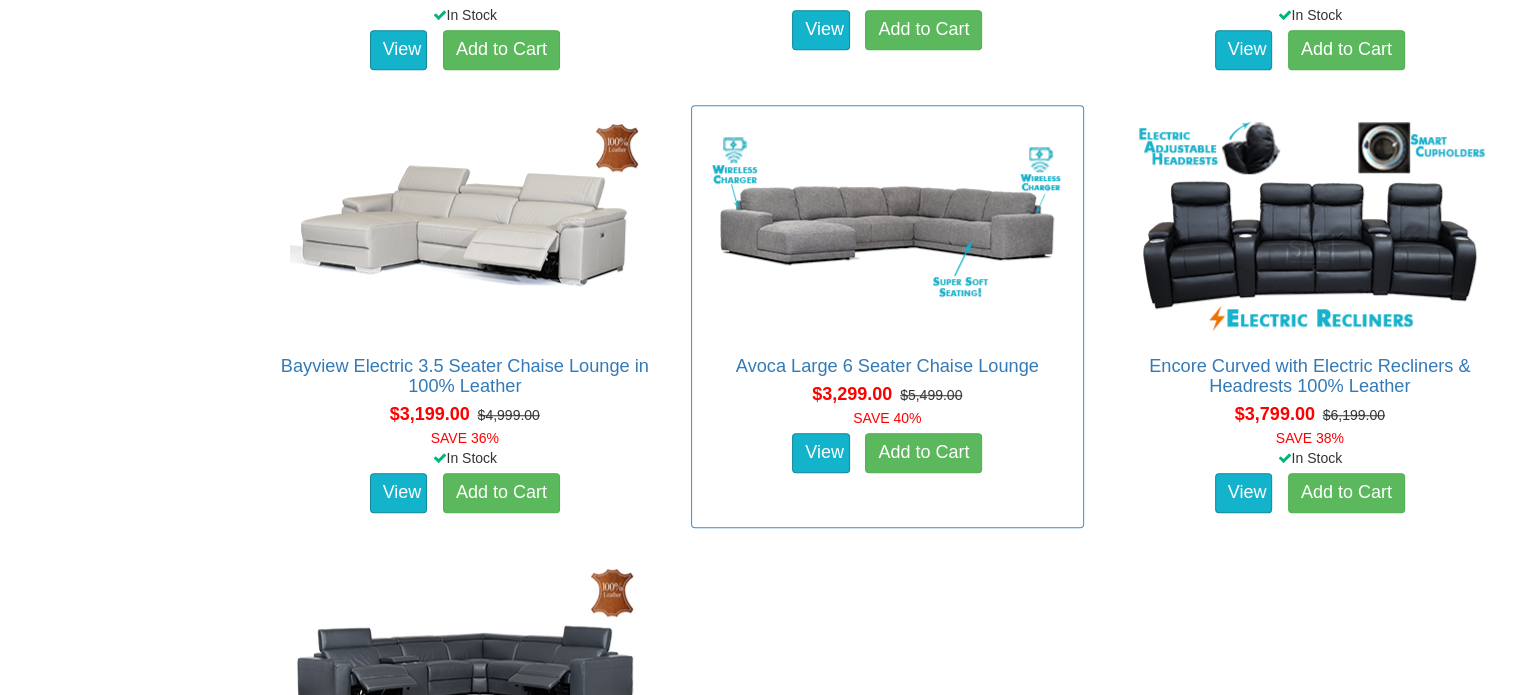 scroll, scrollTop: 1500, scrollLeft: 0, axis: vertical 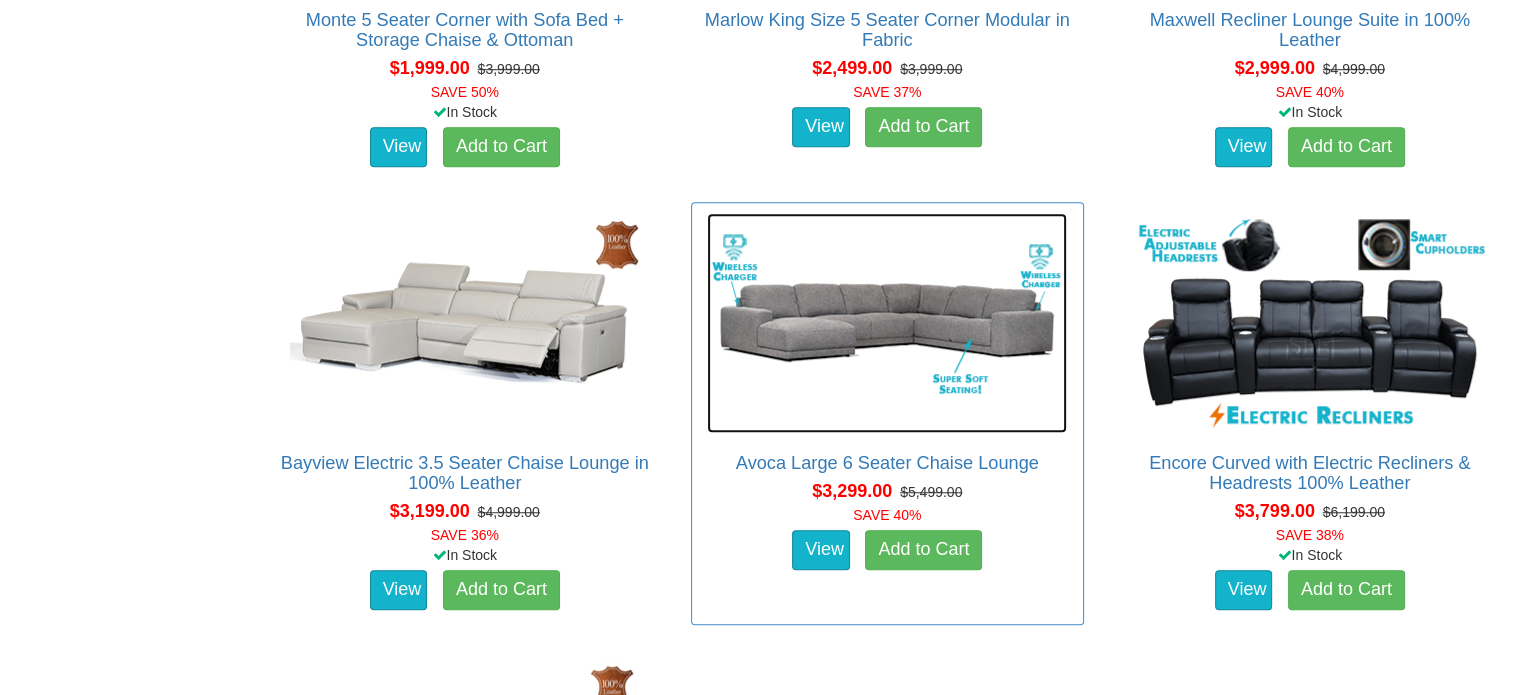click at bounding box center (887, 323) 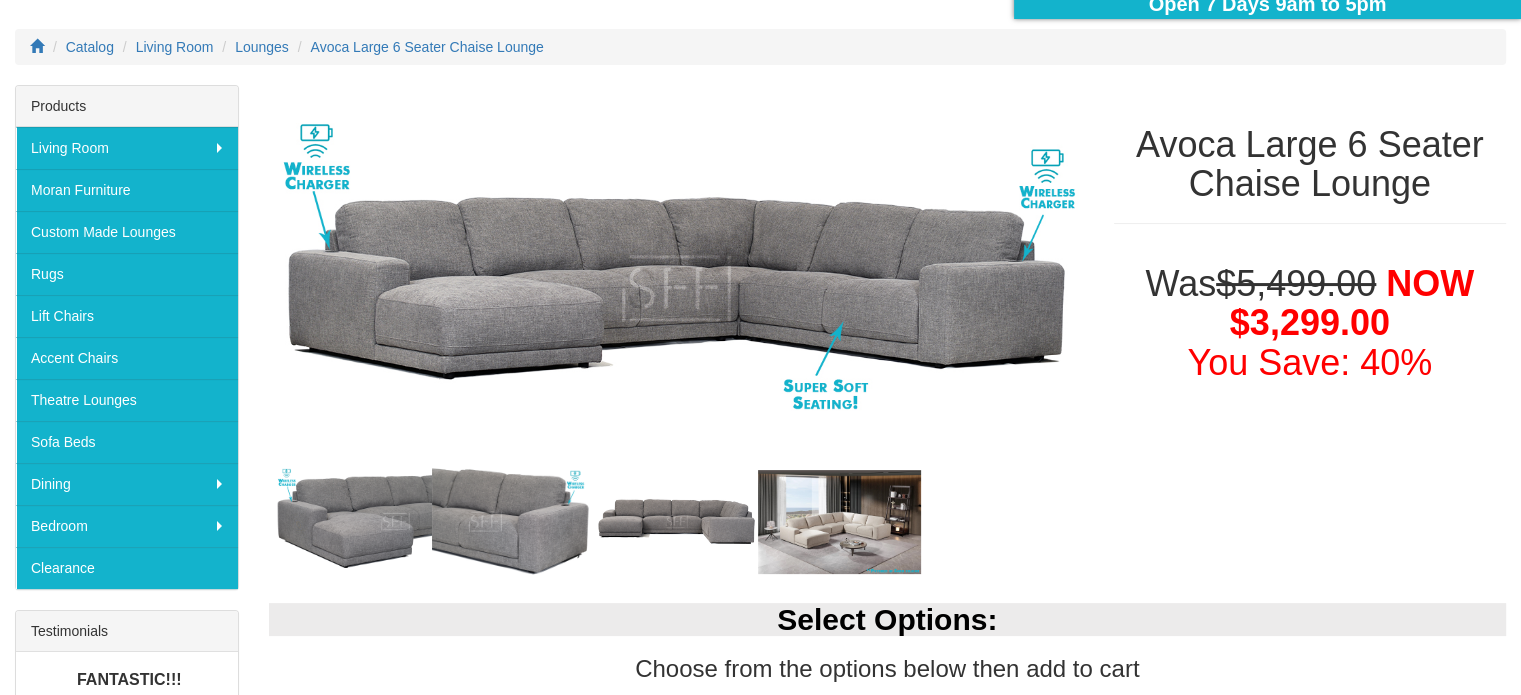 scroll, scrollTop: 300, scrollLeft: 0, axis: vertical 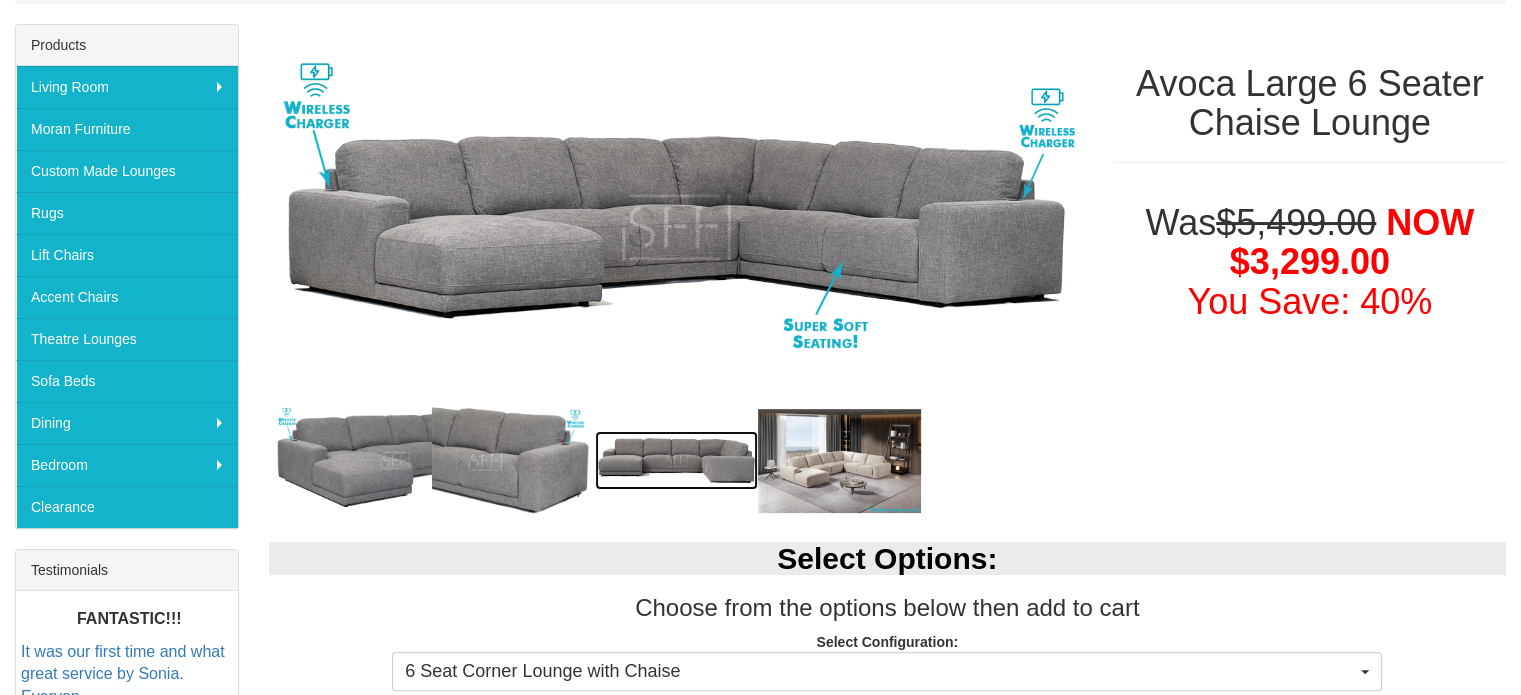 click at bounding box center (676, 460) 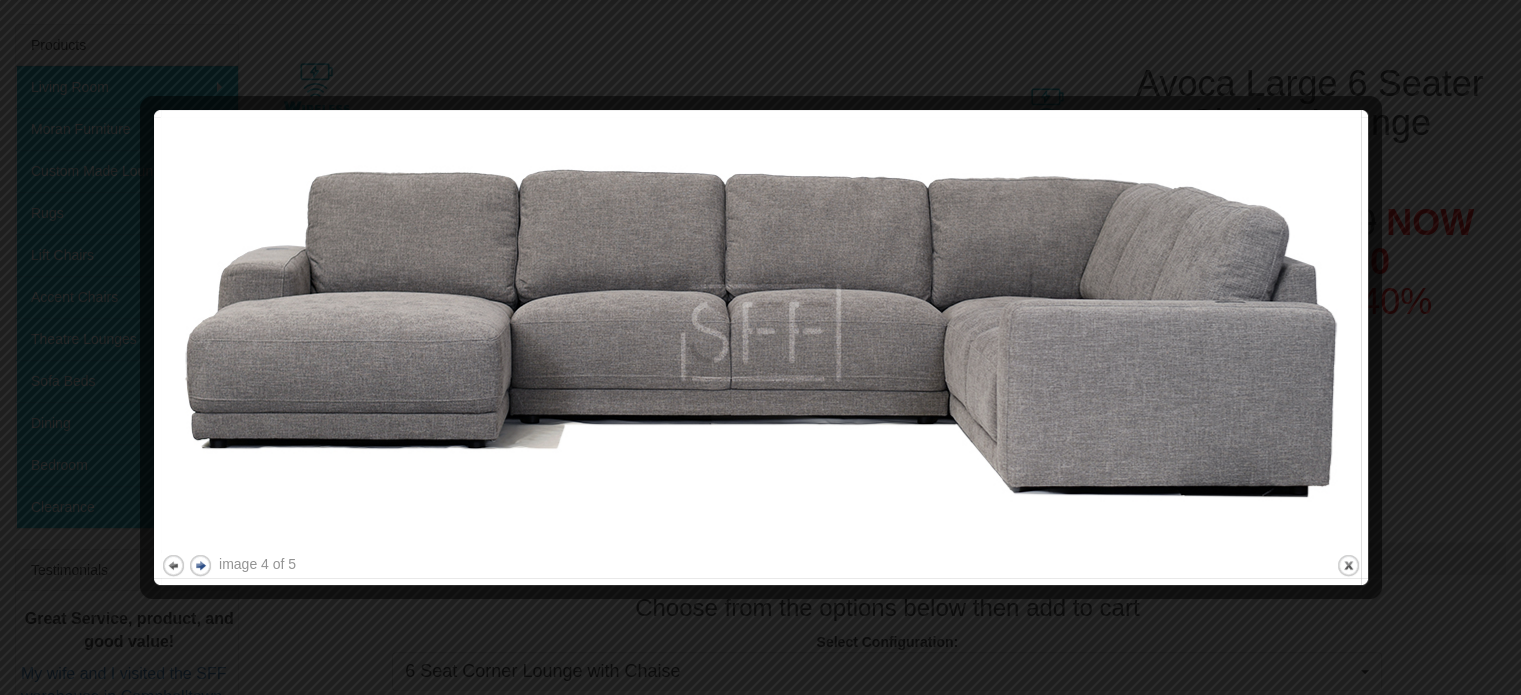 click on "next" at bounding box center (200, 565) 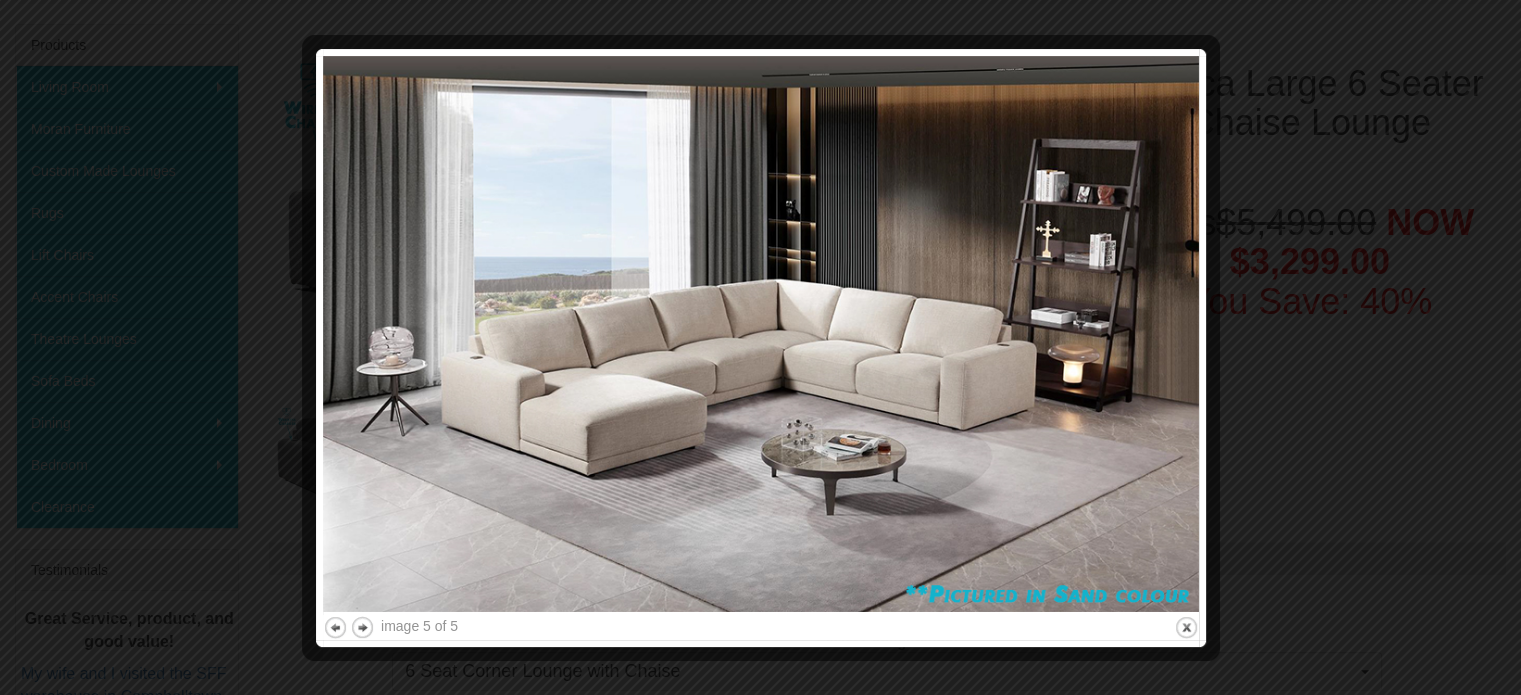 click at bounding box center [761, 334] 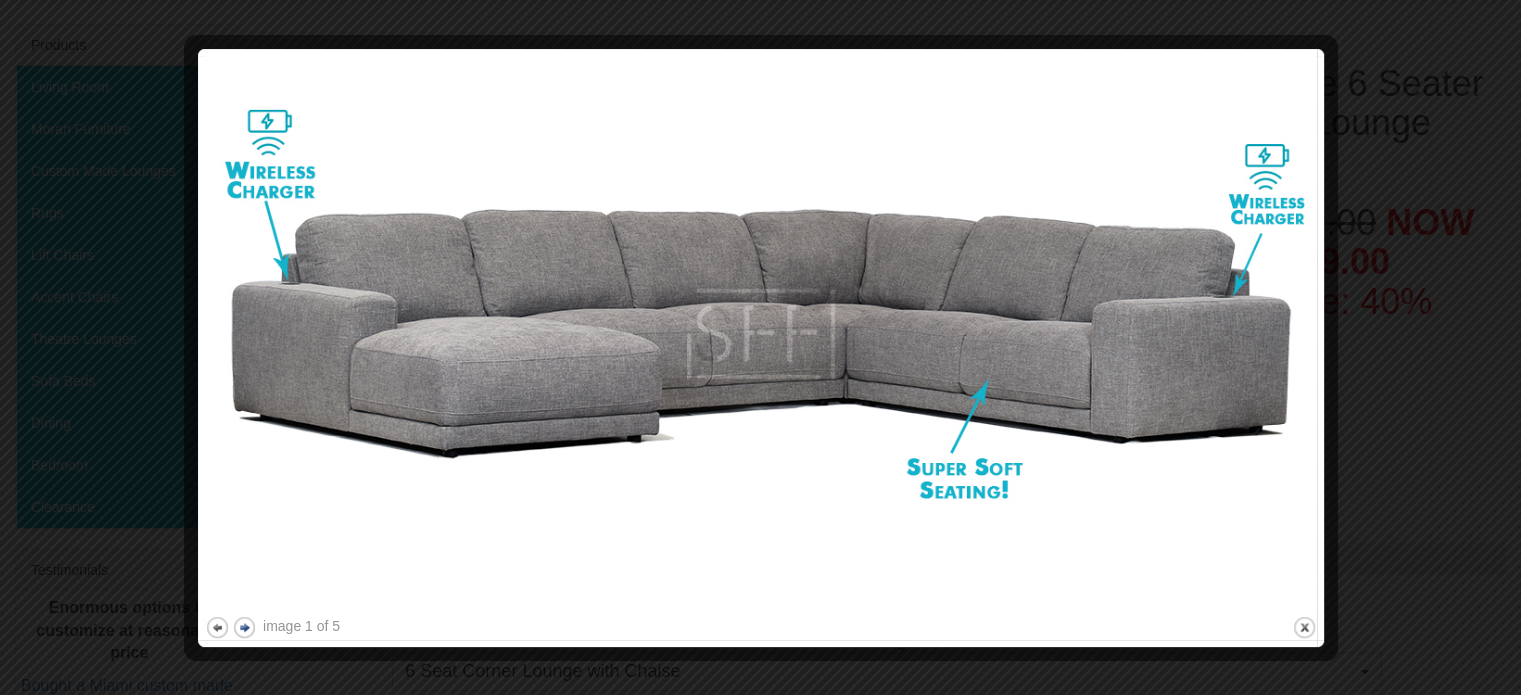 click on "next" at bounding box center [244, 627] 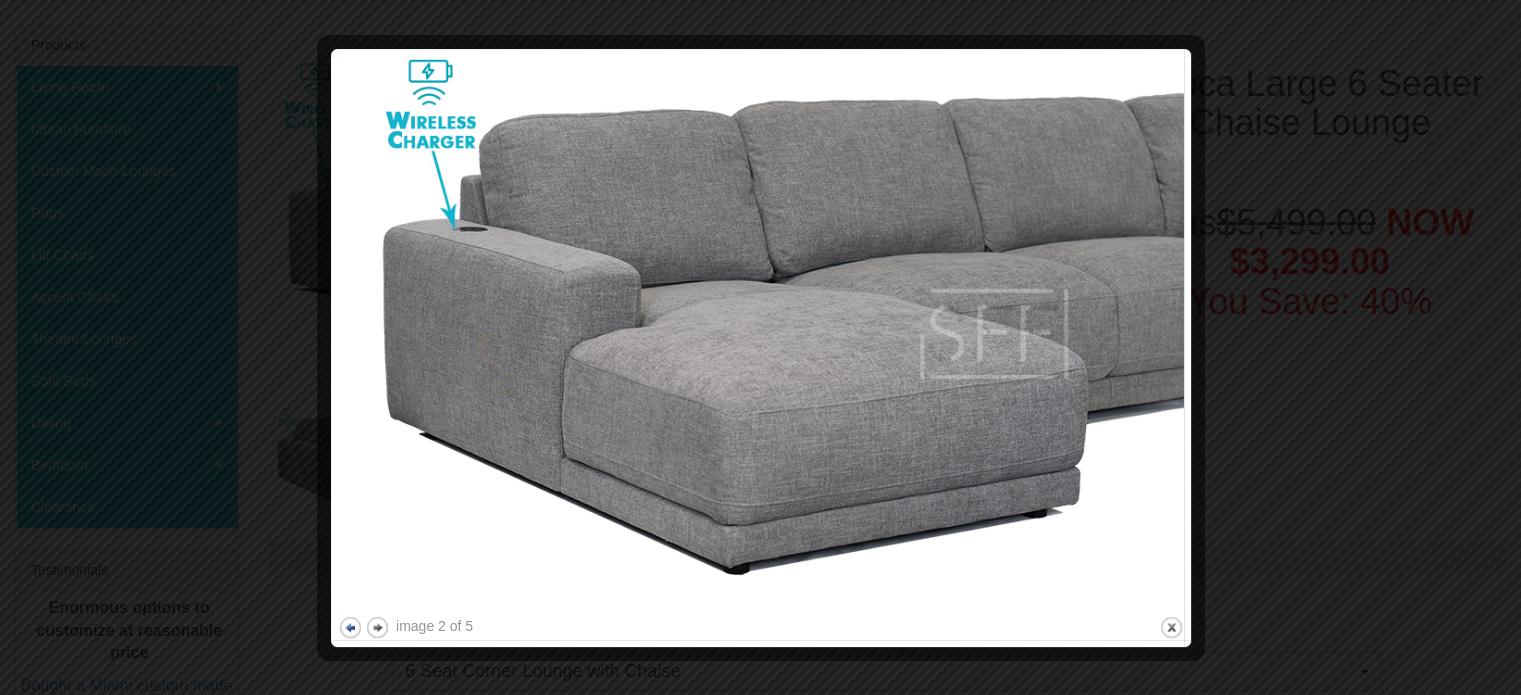 click on "previous" at bounding box center [350, 627] 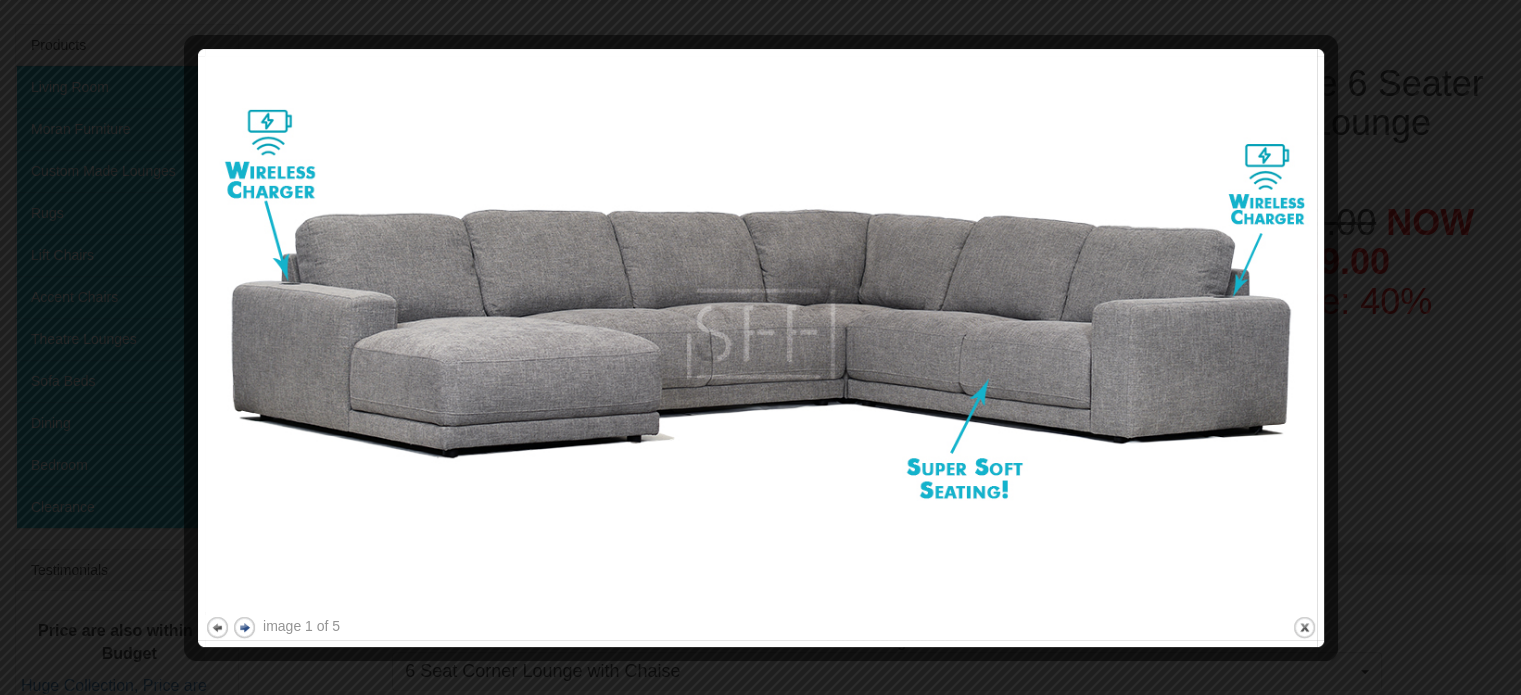 click on "next" at bounding box center (244, 627) 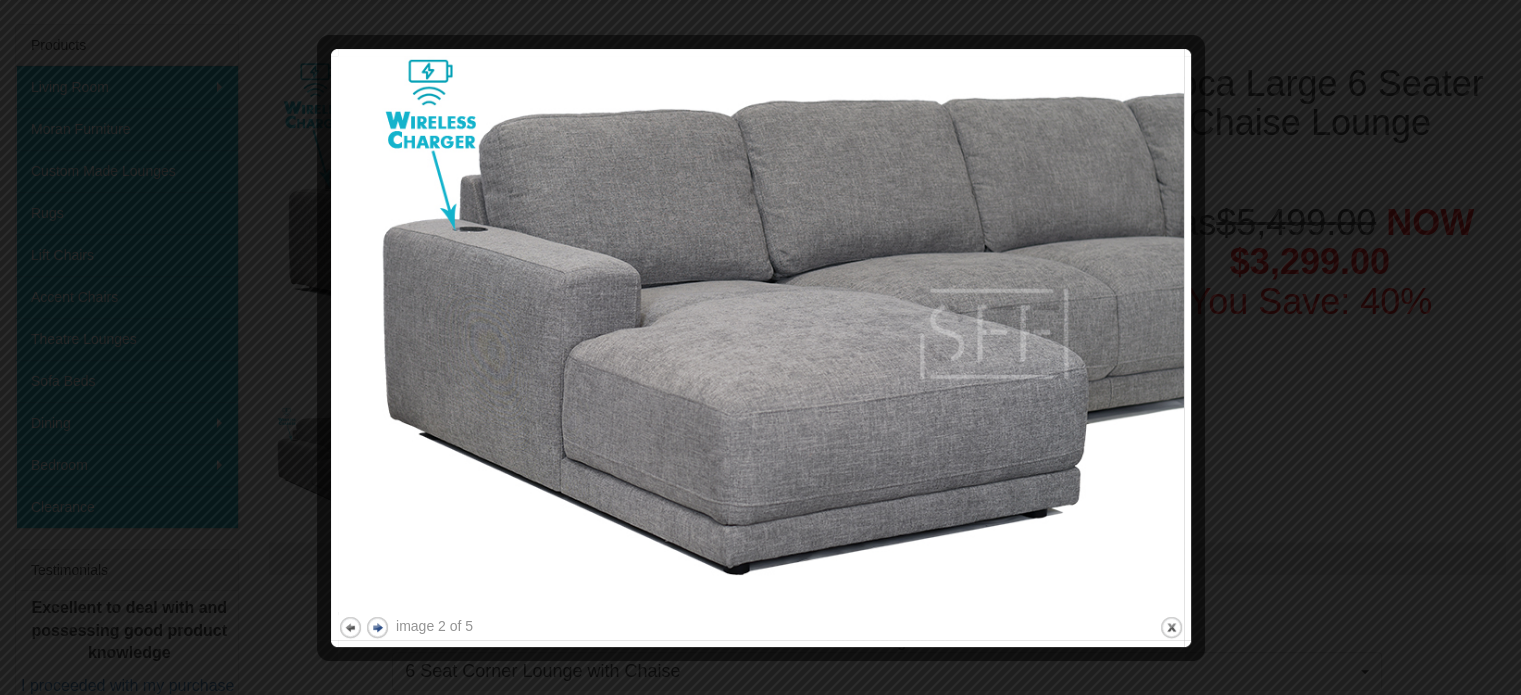 click on "next" at bounding box center [377, 627] 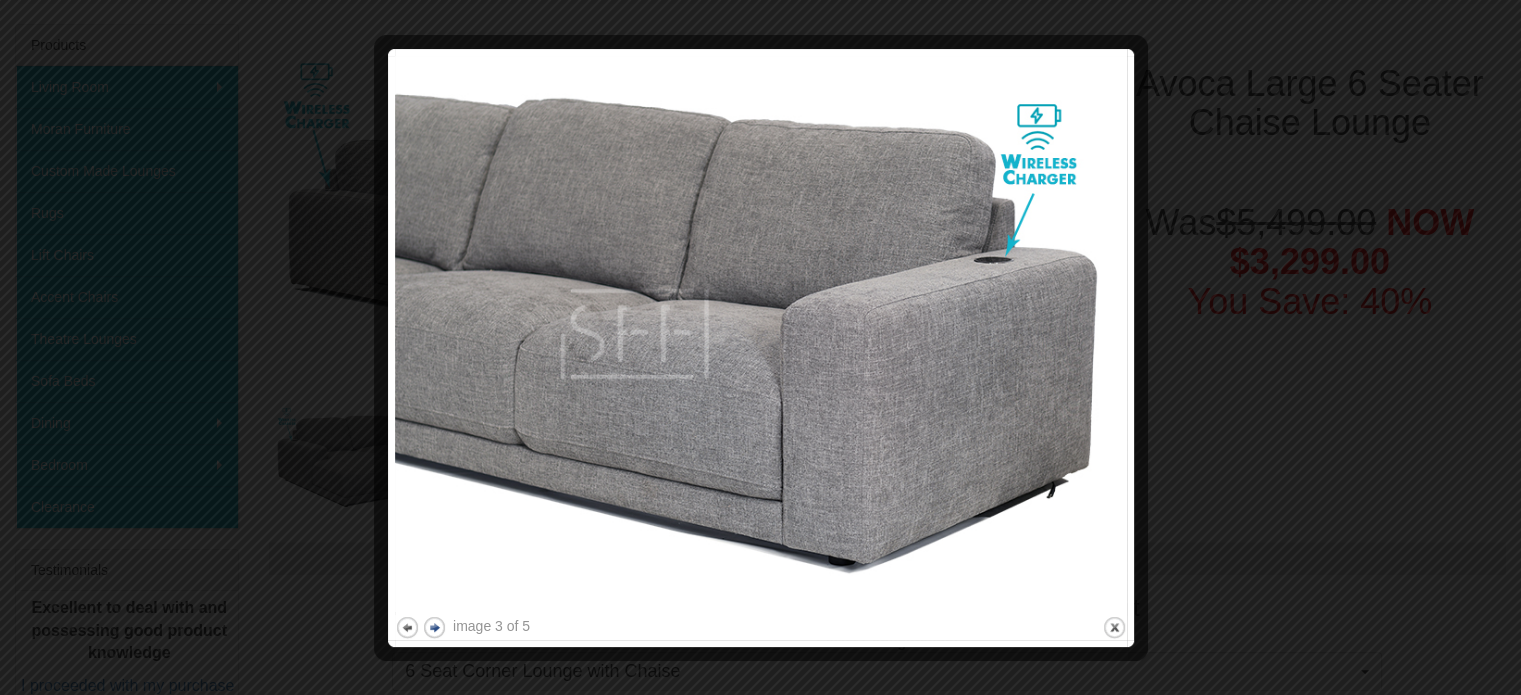 click on "next" at bounding box center [434, 627] 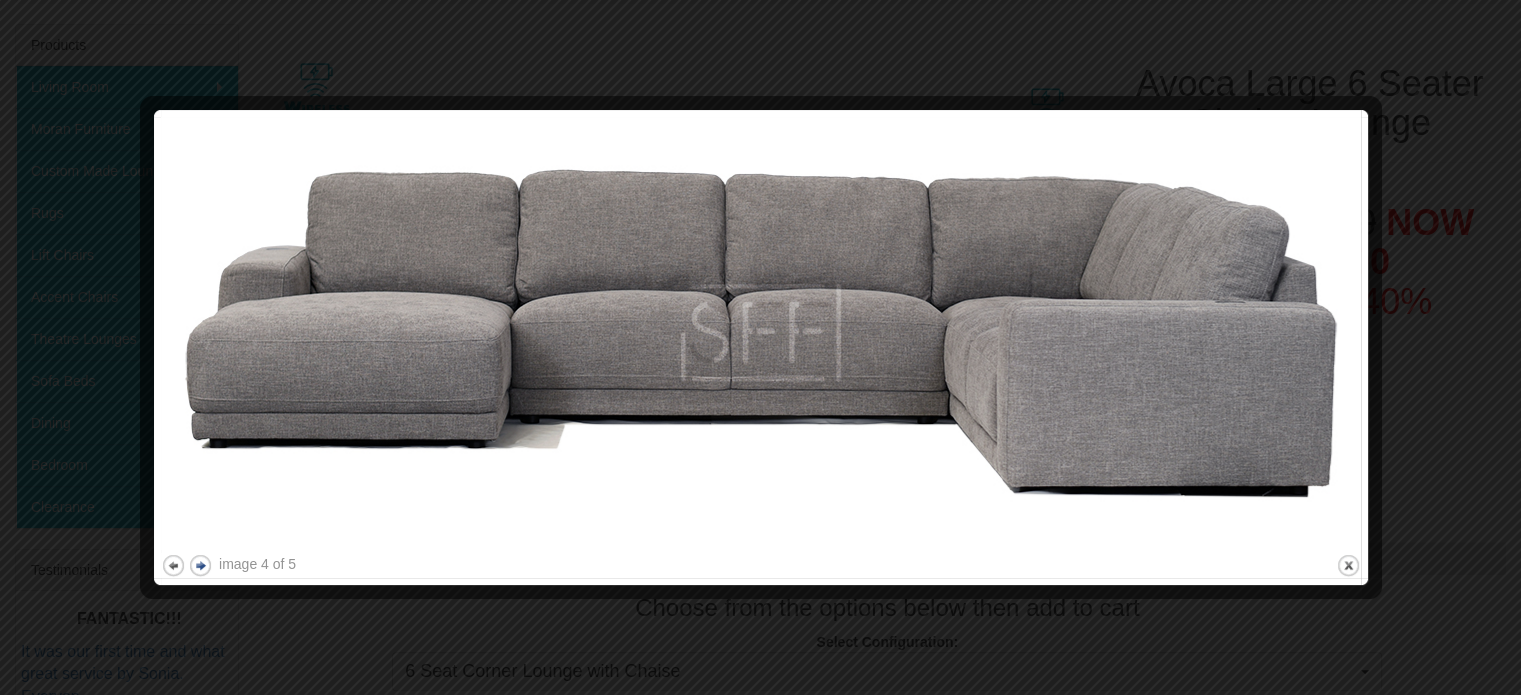 click on "next" at bounding box center (200, 565) 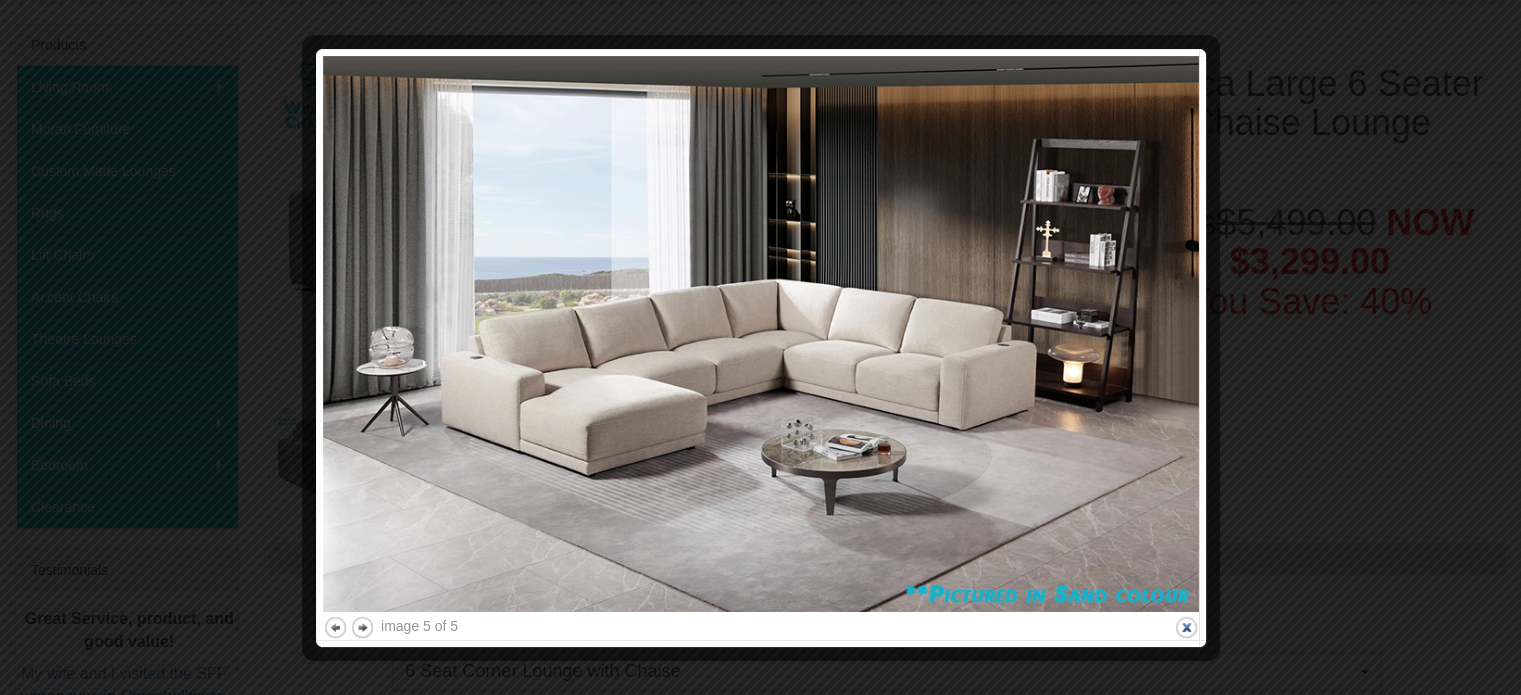 click on "close" at bounding box center (1186, 627) 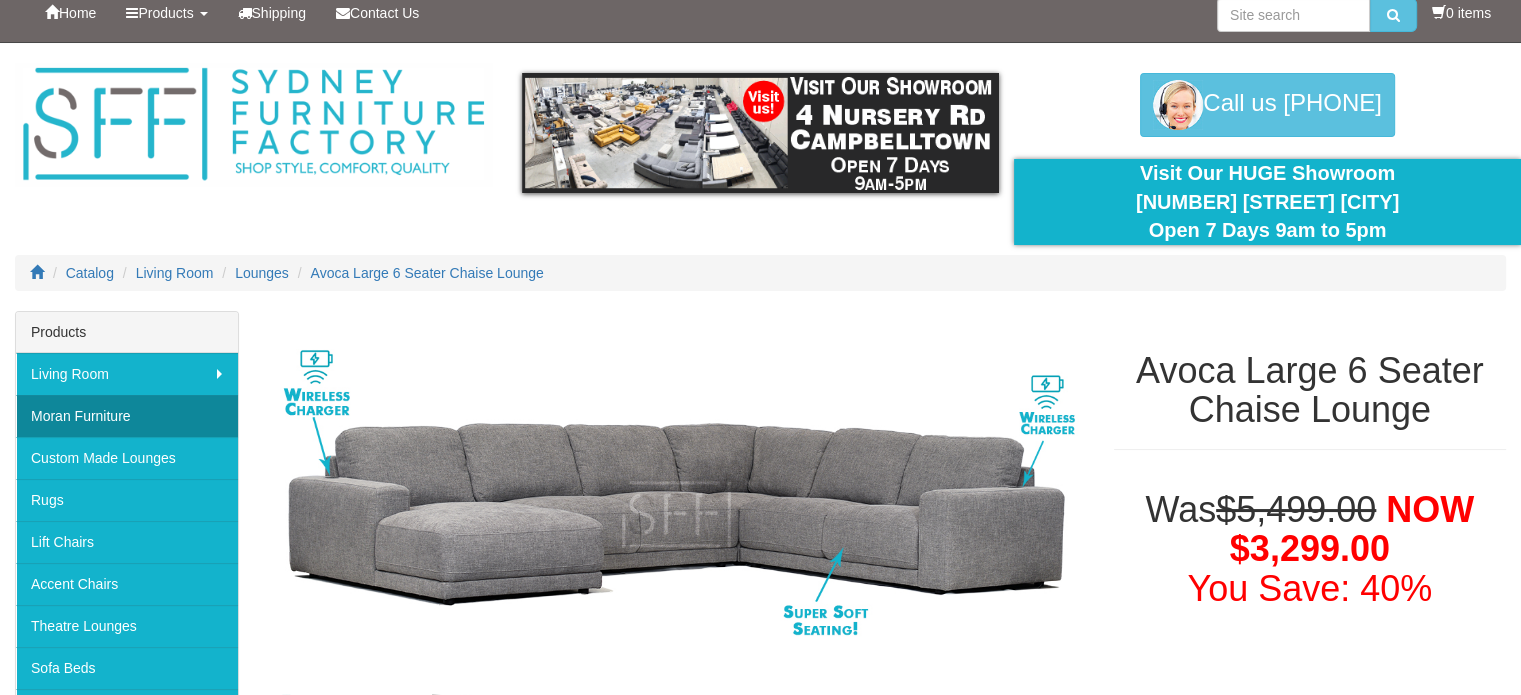 scroll, scrollTop: 100, scrollLeft: 0, axis: vertical 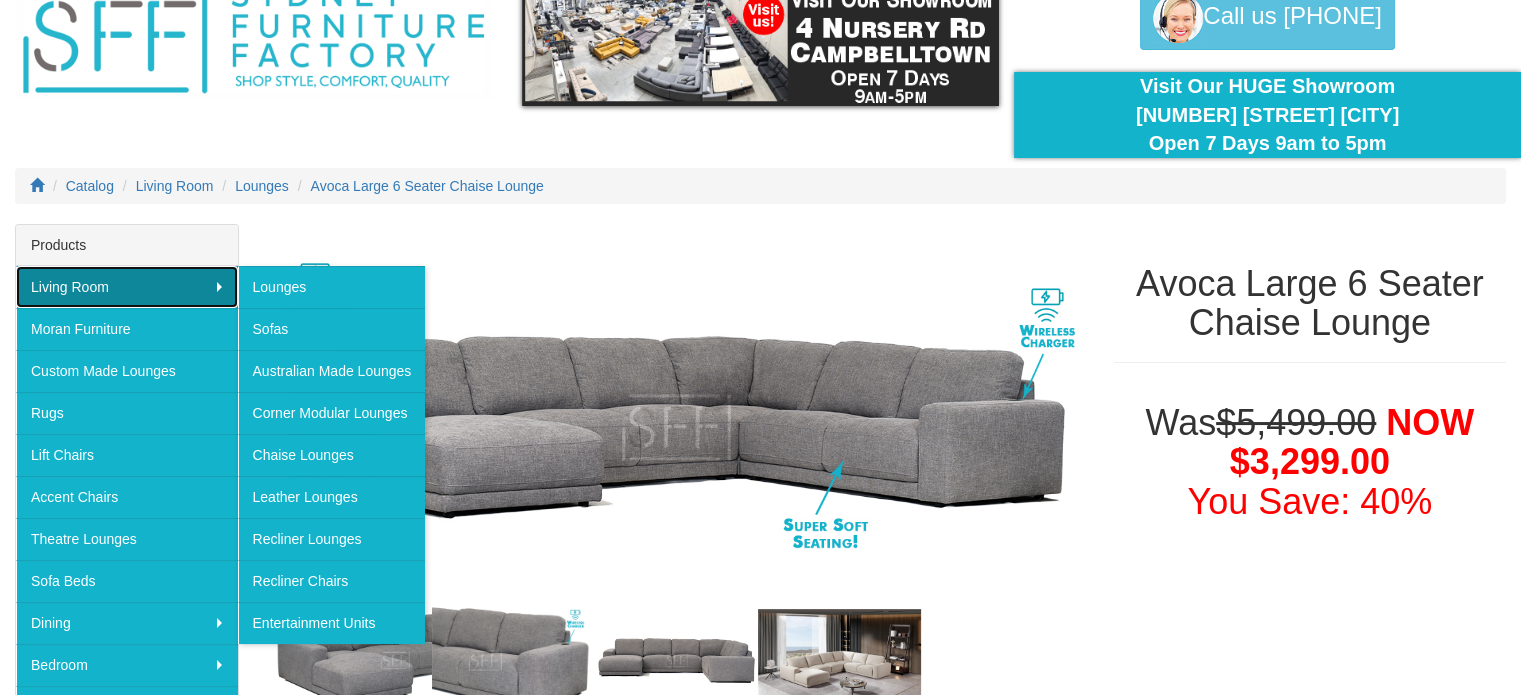 click on "Living Room" at bounding box center (127, 287) 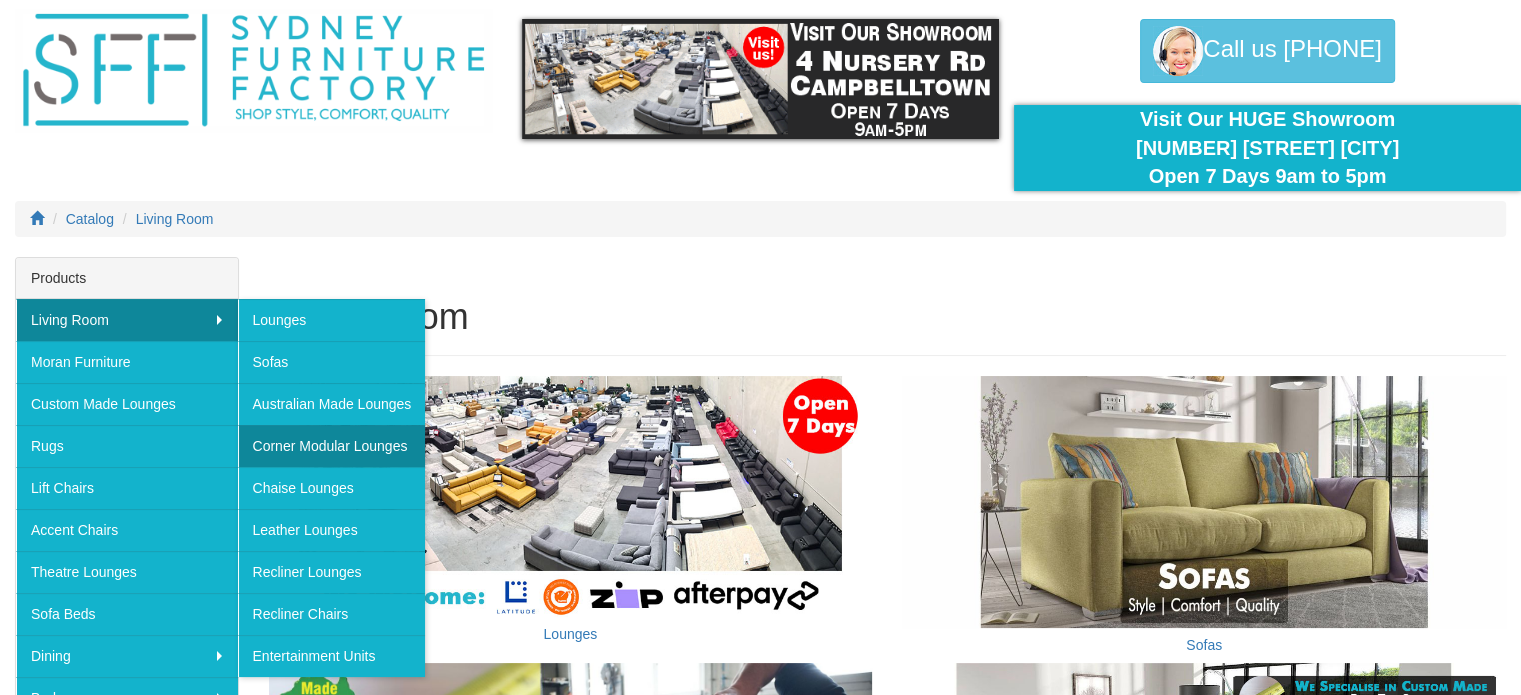 scroll, scrollTop: 100, scrollLeft: 0, axis: vertical 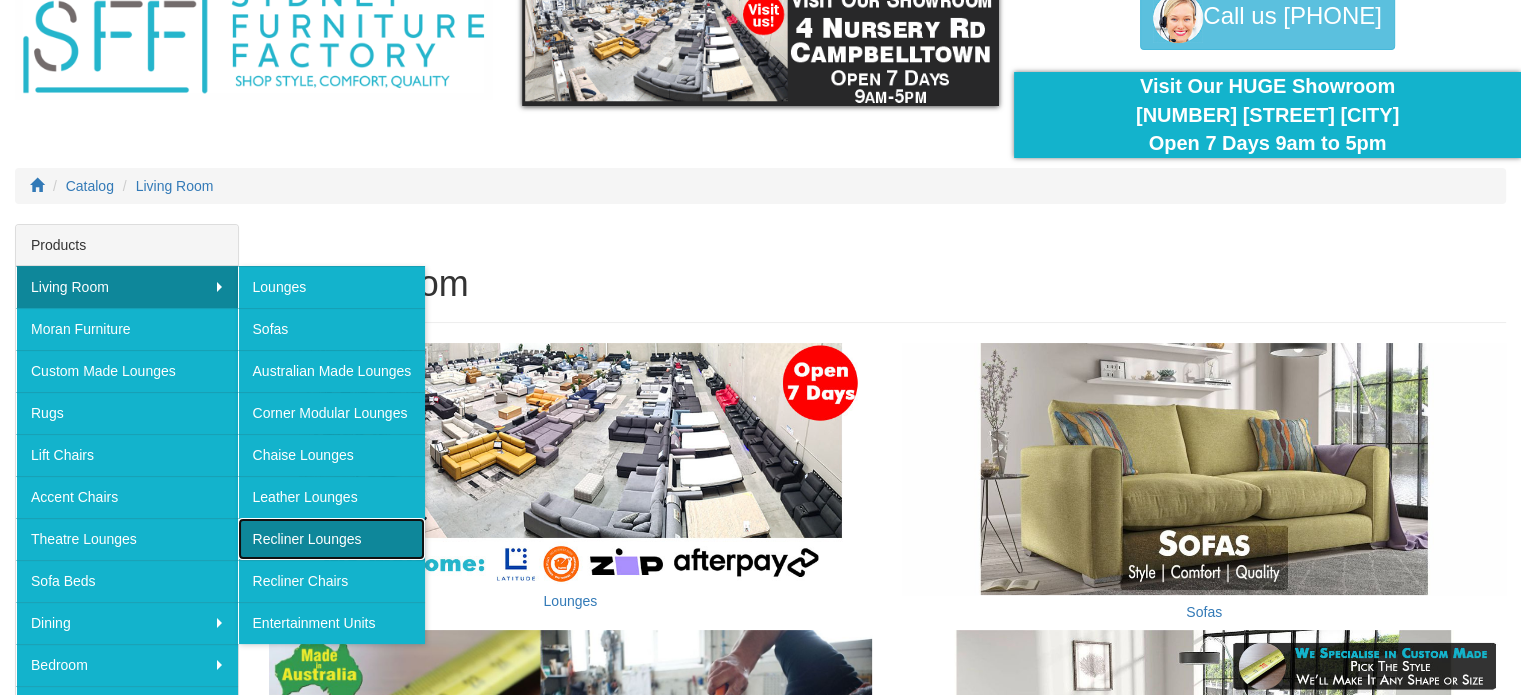 click on "Recliner Lounges" at bounding box center (332, 539) 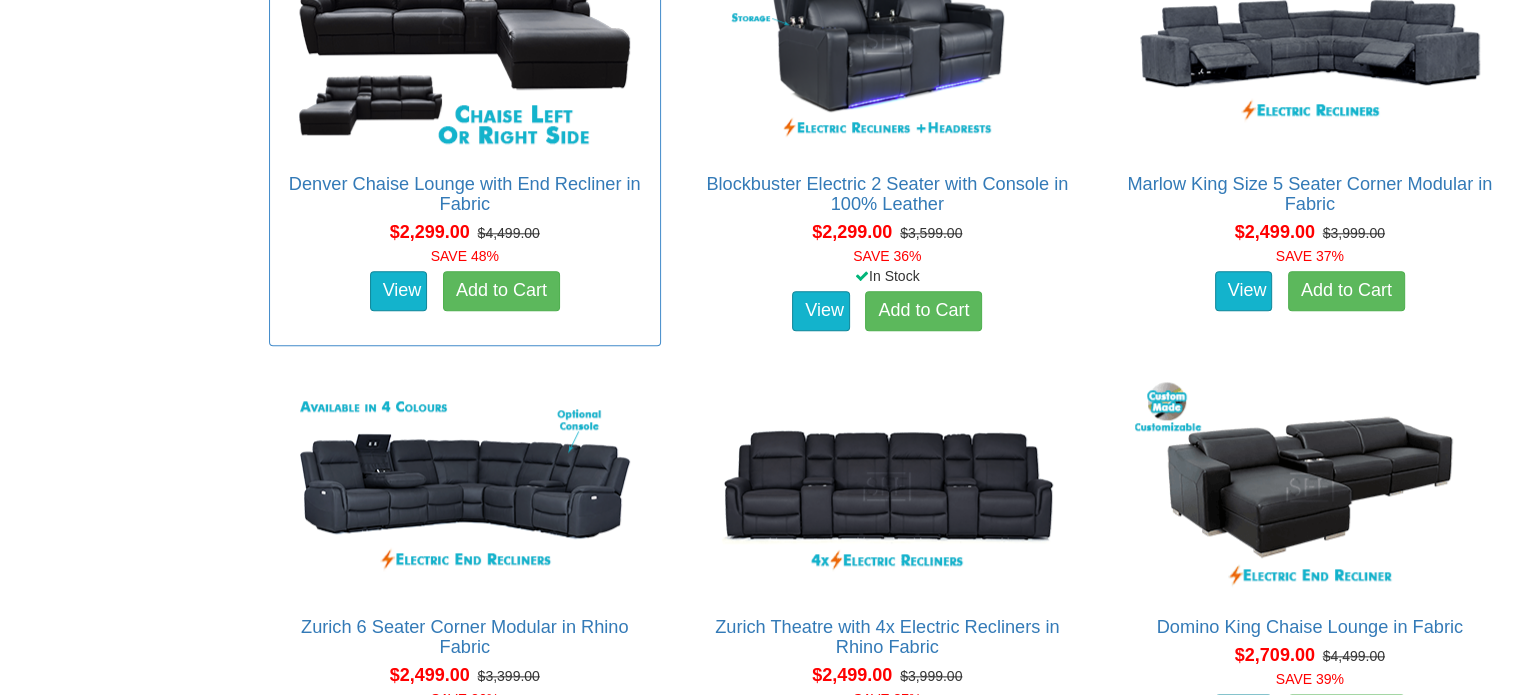 scroll, scrollTop: 2200, scrollLeft: 0, axis: vertical 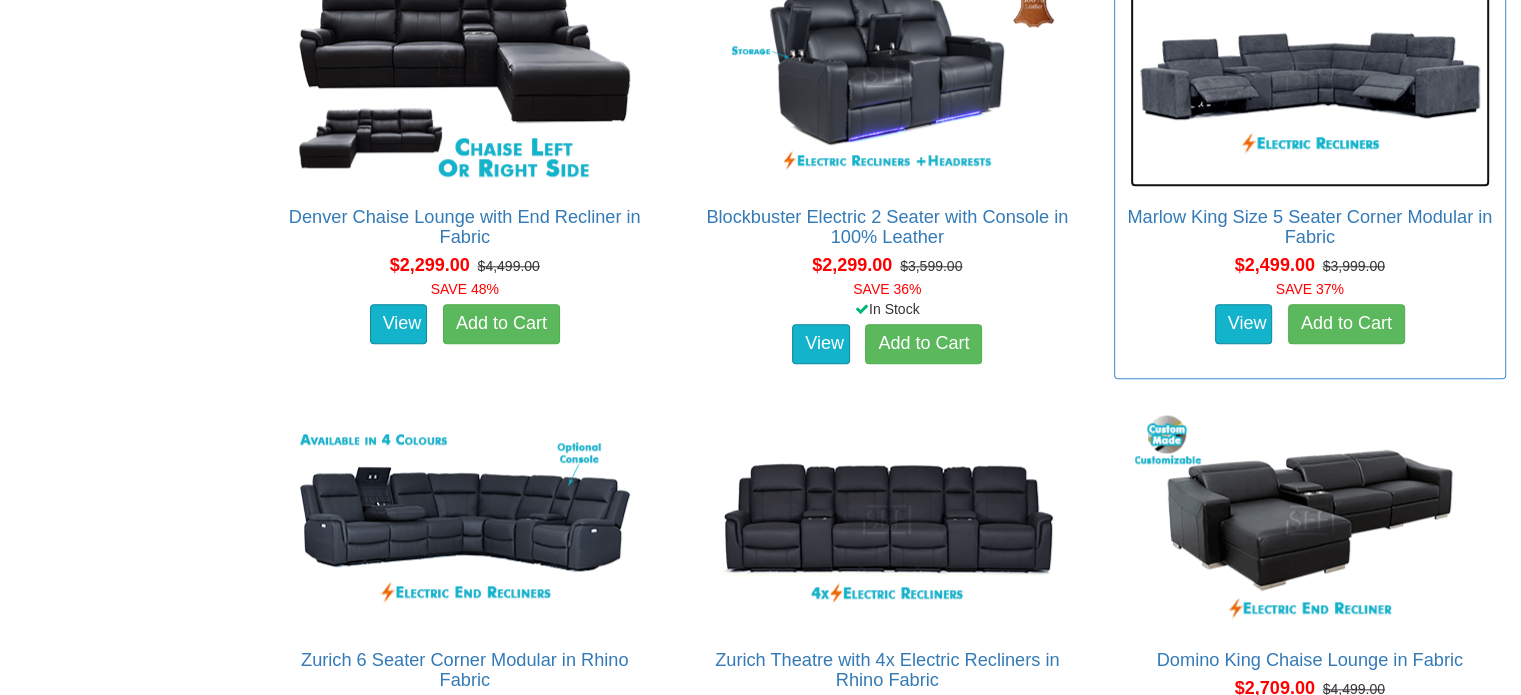 click at bounding box center [1310, 77] 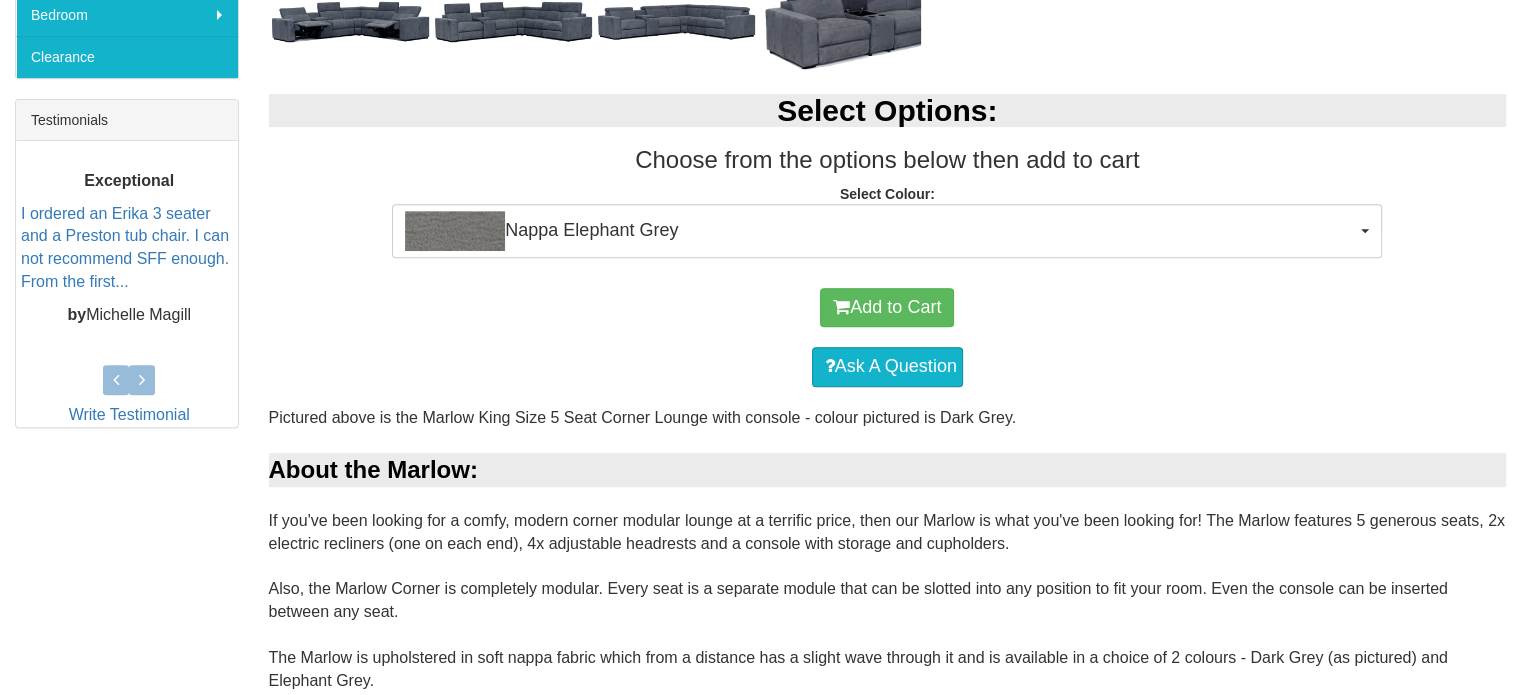 scroll, scrollTop: 800, scrollLeft: 0, axis: vertical 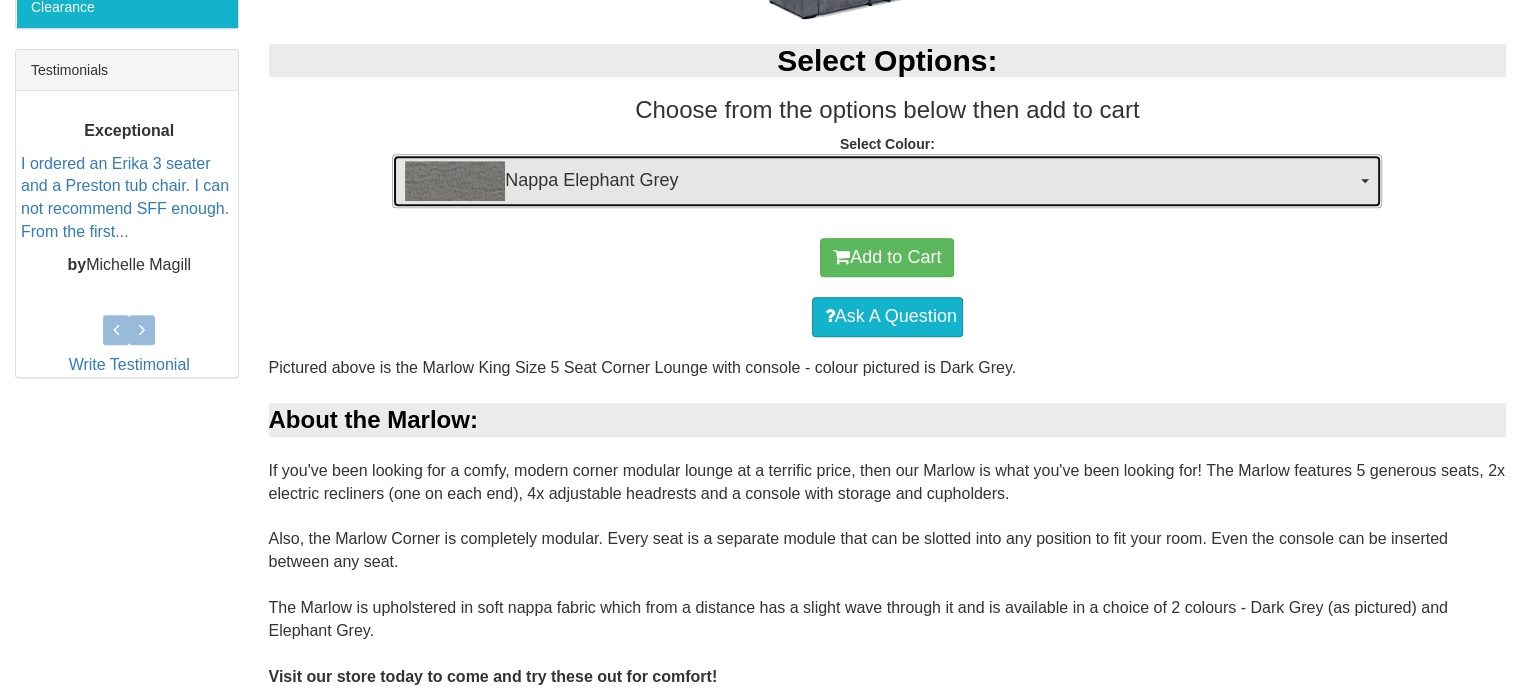 click on "Nappa Elephant Grey" at bounding box center [880, 181] 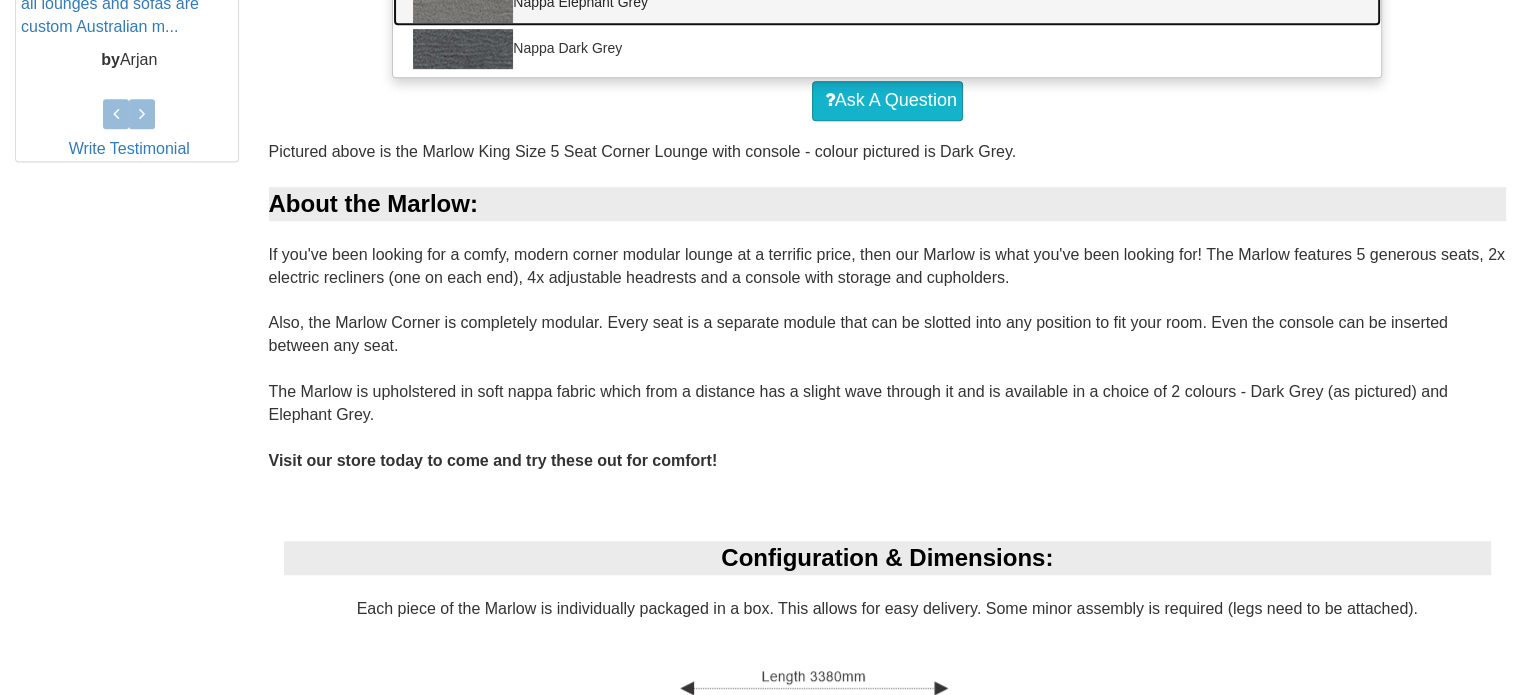 scroll, scrollTop: 982, scrollLeft: 0, axis: vertical 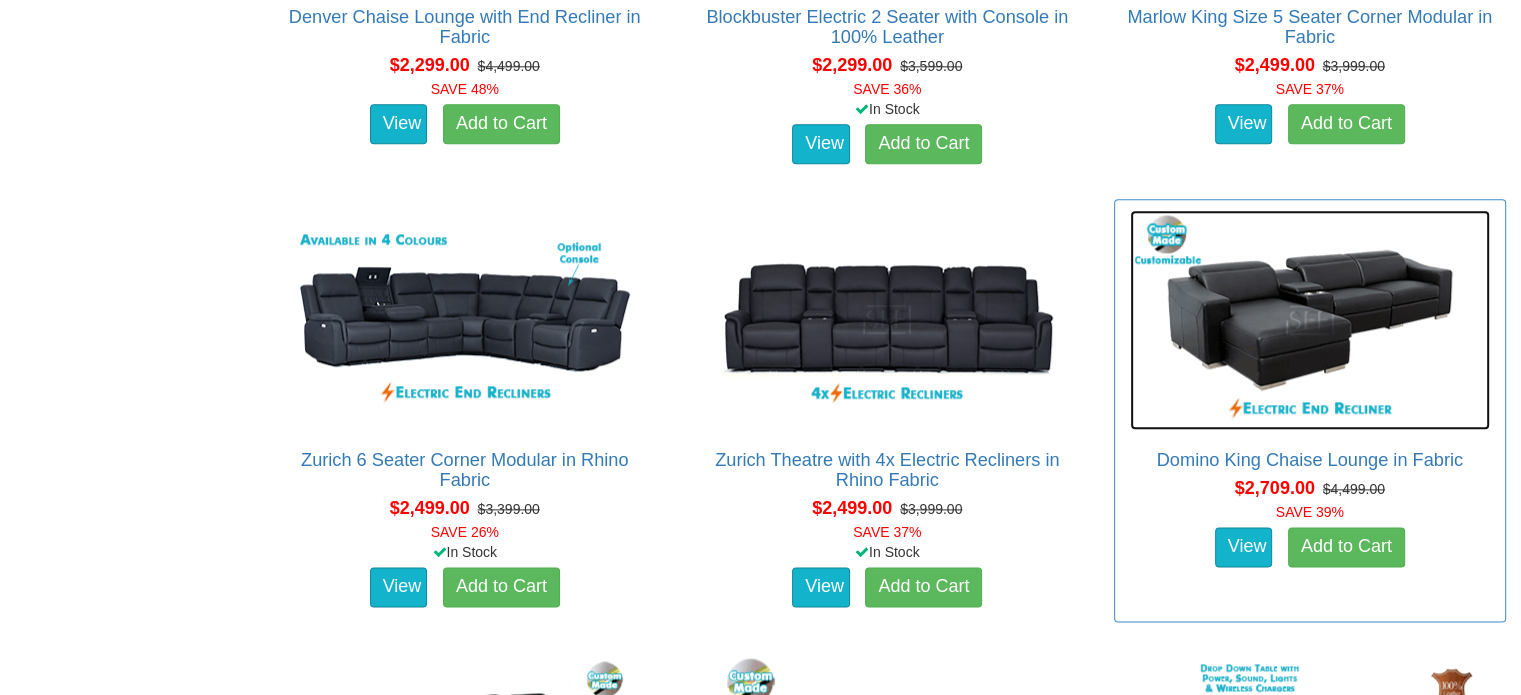 click at bounding box center (1310, 320) 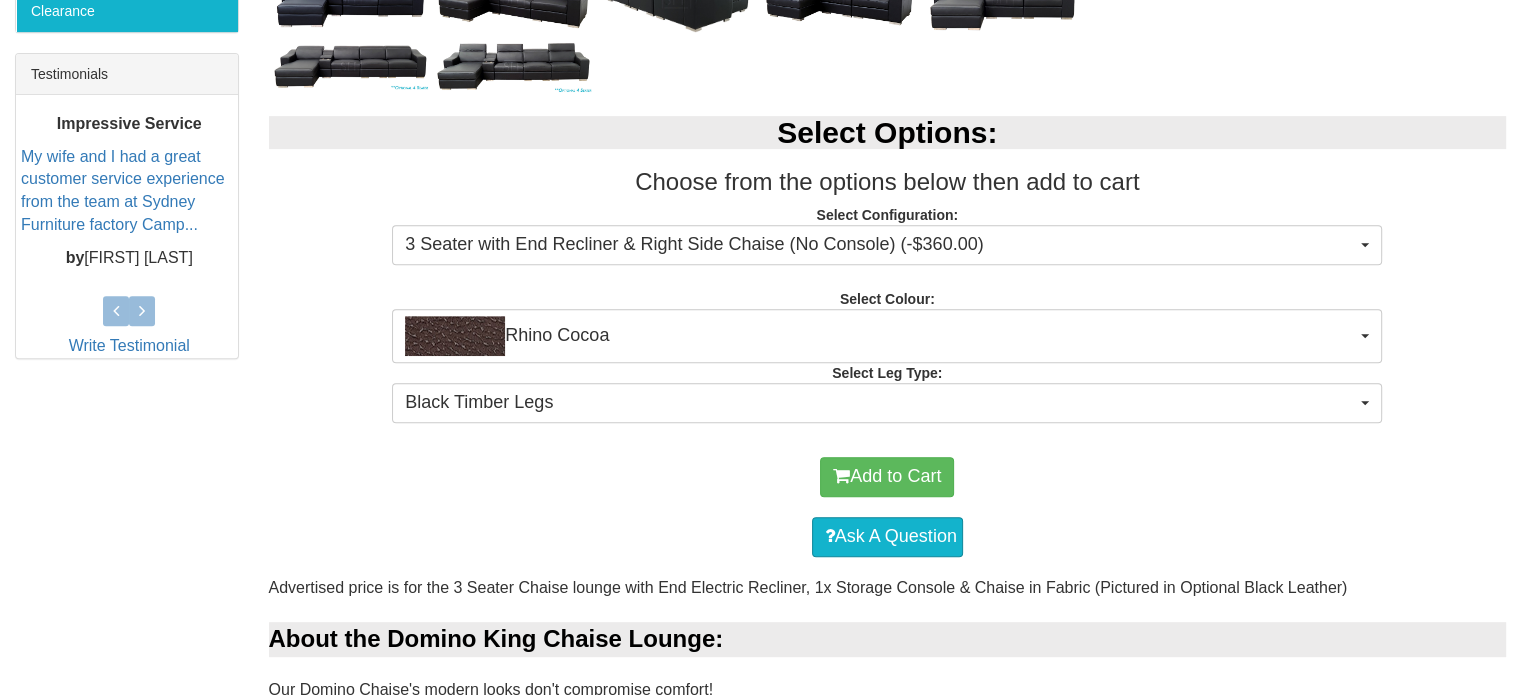 scroll, scrollTop: 800, scrollLeft: 0, axis: vertical 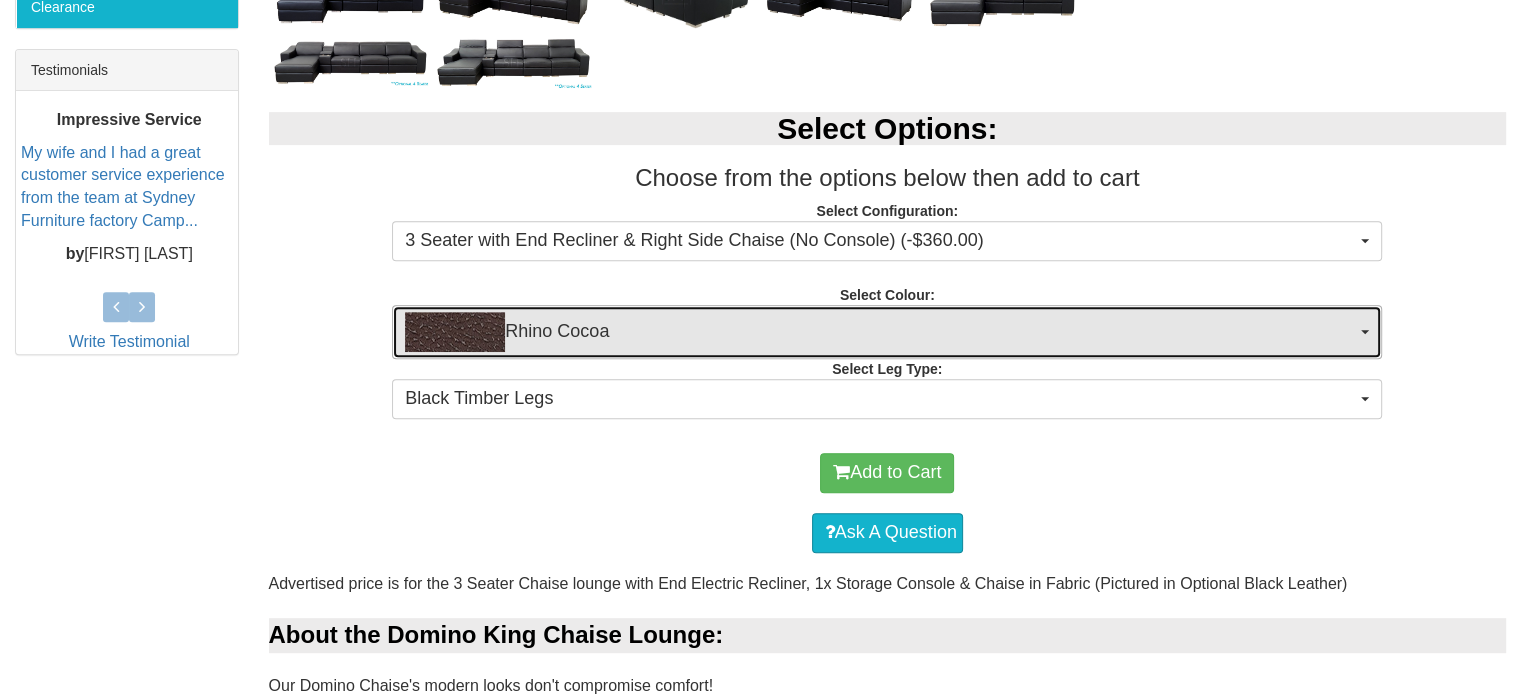 click on "Rhino Cocoa" at bounding box center [880, 332] 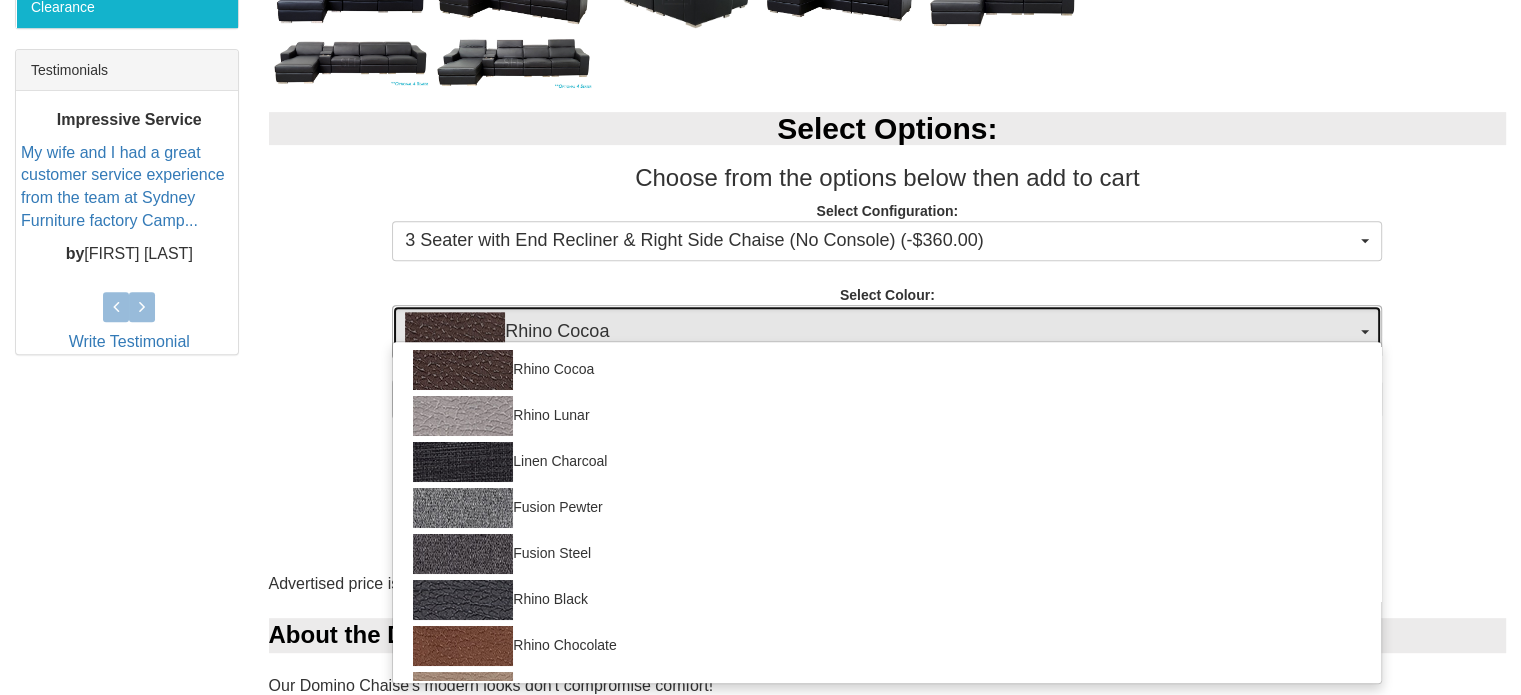 click on "Rhino Cocoa" at bounding box center (880, 332) 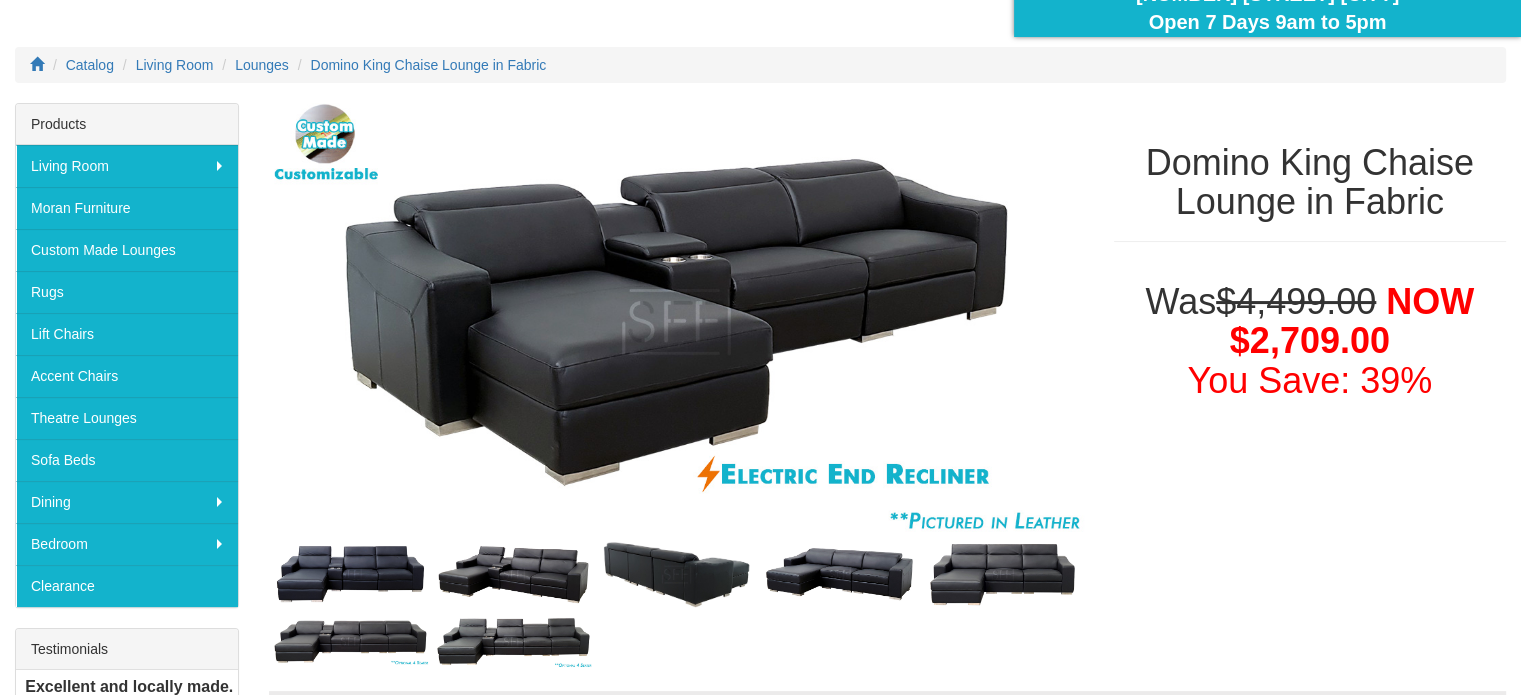 scroll, scrollTop: 200, scrollLeft: 0, axis: vertical 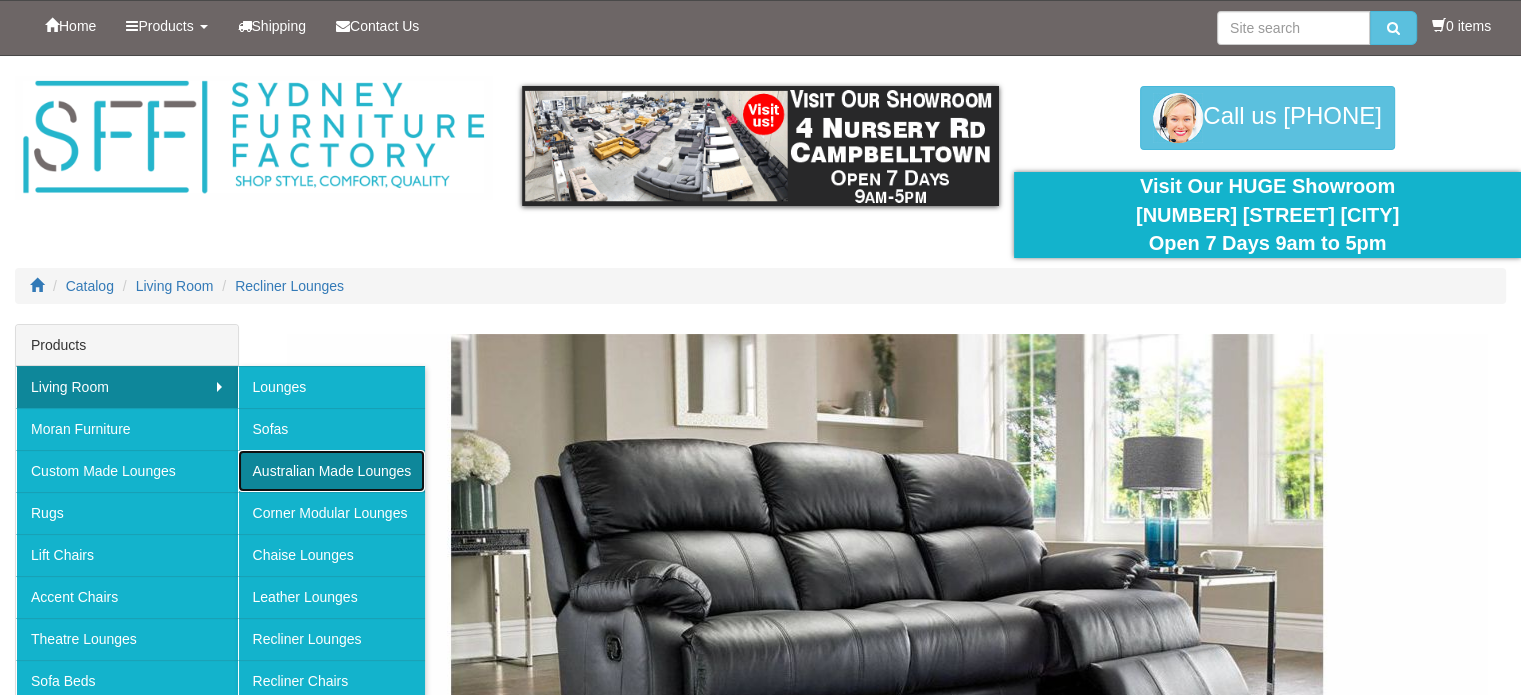 click on "Australian Made Lounges" at bounding box center [332, 471] 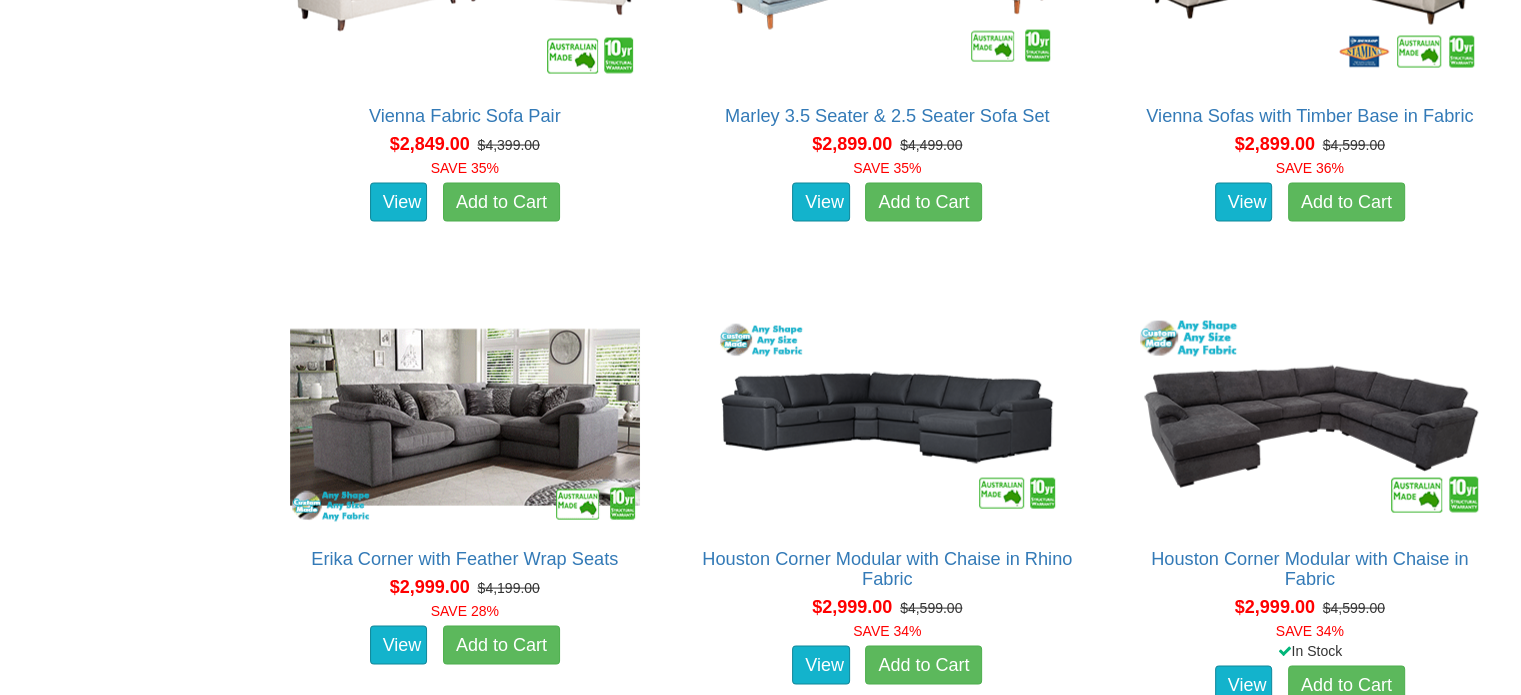 scroll, scrollTop: 3957, scrollLeft: 0, axis: vertical 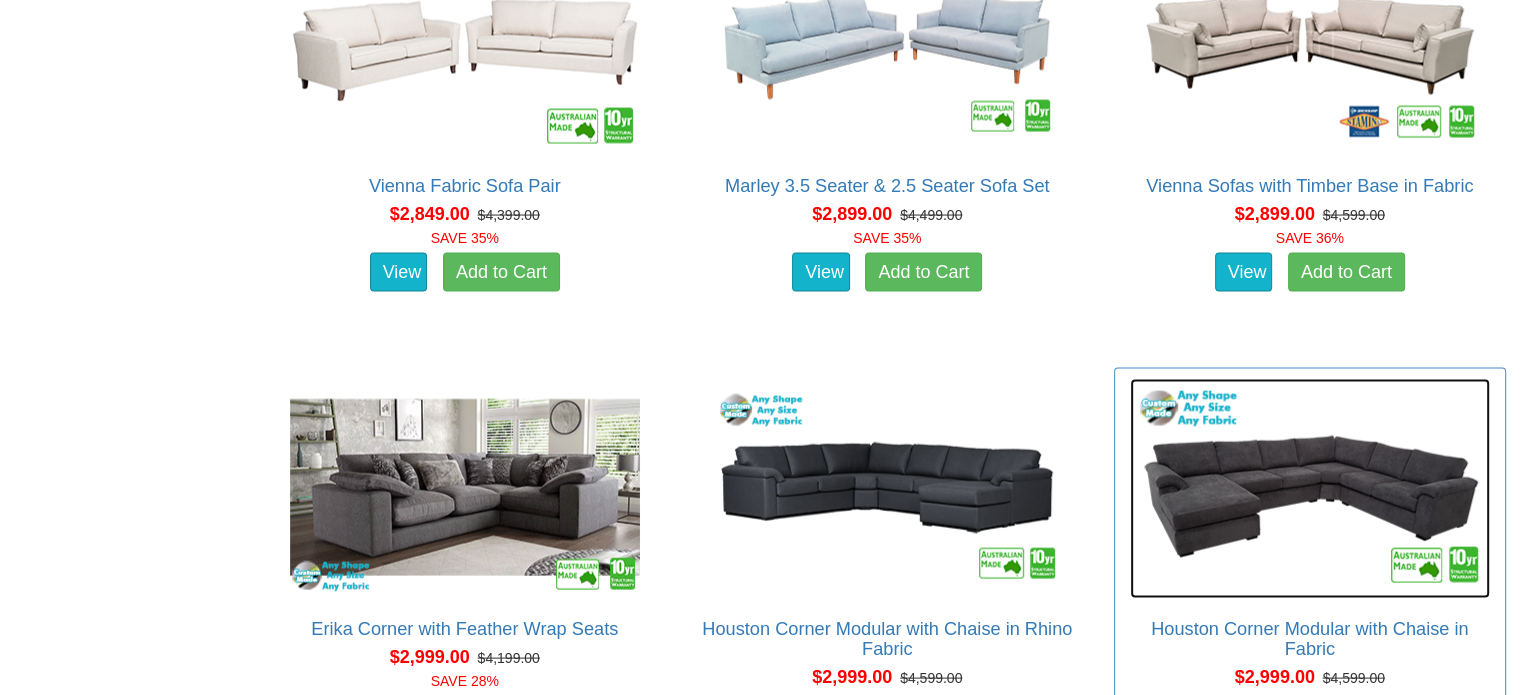 click at bounding box center [1310, 489] 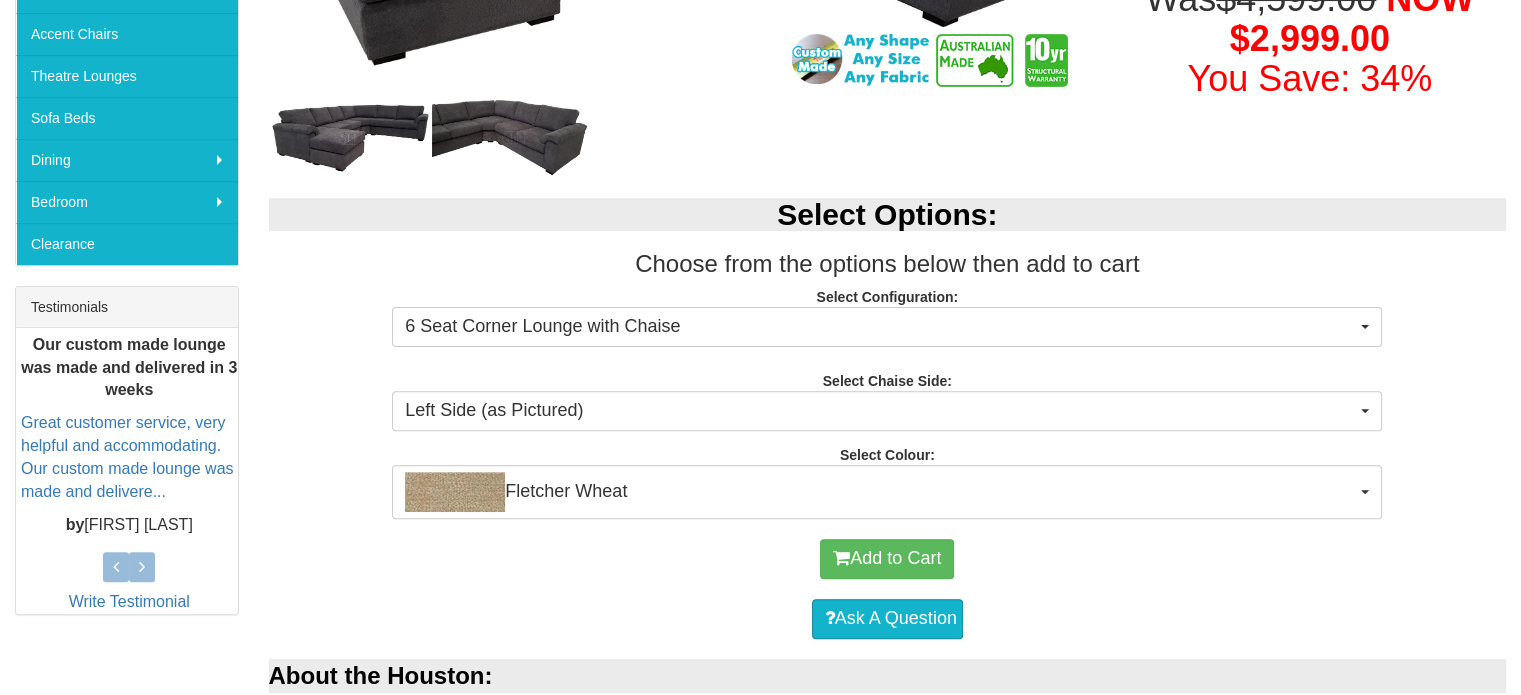 scroll, scrollTop: 600, scrollLeft: 0, axis: vertical 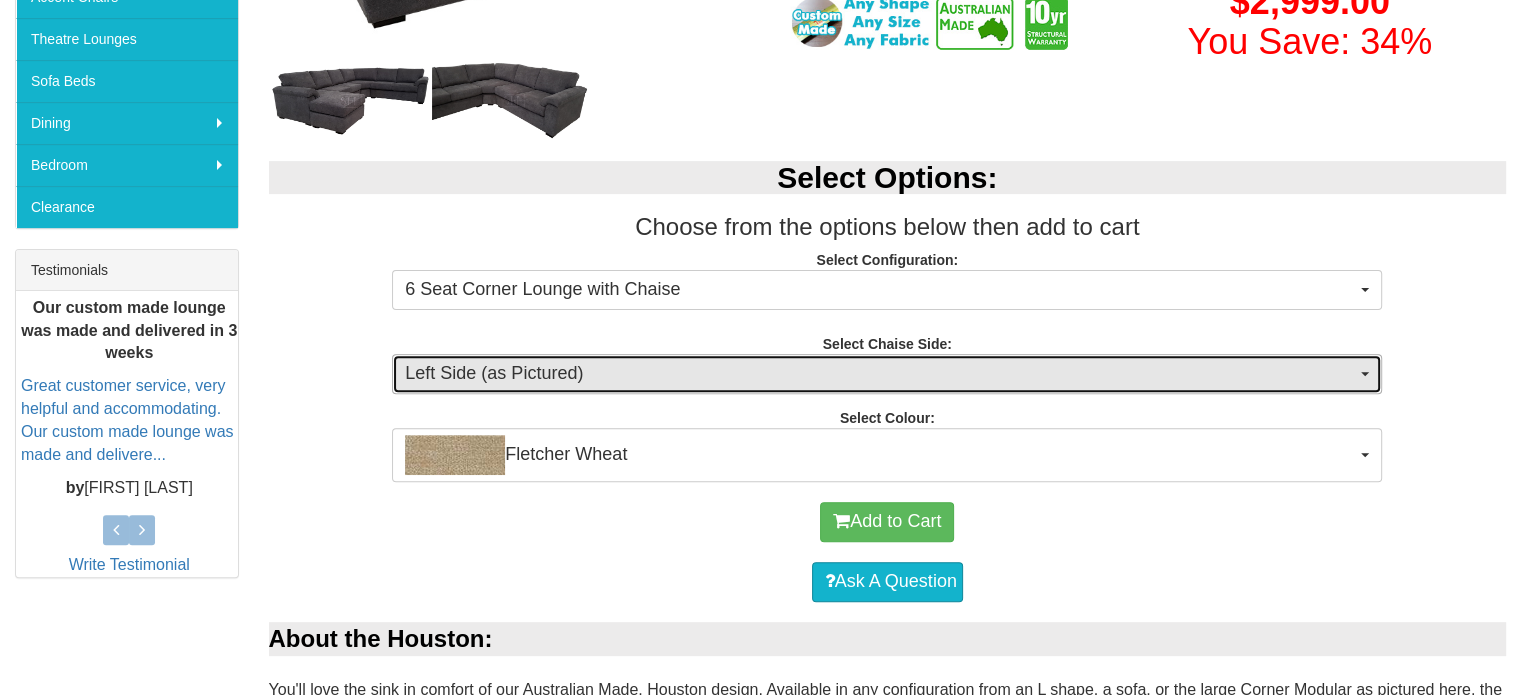 click on "Left Side (as Pictured)" at bounding box center [880, 374] 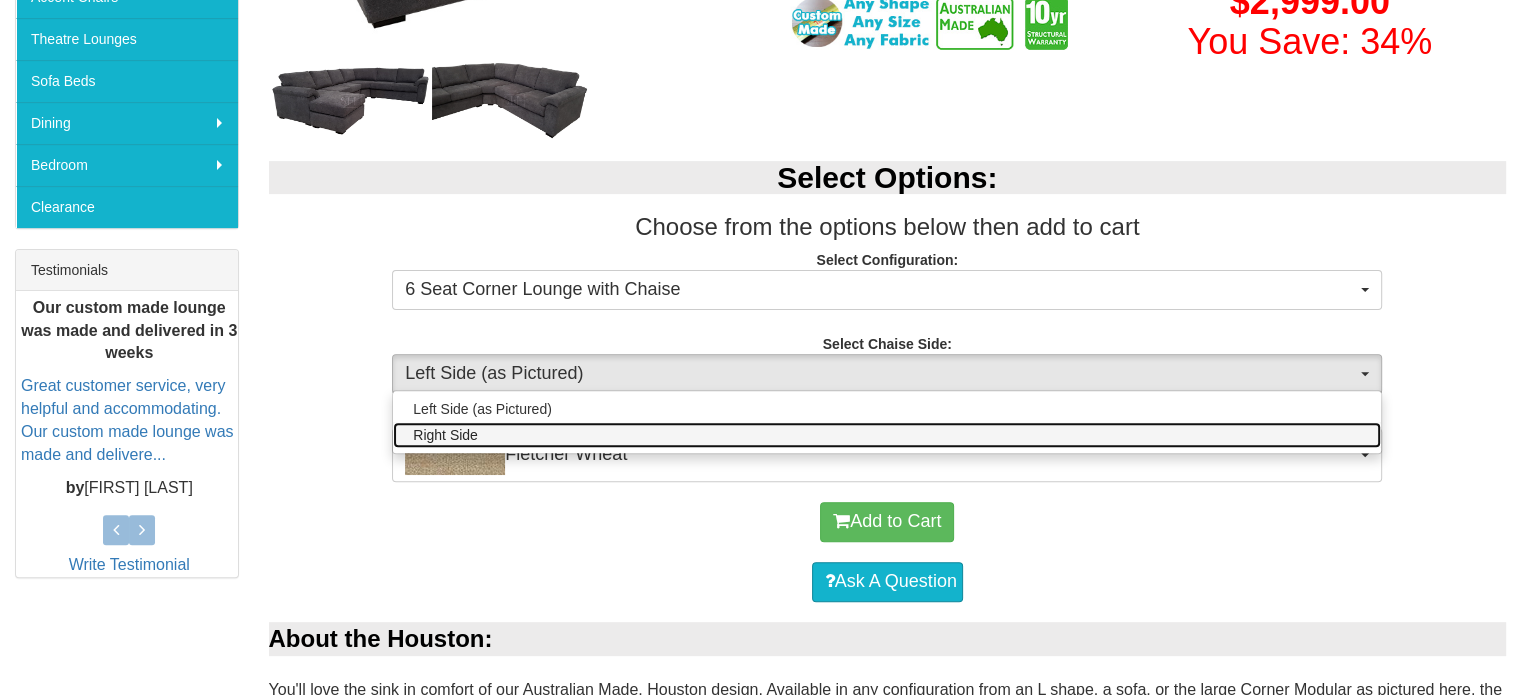 click on "Right Side" at bounding box center [887, 435] 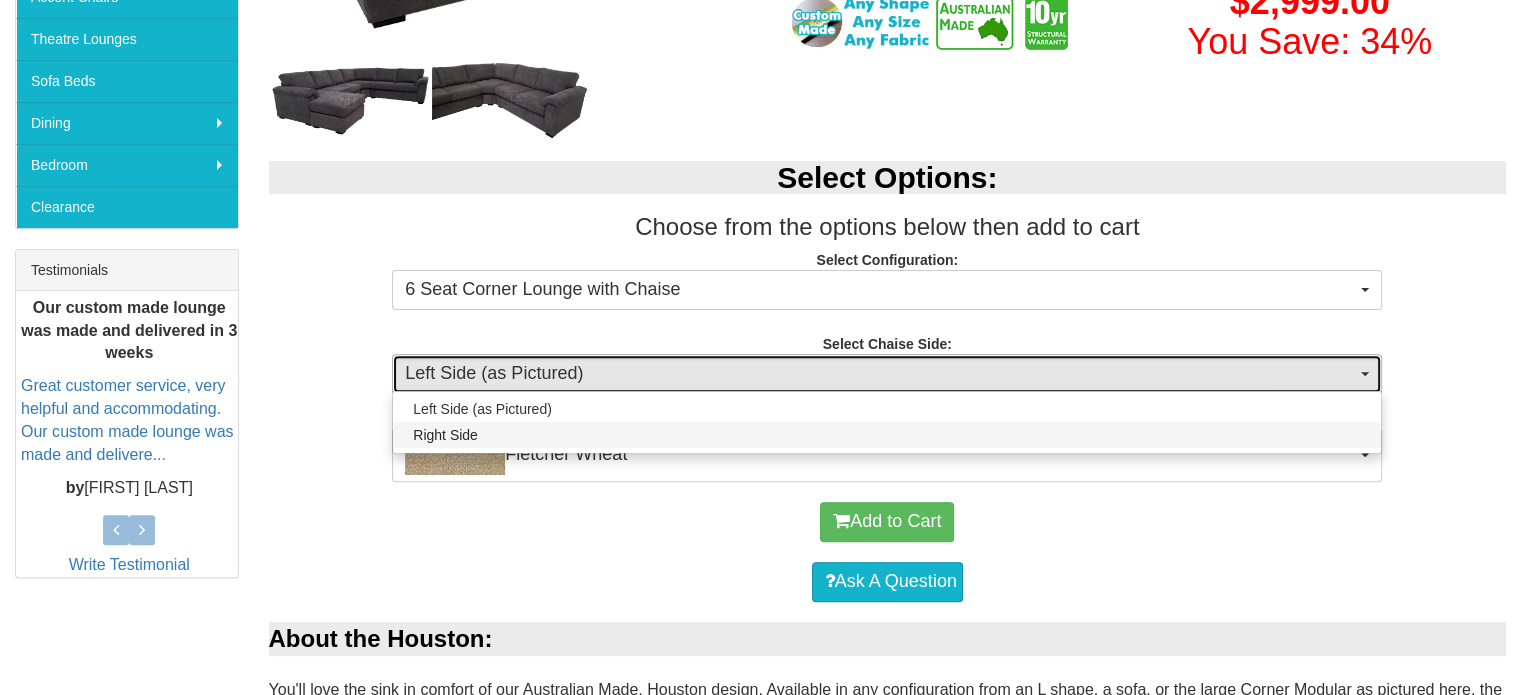 select on "266" 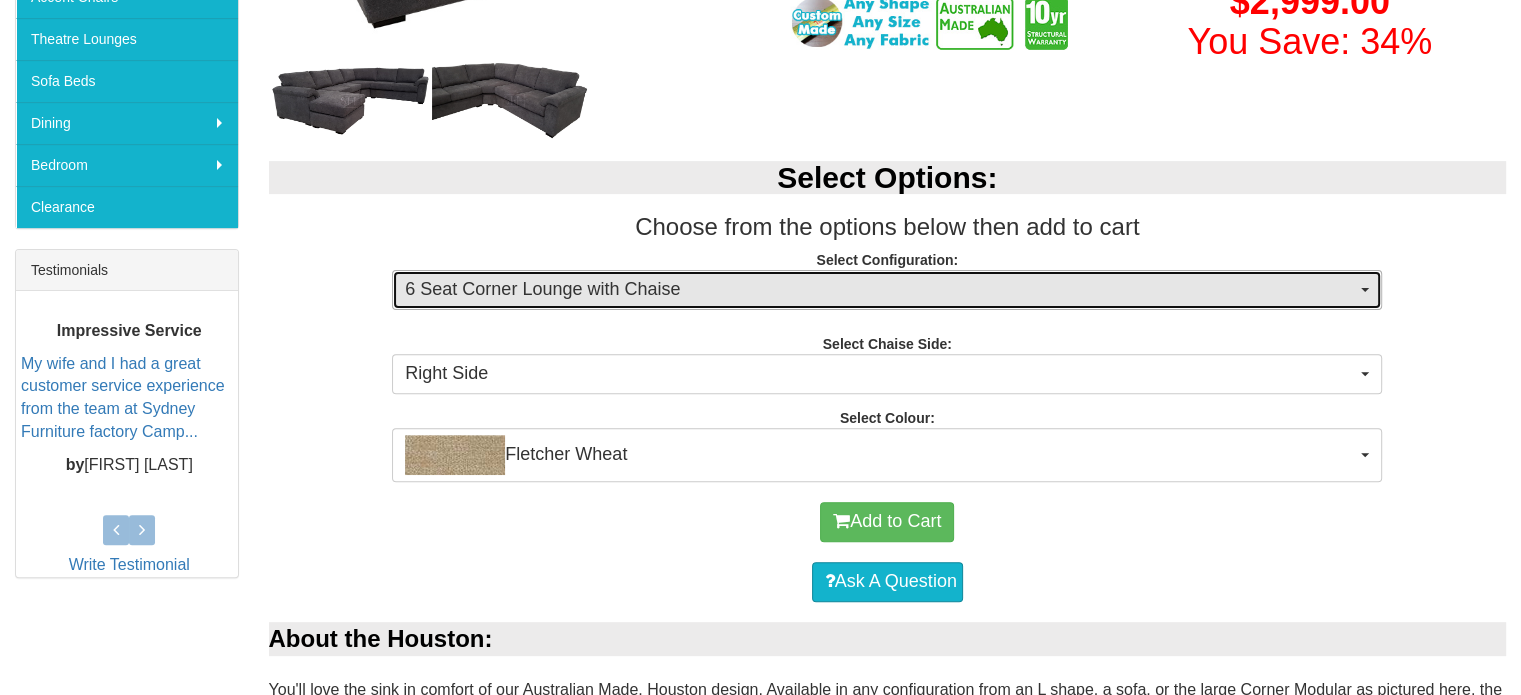 click on "6 Seat Corner Lounge with Chaise" at bounding box center [880, 290] 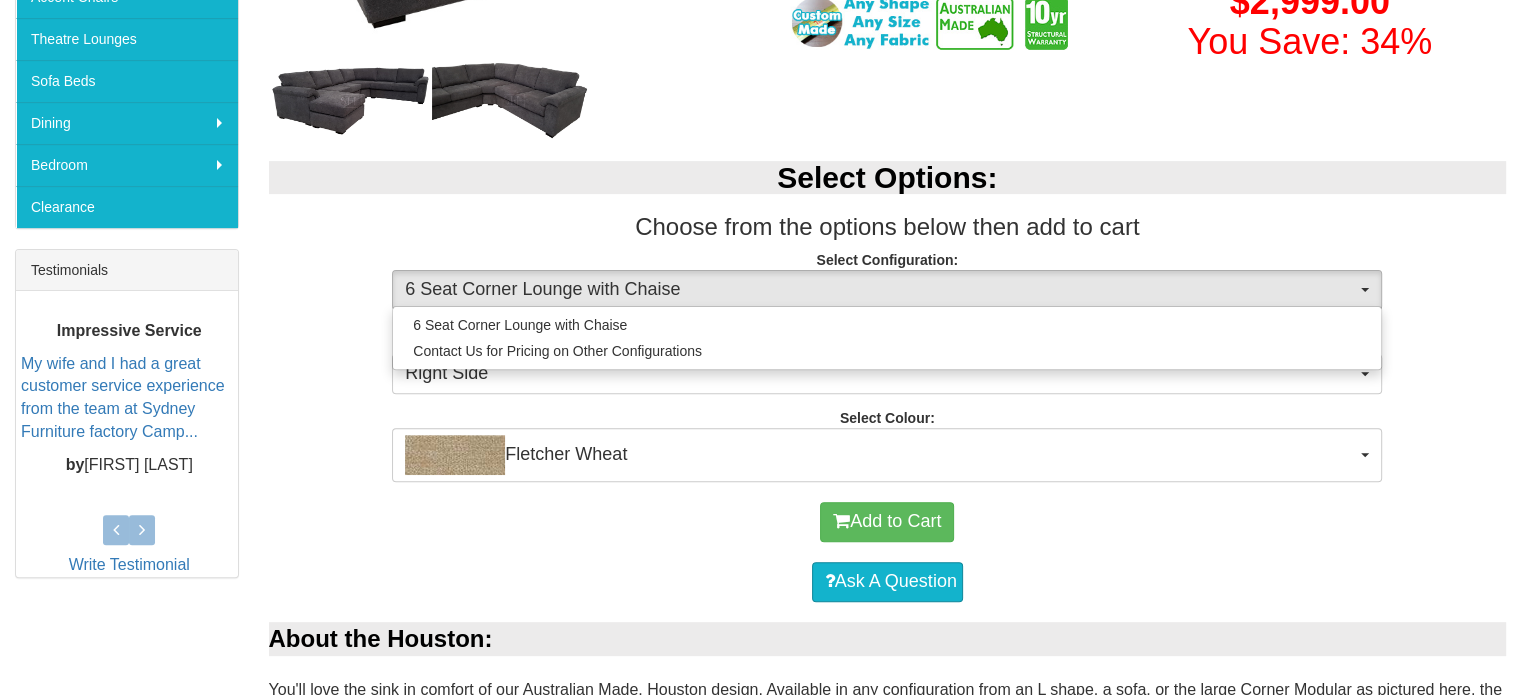 click on "Add to Cart
Ask A Question" at bounding box center (888, 551) 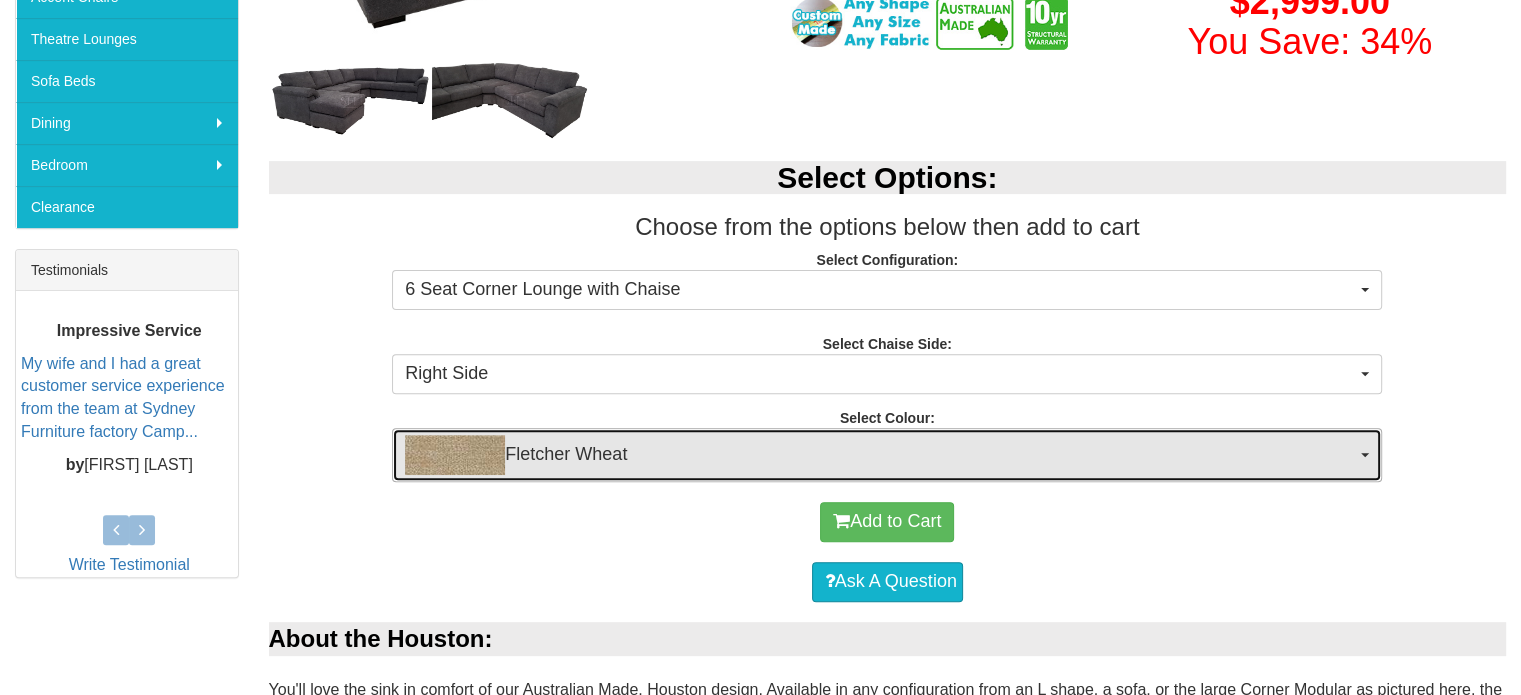 click on "Fletcher Wheat" at bounding box center [880, 455] 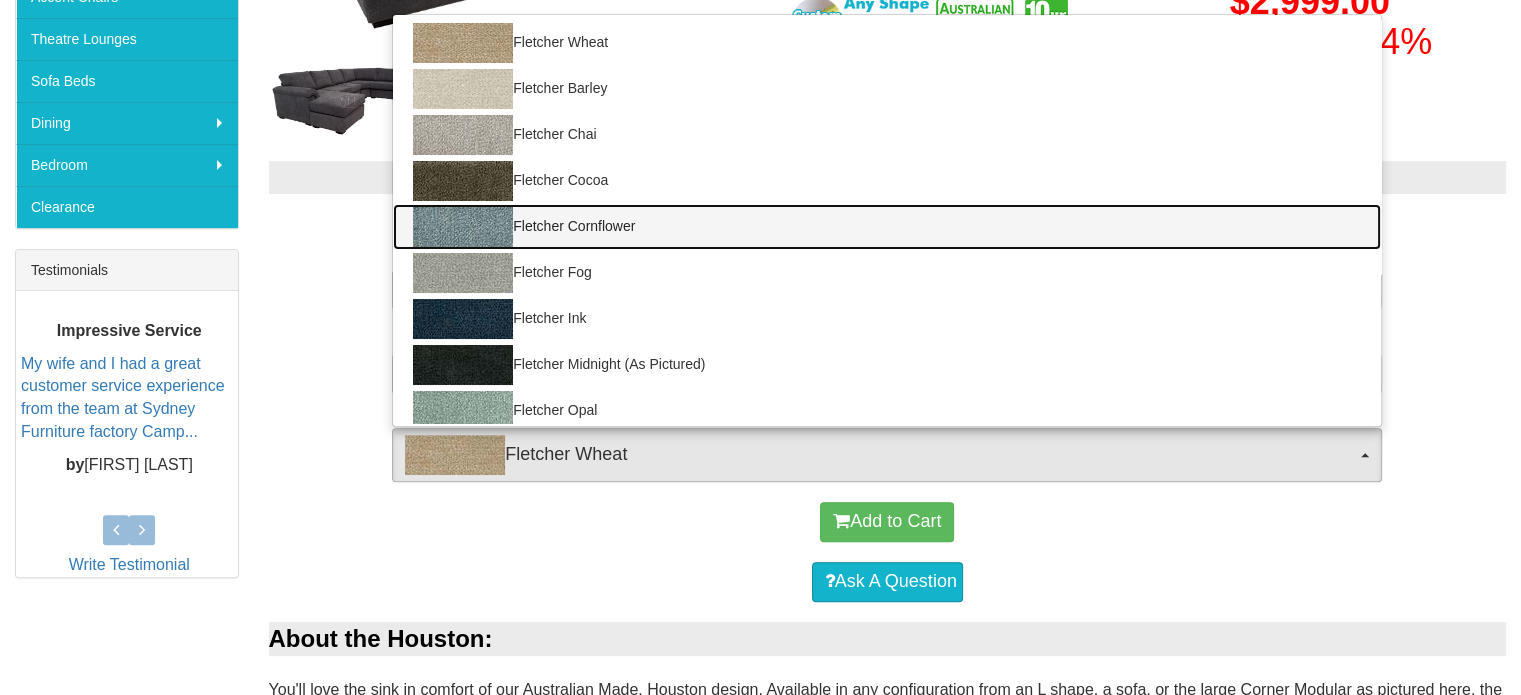 click on "Fletcher Cornflower" at bounding box center [887, 227] 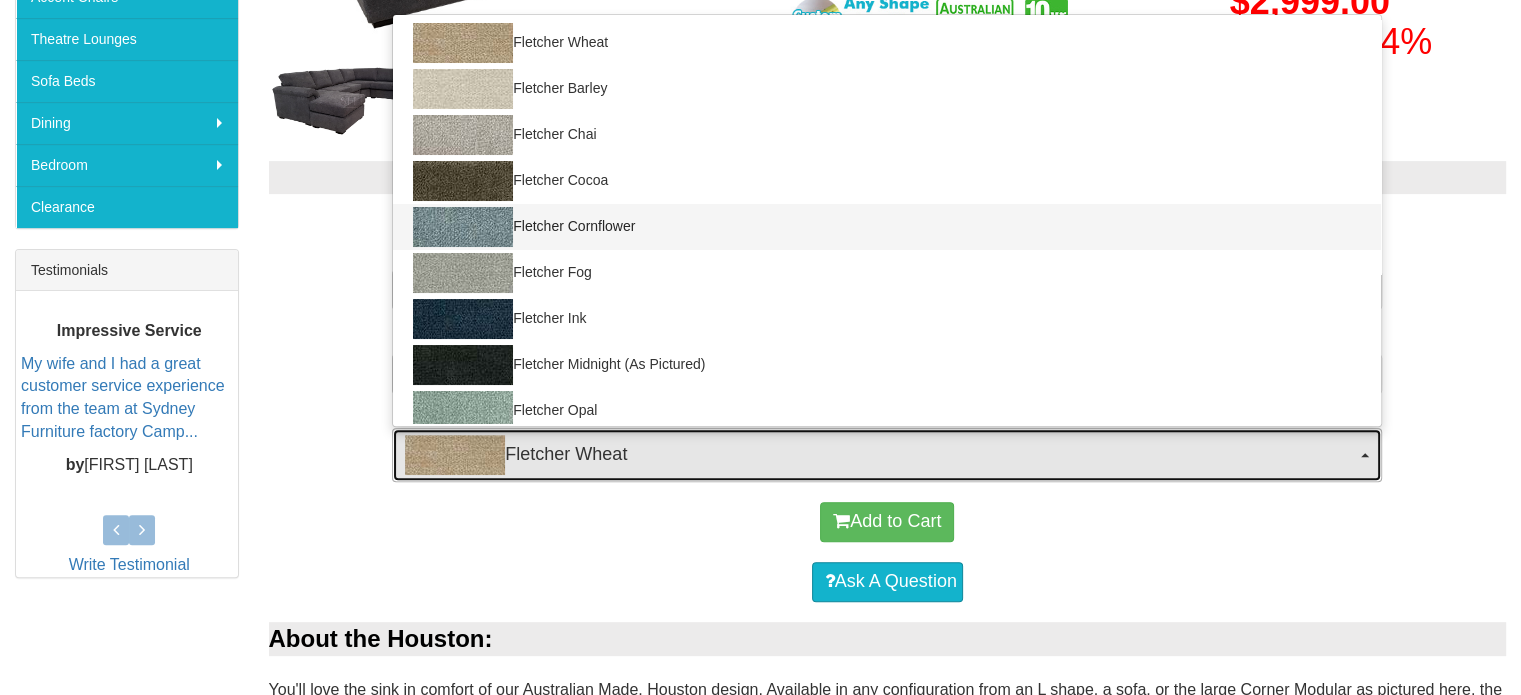 select on "1830" 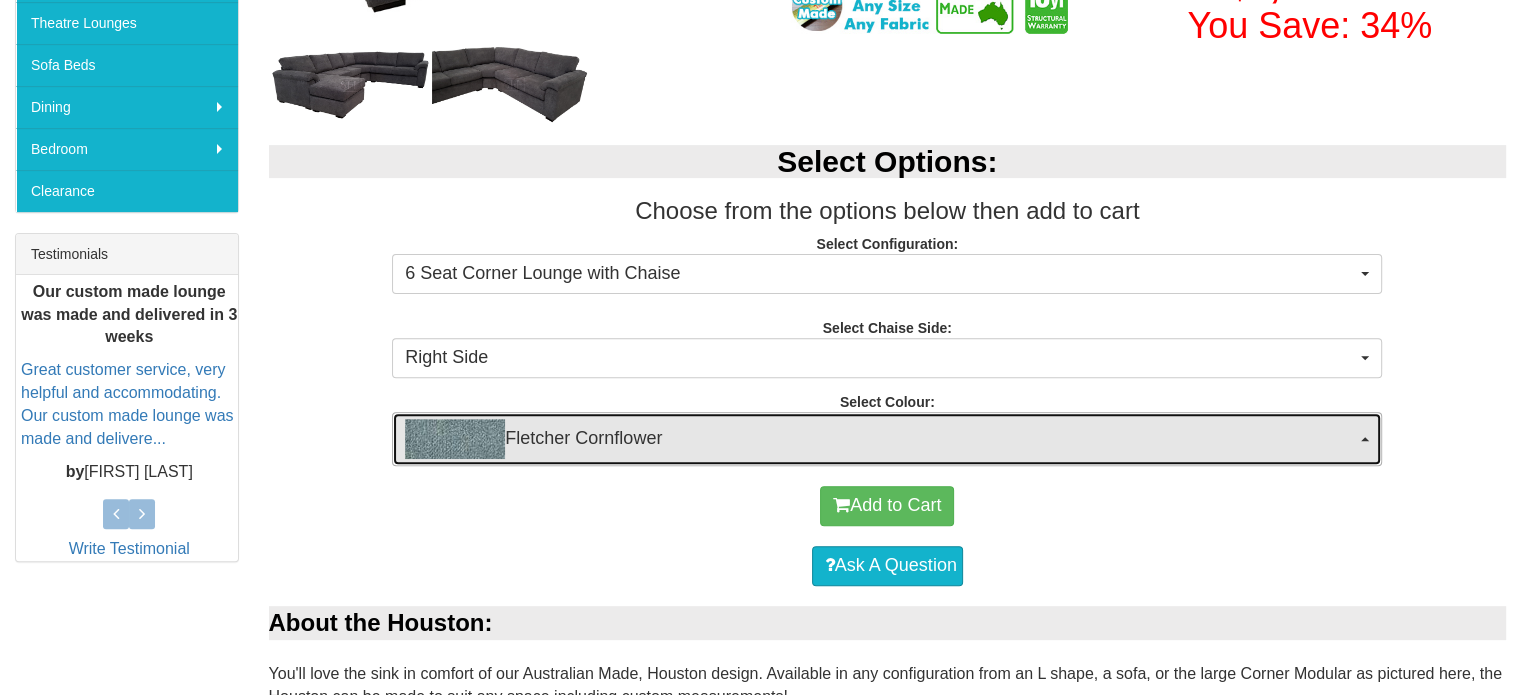 scroll, scrollTop: 516, scrollLeft: 0, axis: vertical 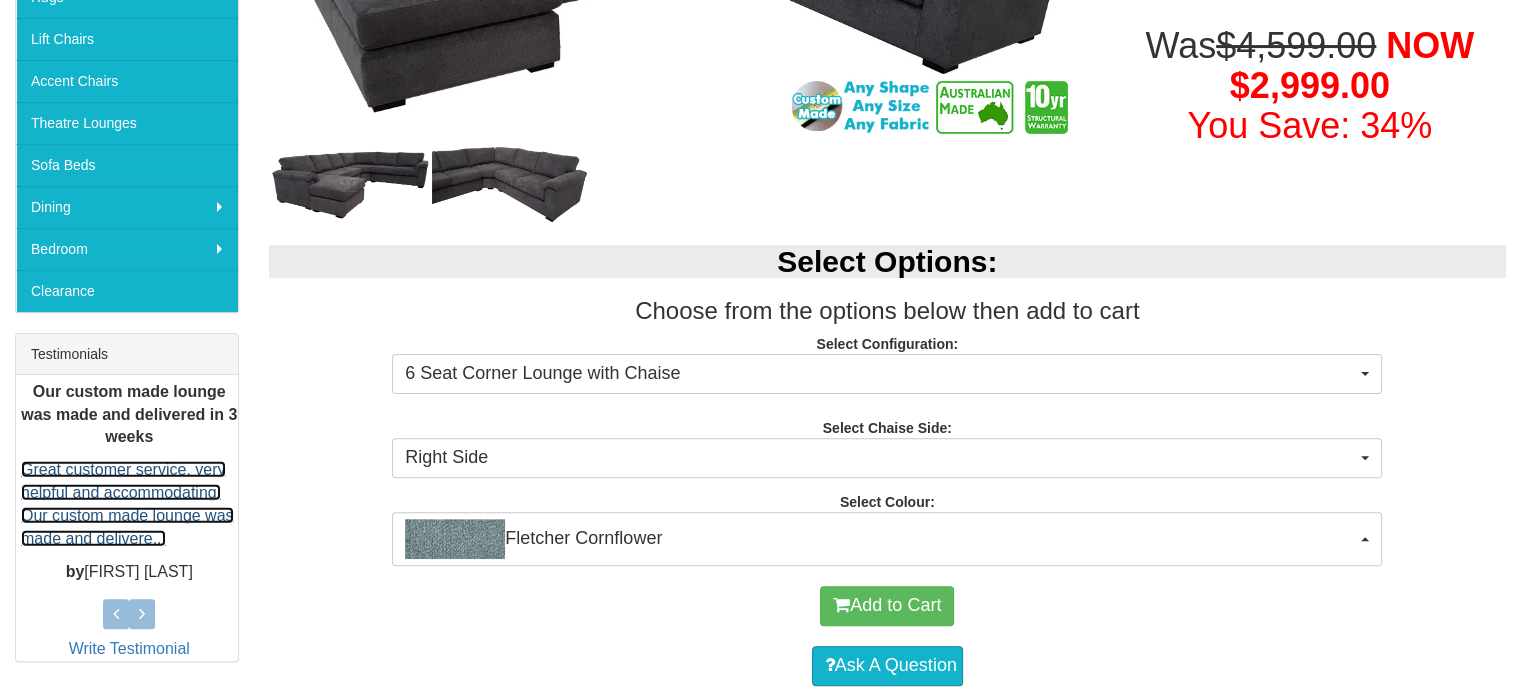 click on "Great customer service, very helpful and accommodating. Our custom made lounge was made and delivere..." at bounding box center [127, 504] 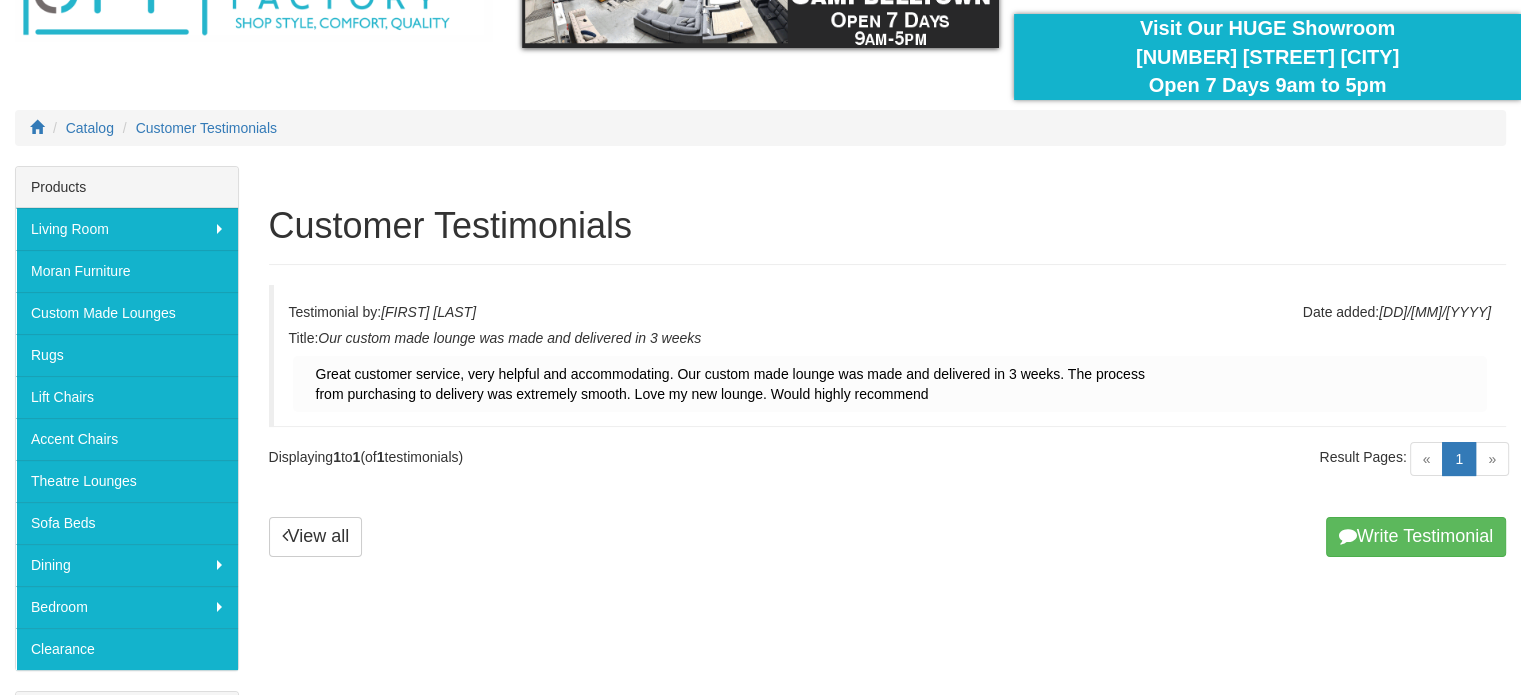 scroll, scrollTop: 200, scrollLeft: 0, axis: vertical 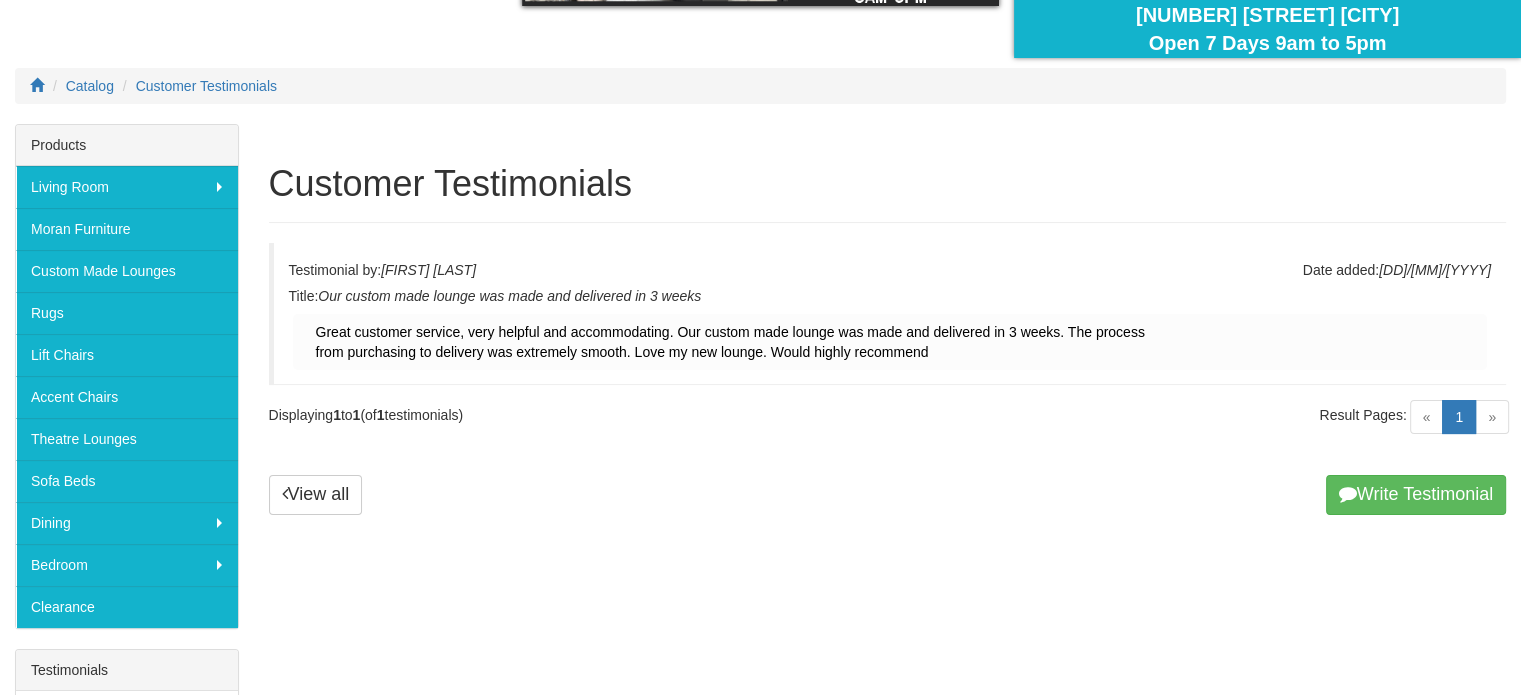 click on "«" at bounding box center [1427, 417] 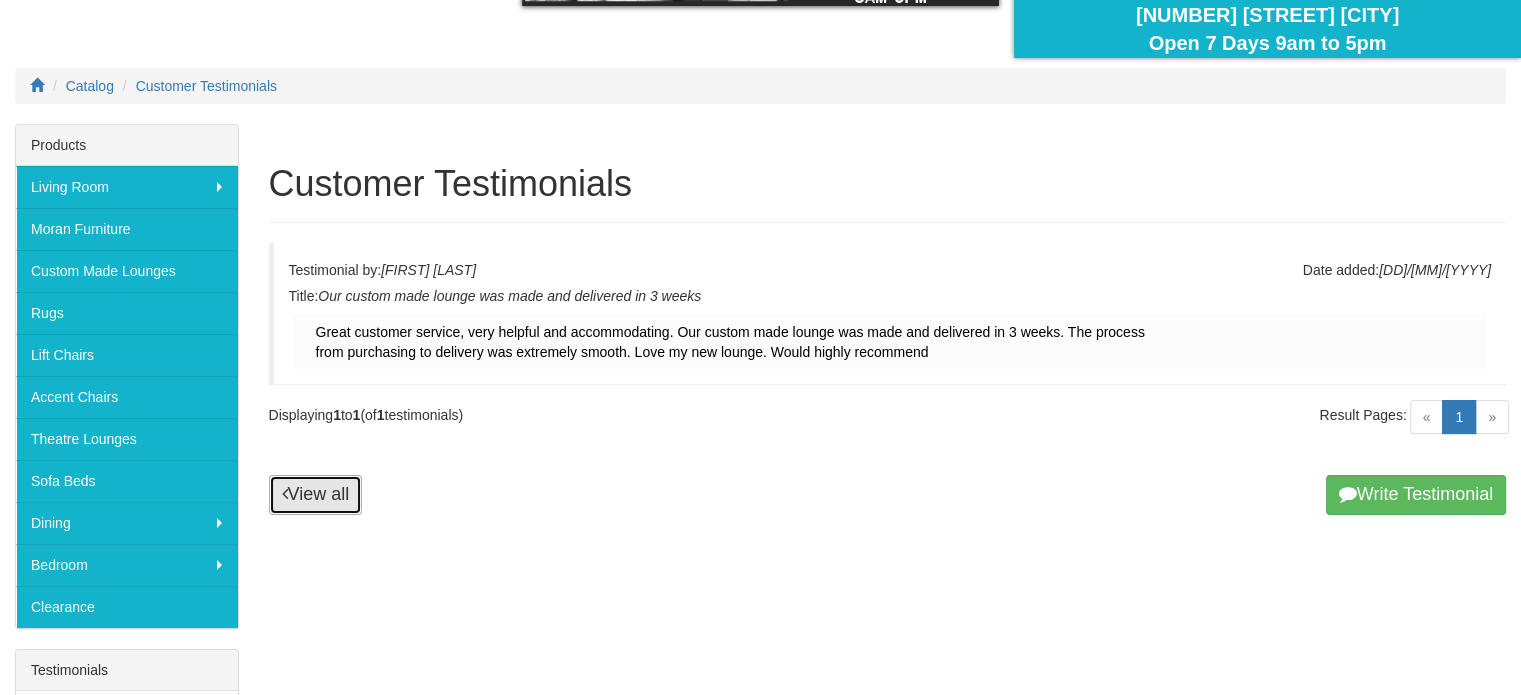 click on "View all" at bounding box center [316, 495] 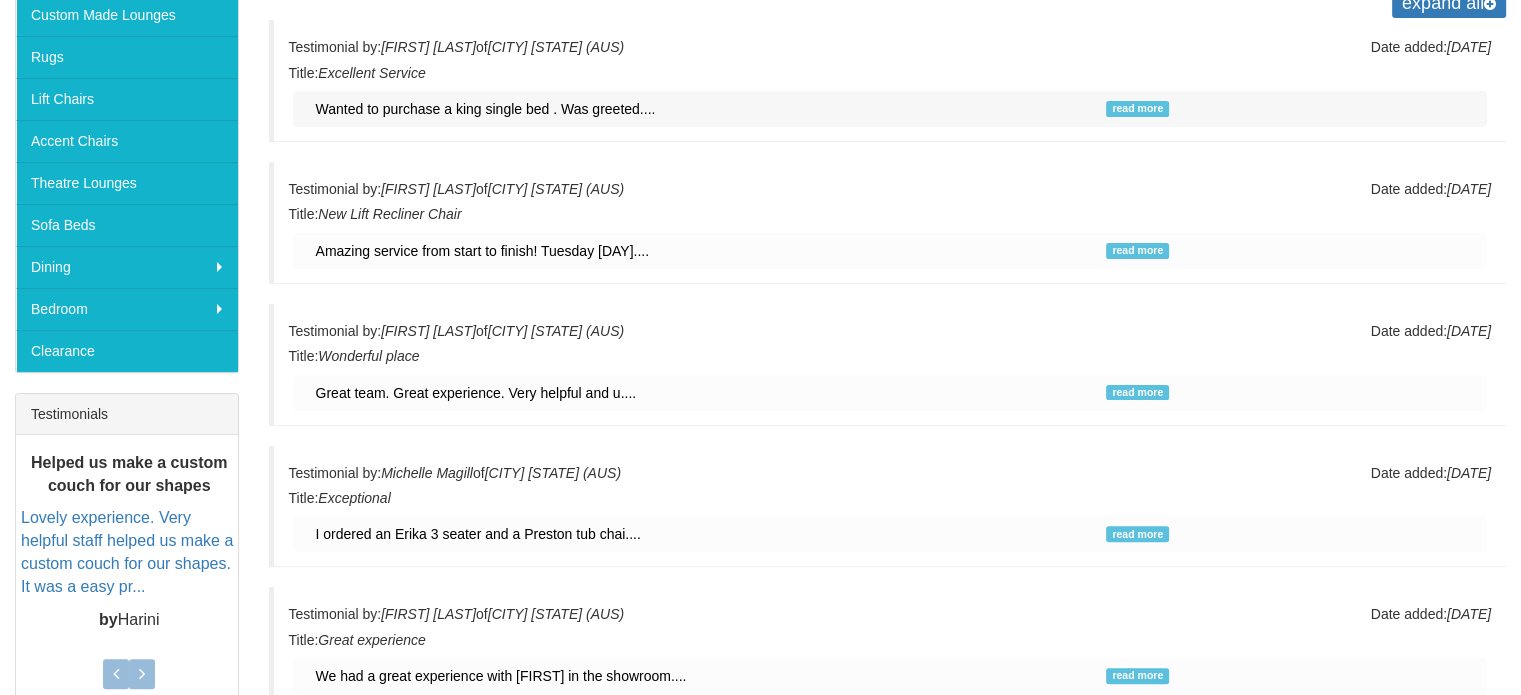 scroll, scrollTop: 500, scrollLeft: 0, axis: vertical 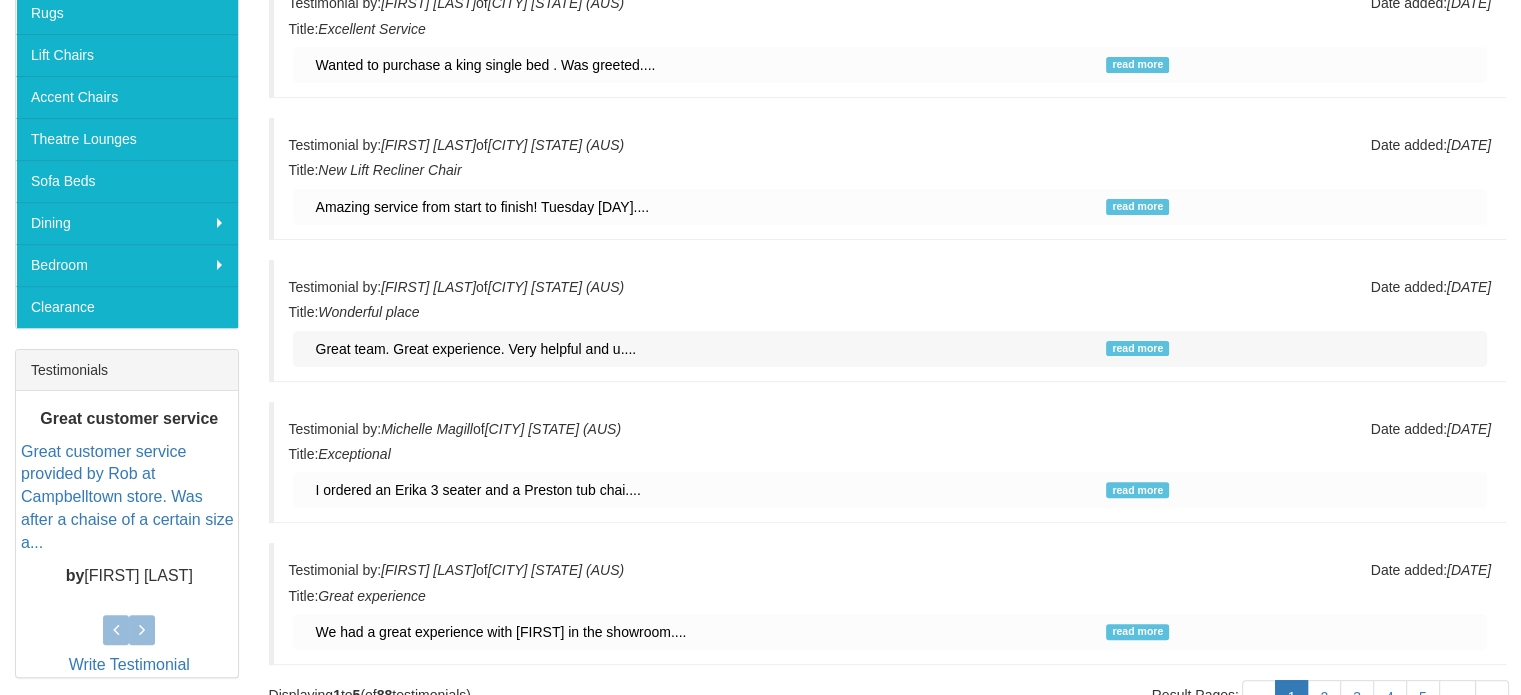 click on "read more" at bounding box center (1137, 349) 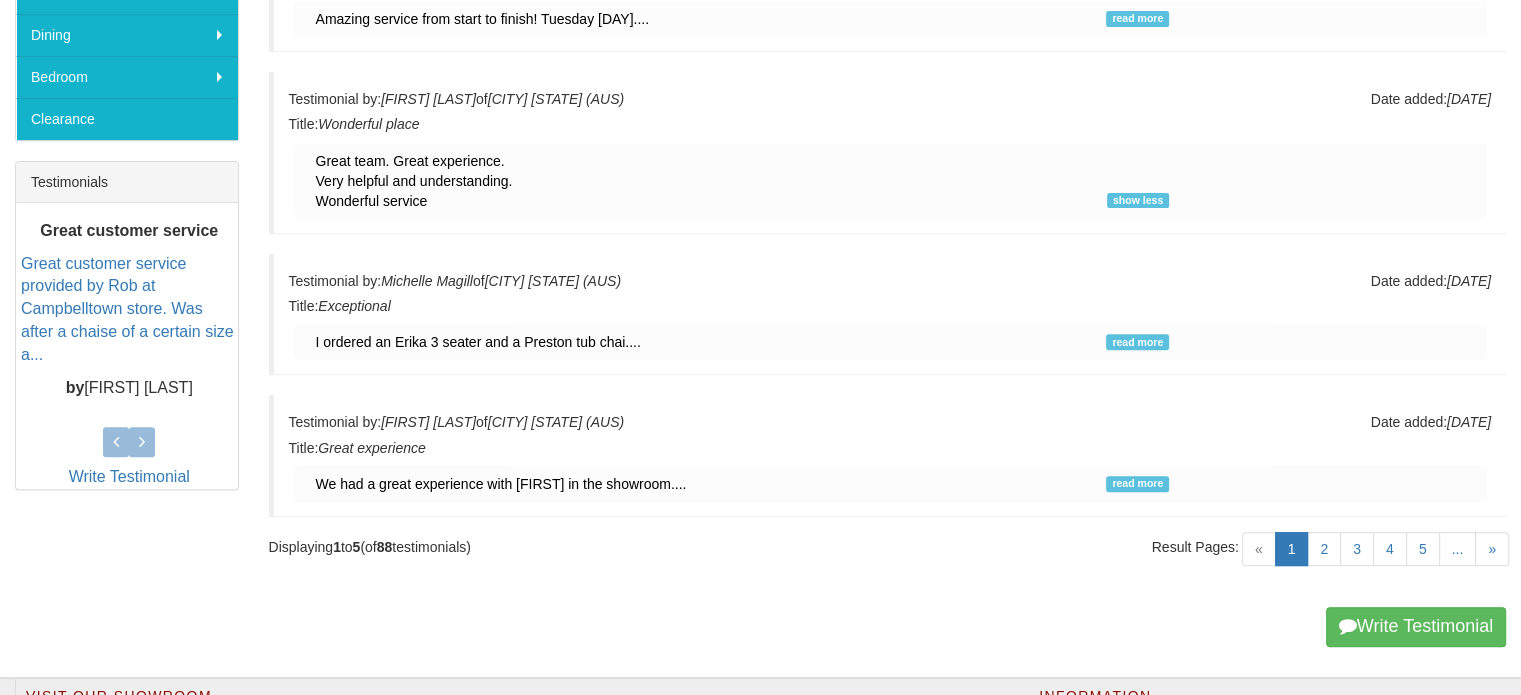 scroll, scrollTop: 700, scrollLeft: 0, axis: vertical 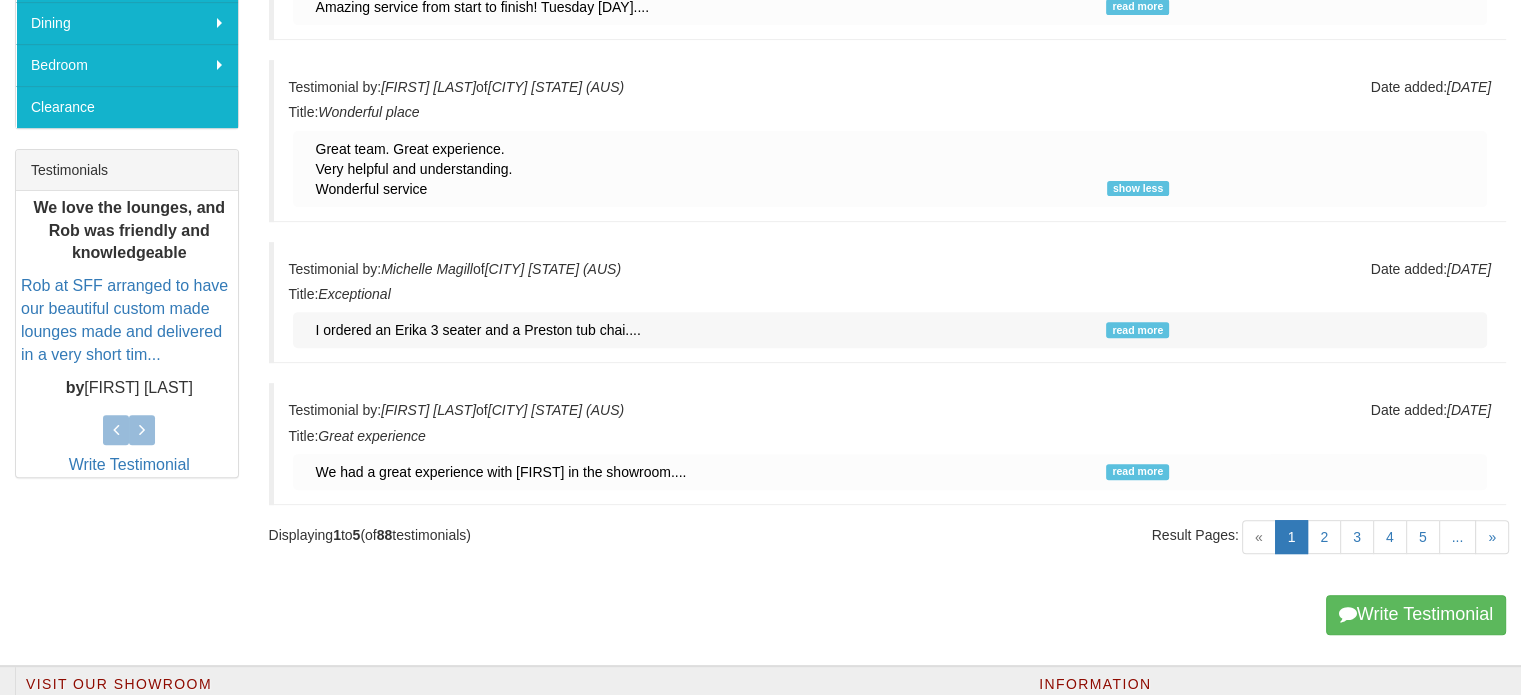 click on "read more" at bounding box center [1137, 330] 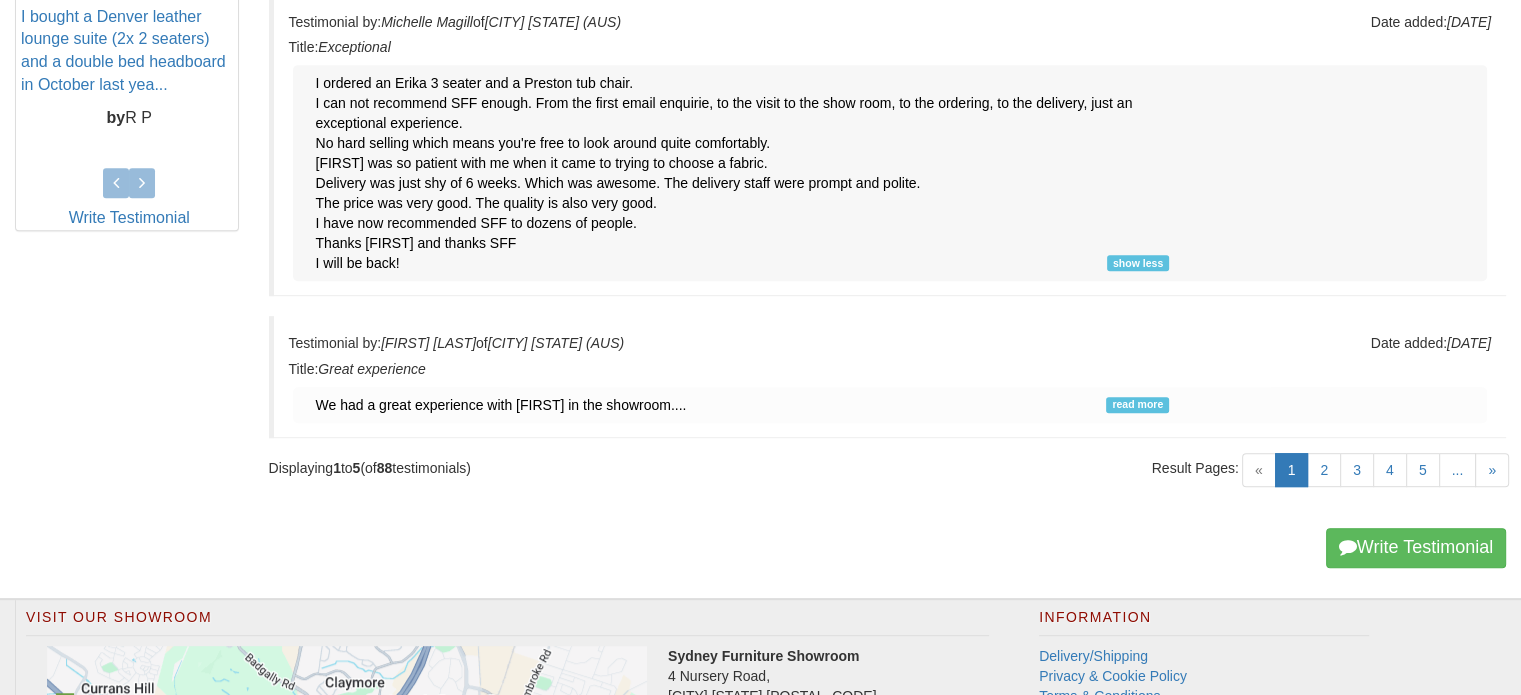 scroll, scrollTop: 1100, scrollLeft: 0, axis: vertical 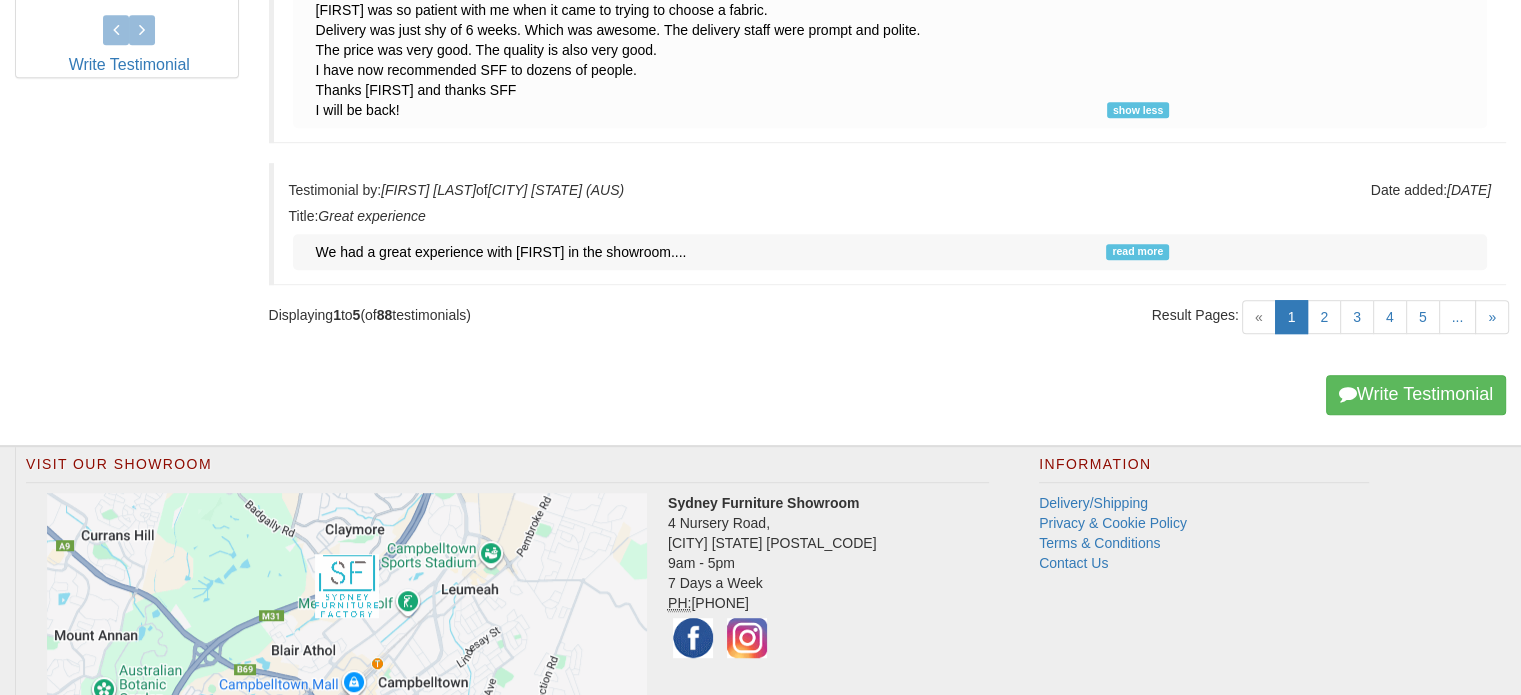 click on "We had a great experience with Rob in the showroom....  read more" at bounding box center [743, 252] 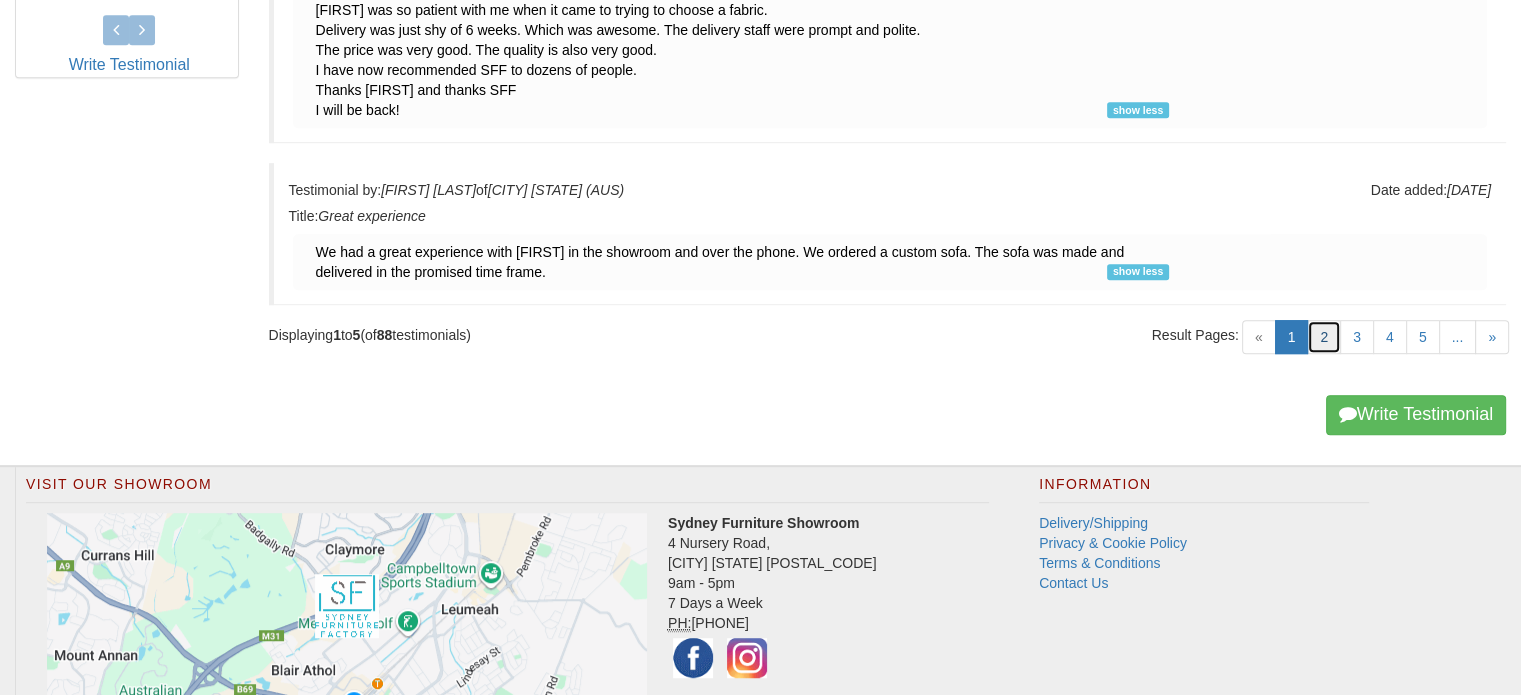 click on "2" at bounding box center [1324, 337] 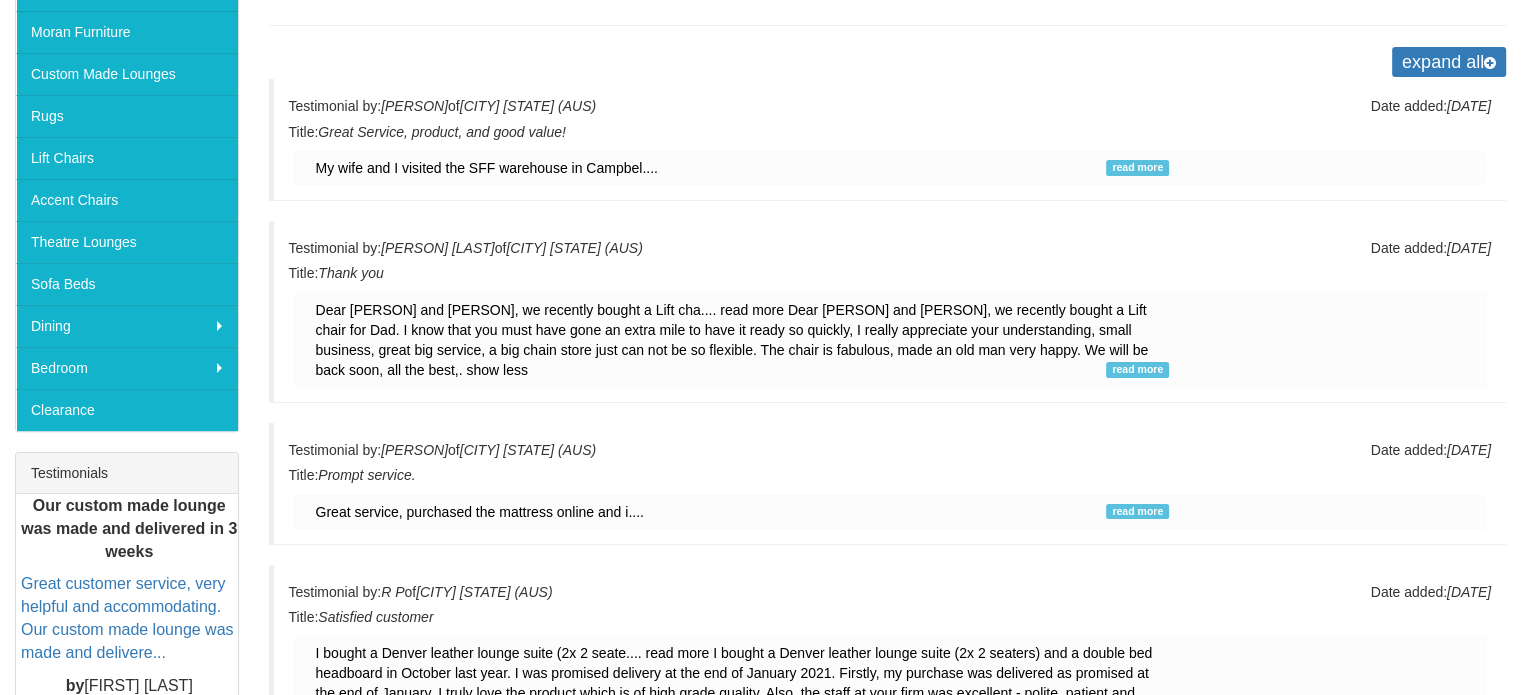 scroll, scrollTop: 400, scrollLeft: 0, axis: vertical 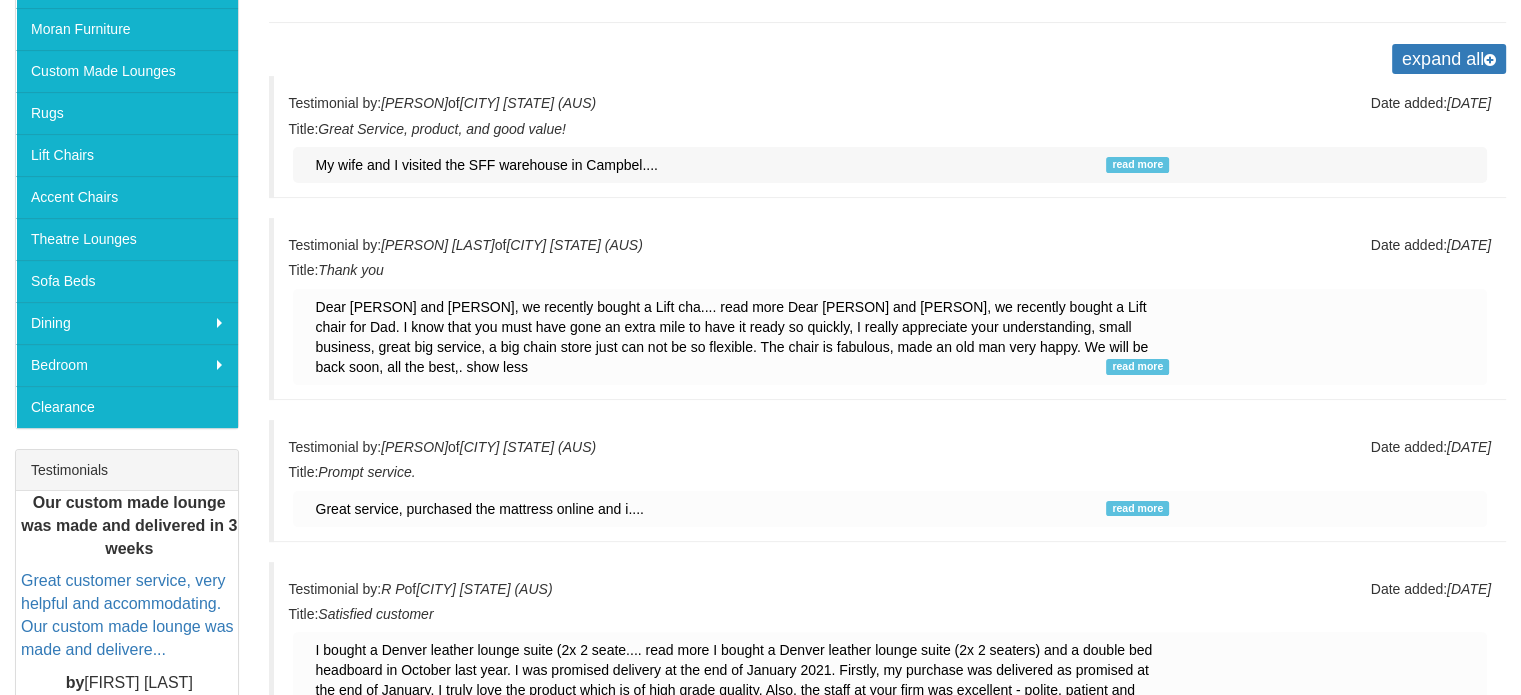 click on "read more" at bounding box center [1137, 165] 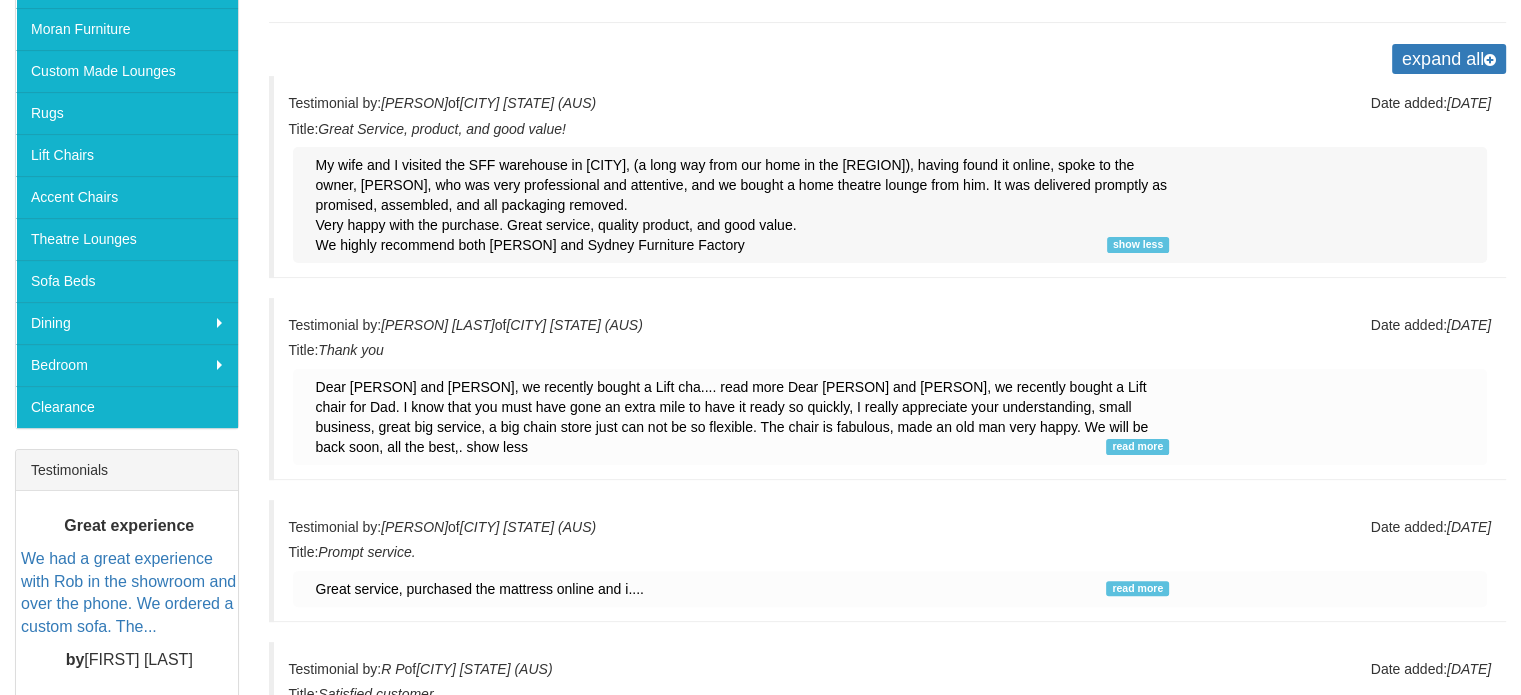 scroll, scrollTop: 500, scrollLeft: 0, axis: vertical 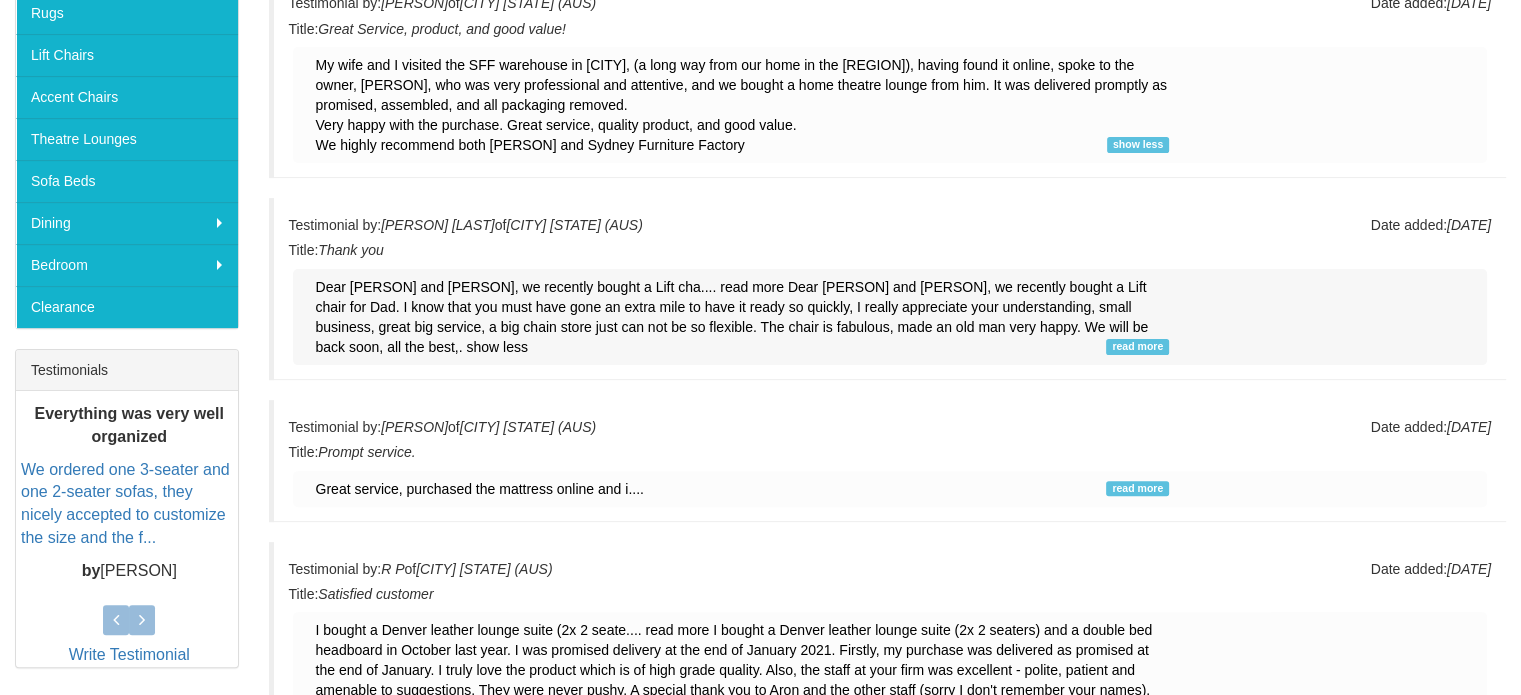 click on "read more" at bounding box center [1137, 347] 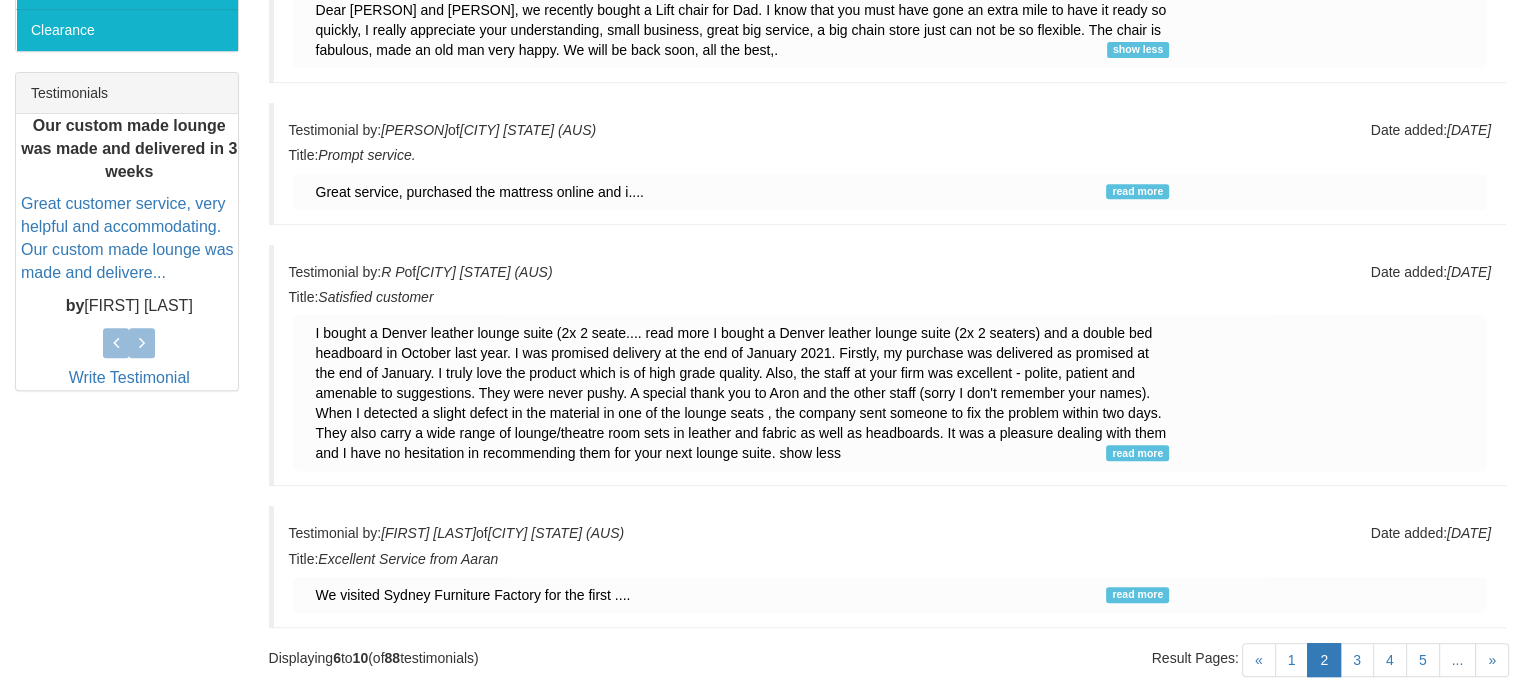 scroll, scrollTop: 800, scrollLeft: 0, axis: vertical 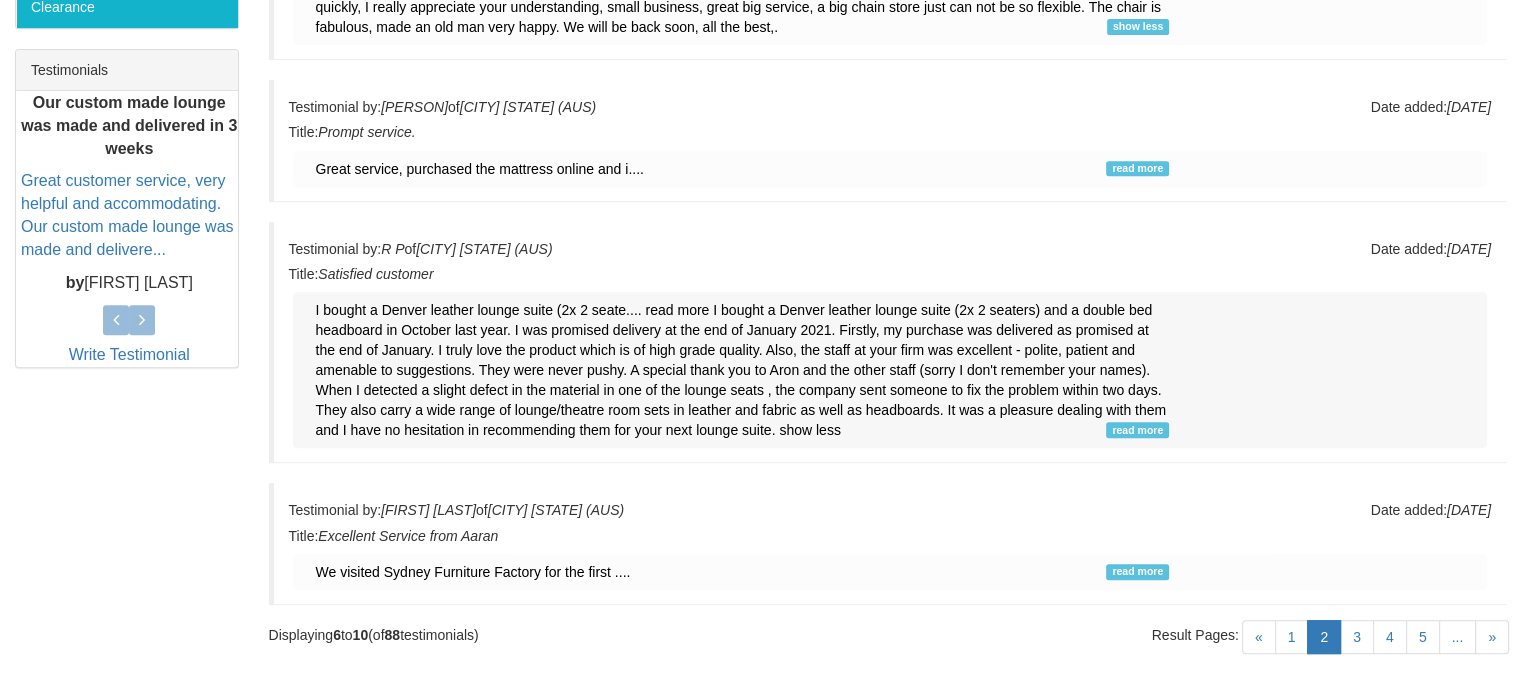 click on "read more" at bounding box center [1137, 430] 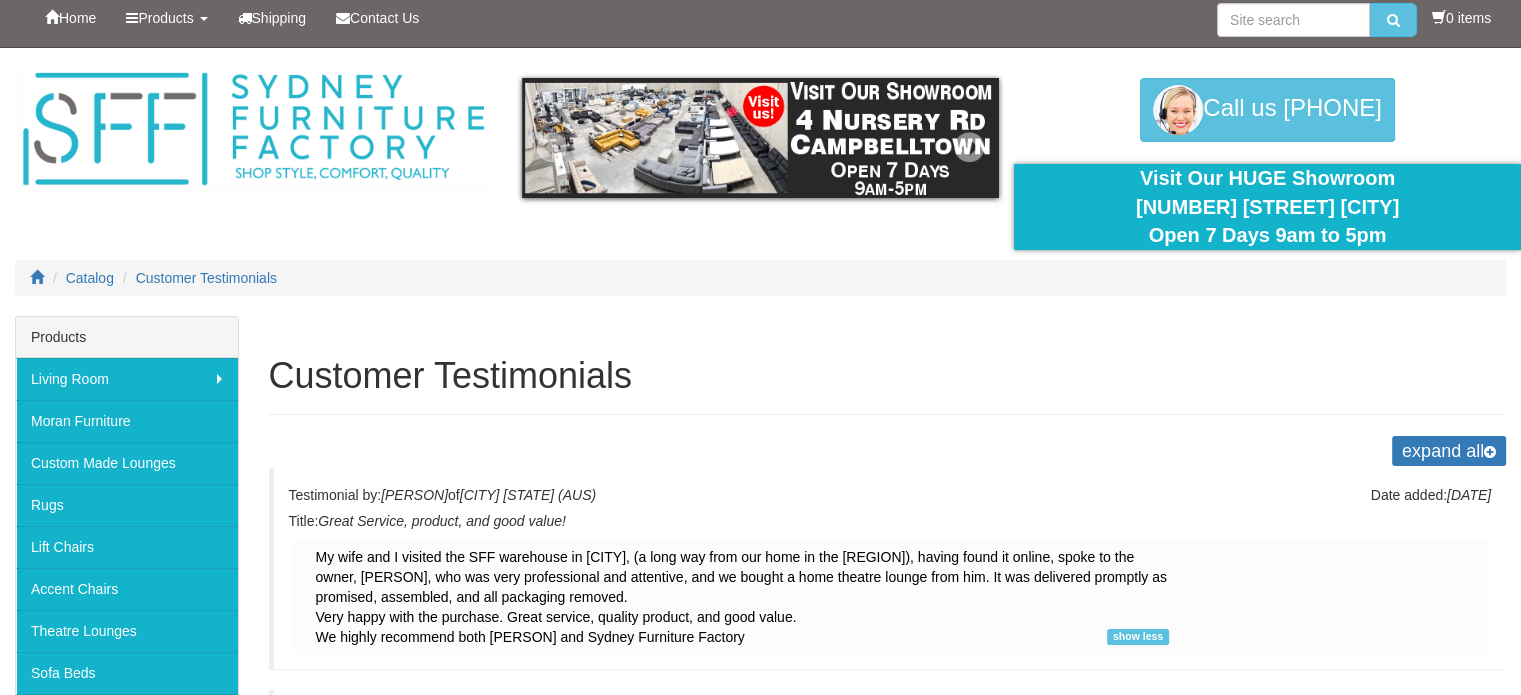 scroll, scrollTop: 0, scrollLeft: 0, axis: both 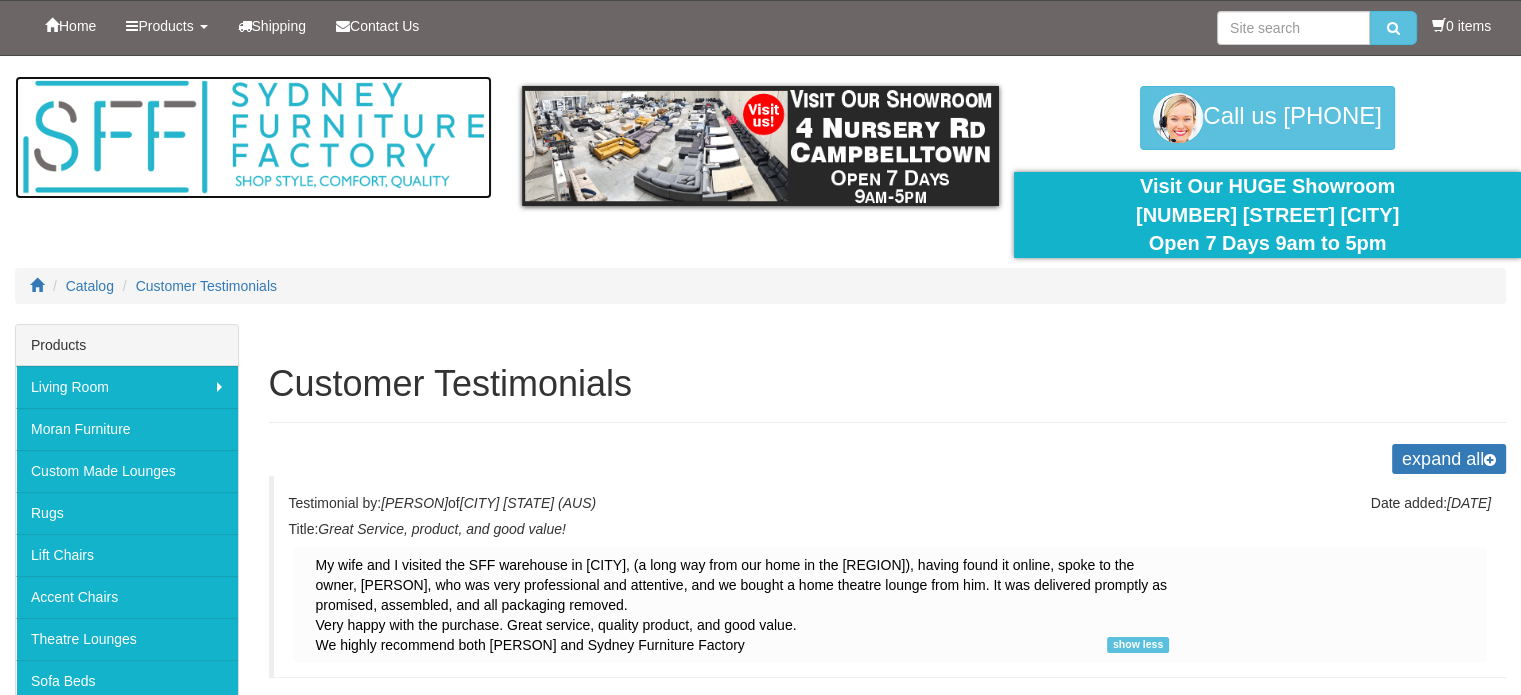 click at bounding box center (253, 137) 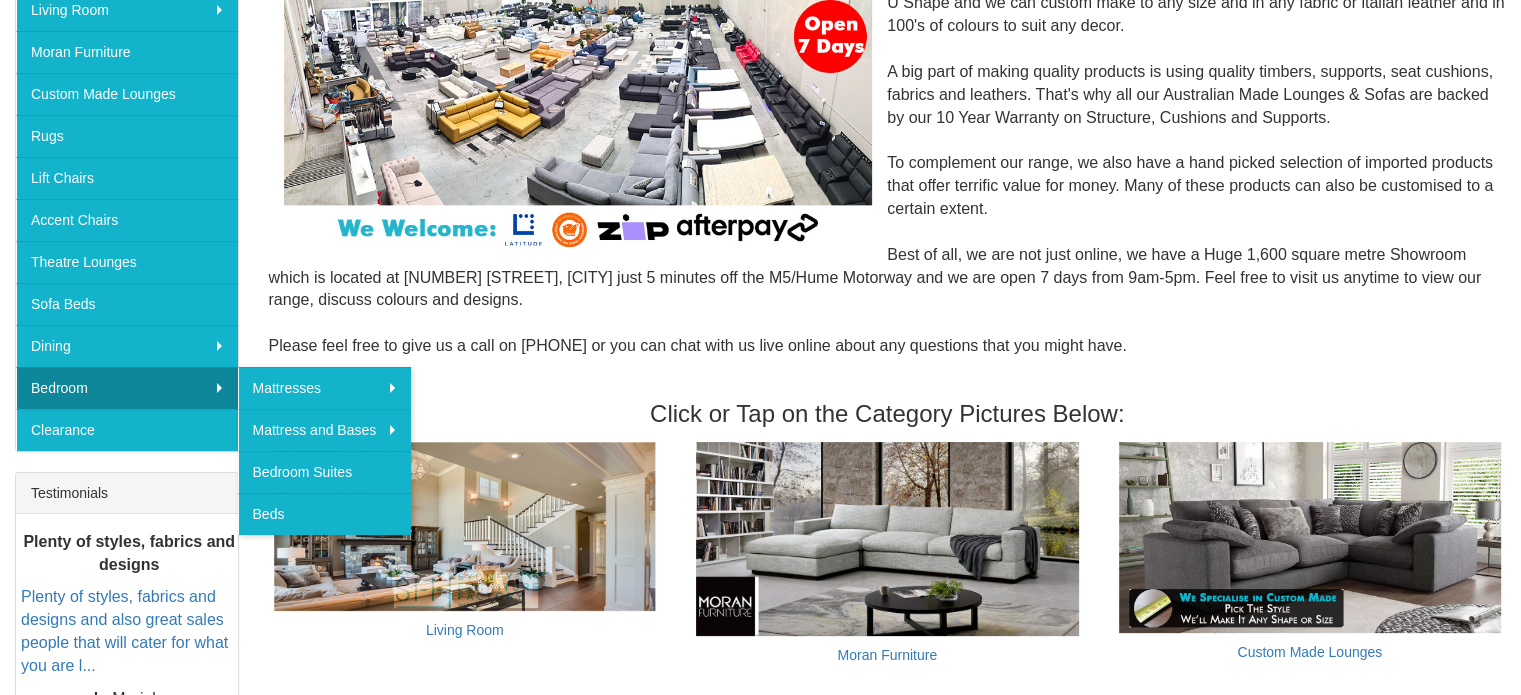 scroll, scrollTop: 400, scrollLeft: 0, axis: vertical 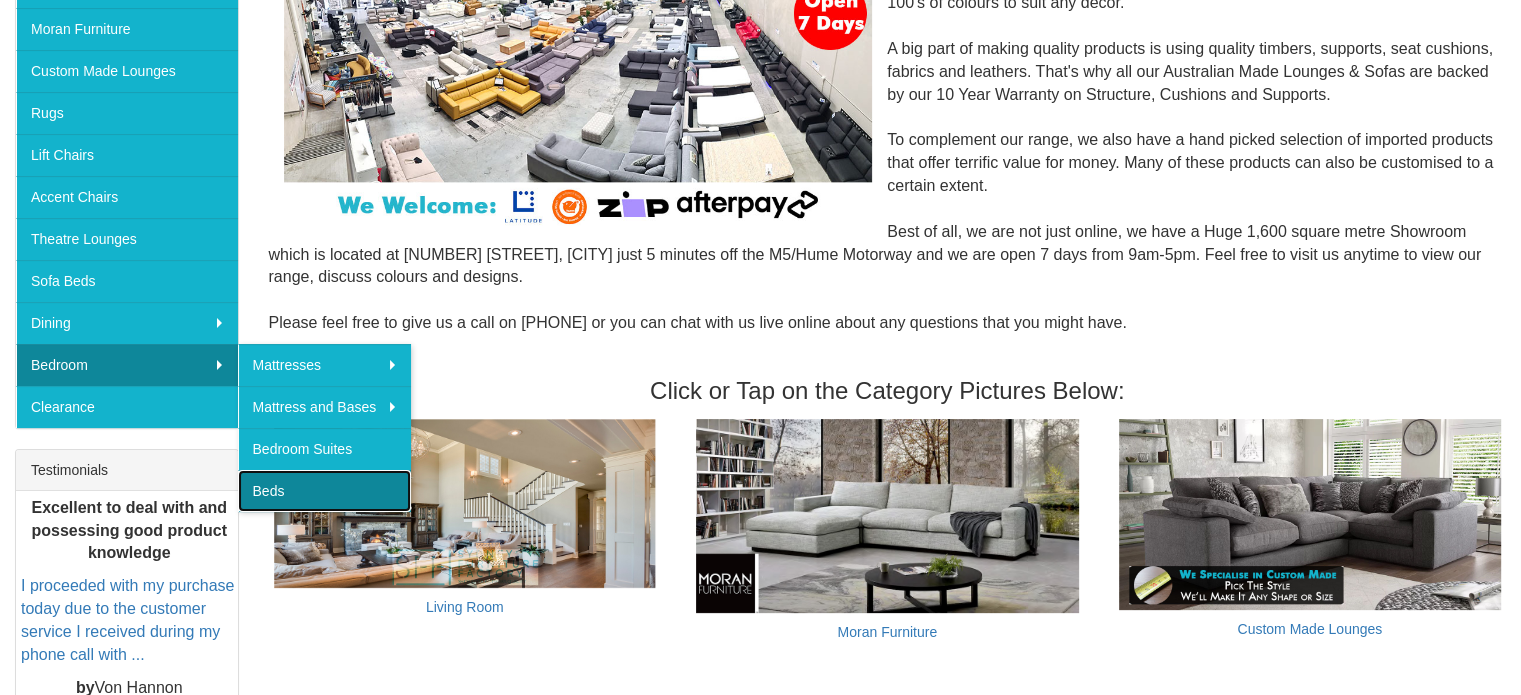 click on "Beds" at bounding box center [325, 491] 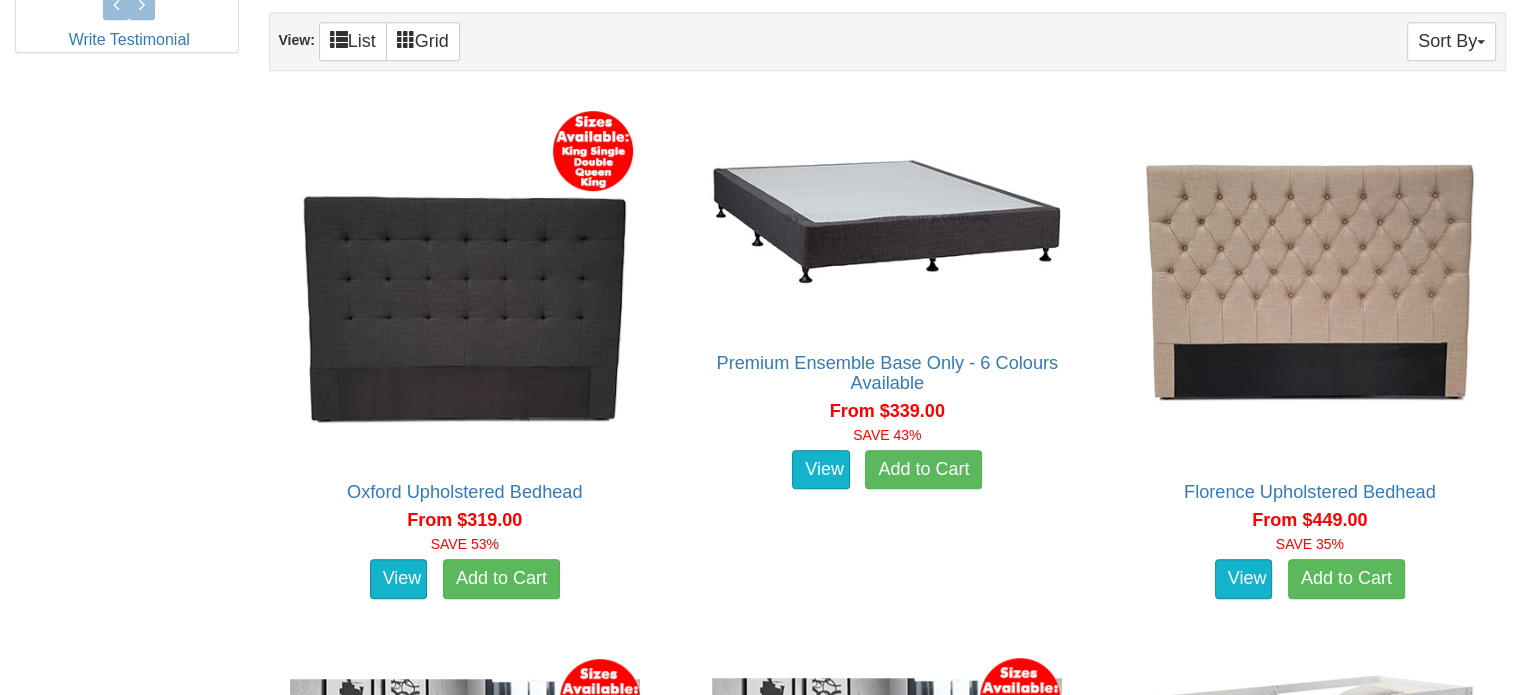 scroll, scrollTop: 1068, scrollLeft: 0, axis: vertical 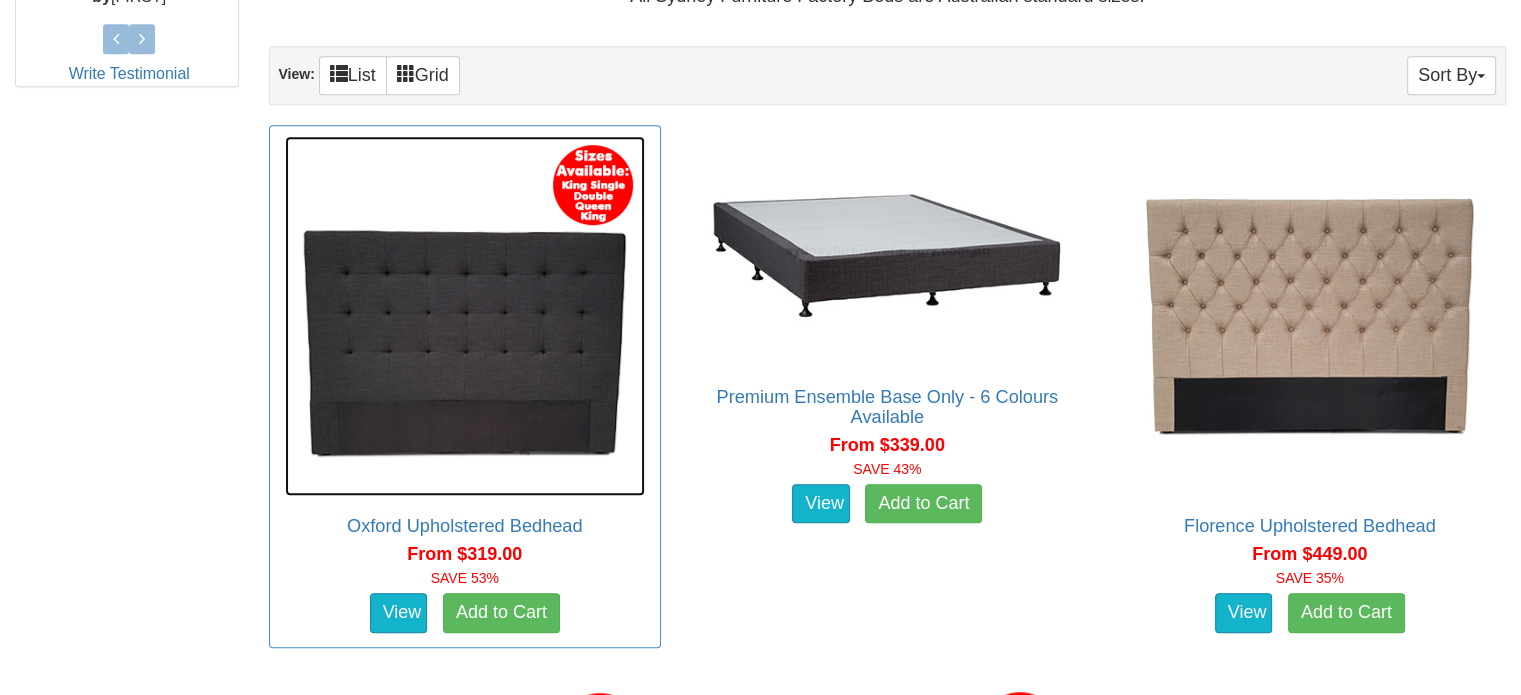 click at bounding box center [465, 316] 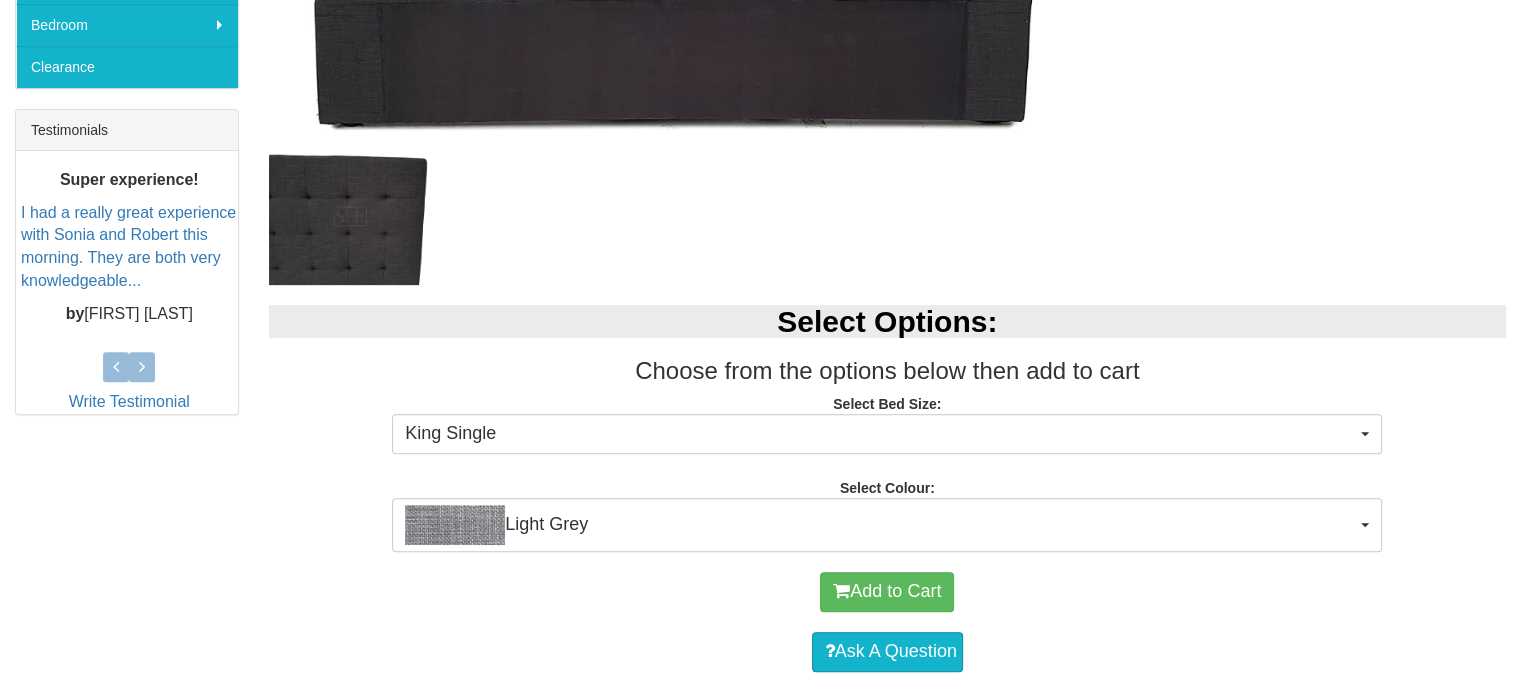 scroll, scrollTop: 800, scrollLeft: 0, axis: vertical 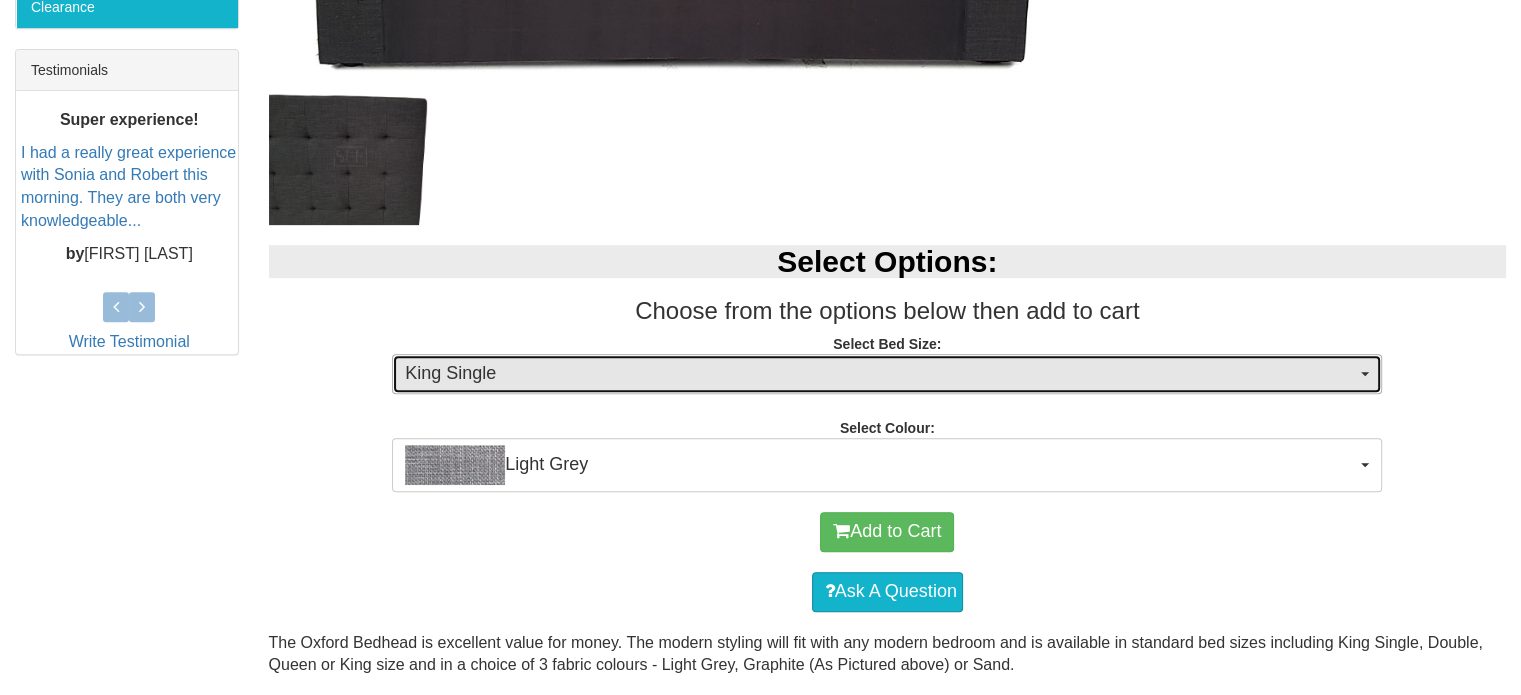 click on "King Single" at bounding box center (887, 374) 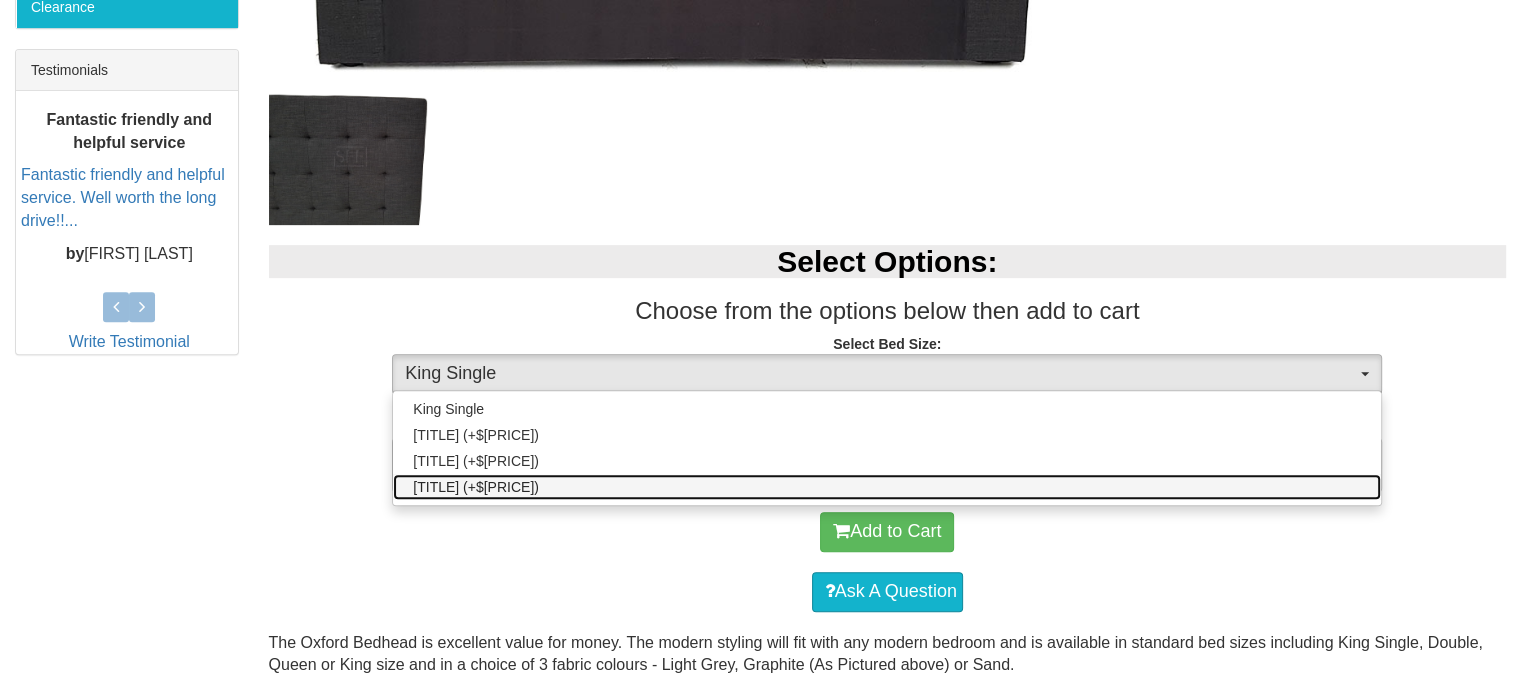 click on "King (+$230.00)" at bounding box center (887, 487) 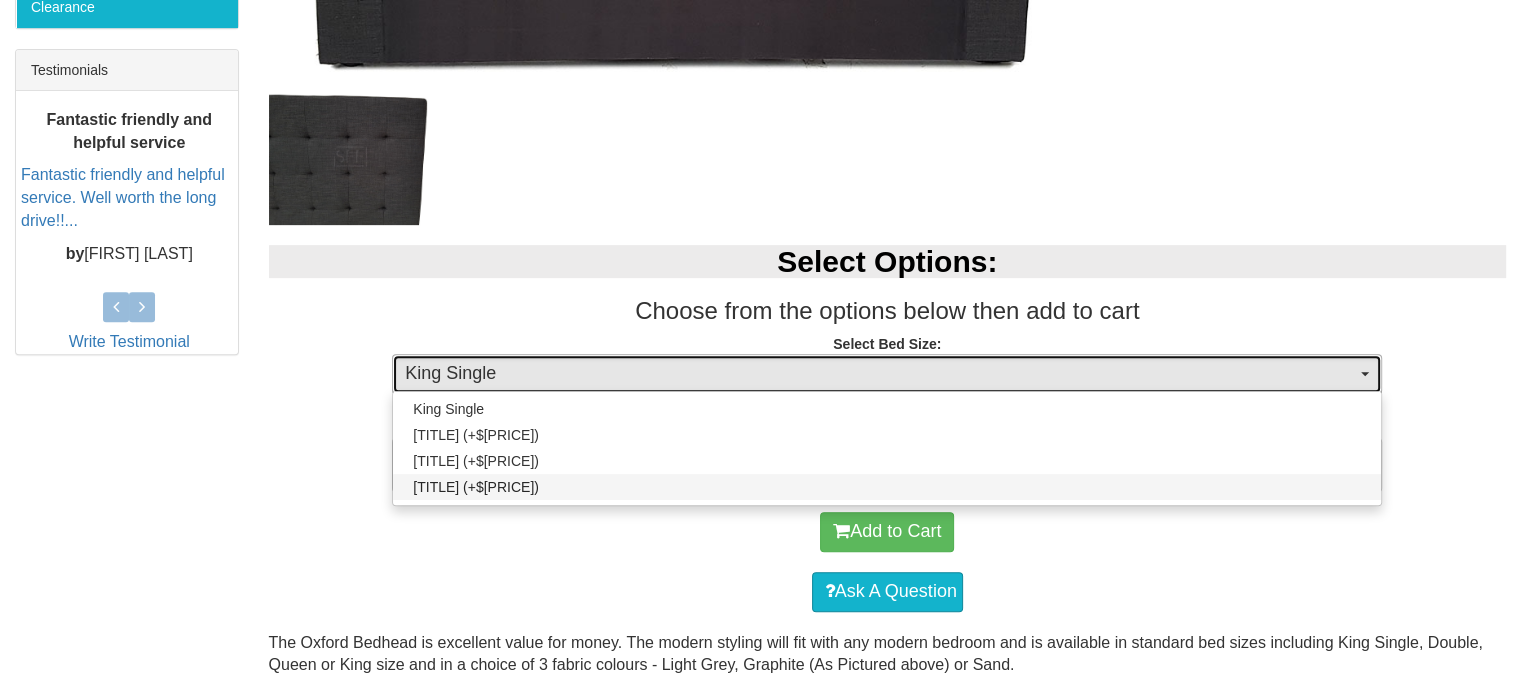 select on "1301" 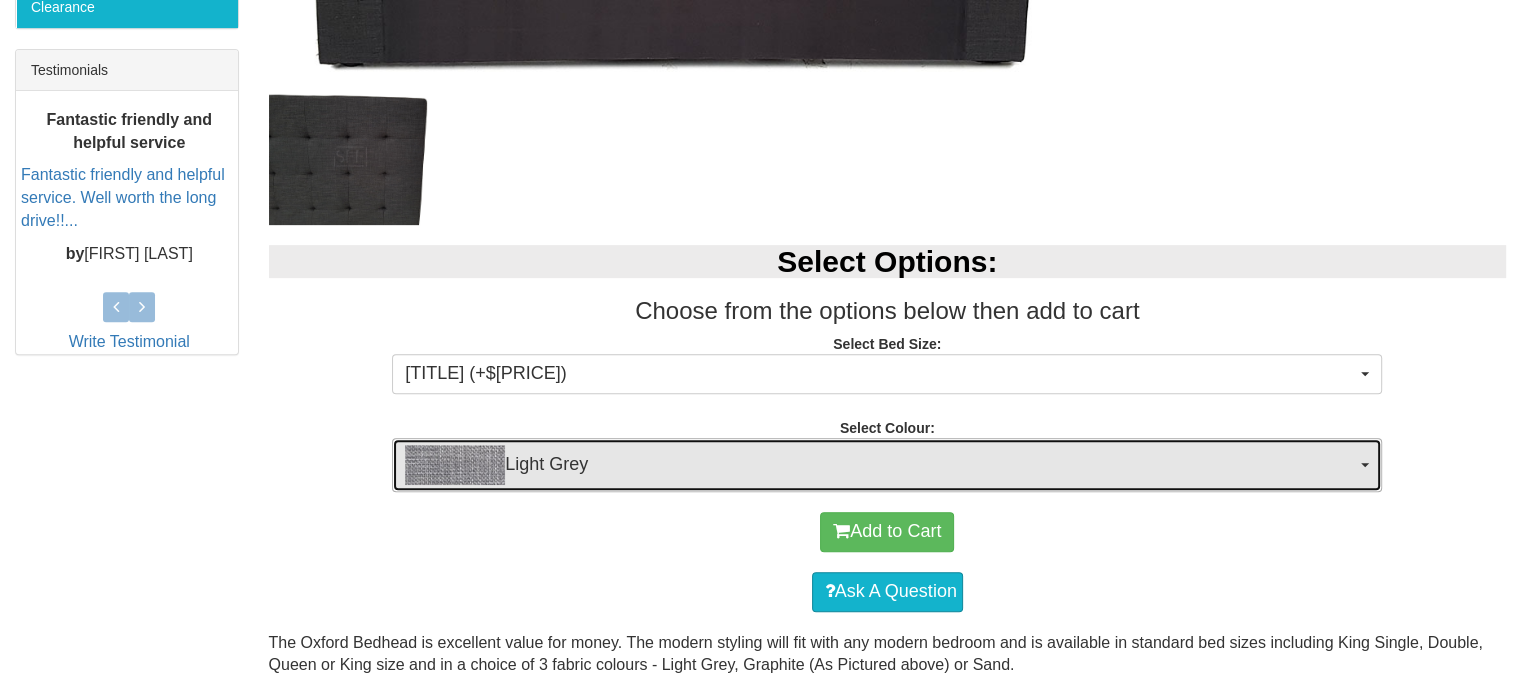 click on "Light Grey" at bounding box center (880, 465) 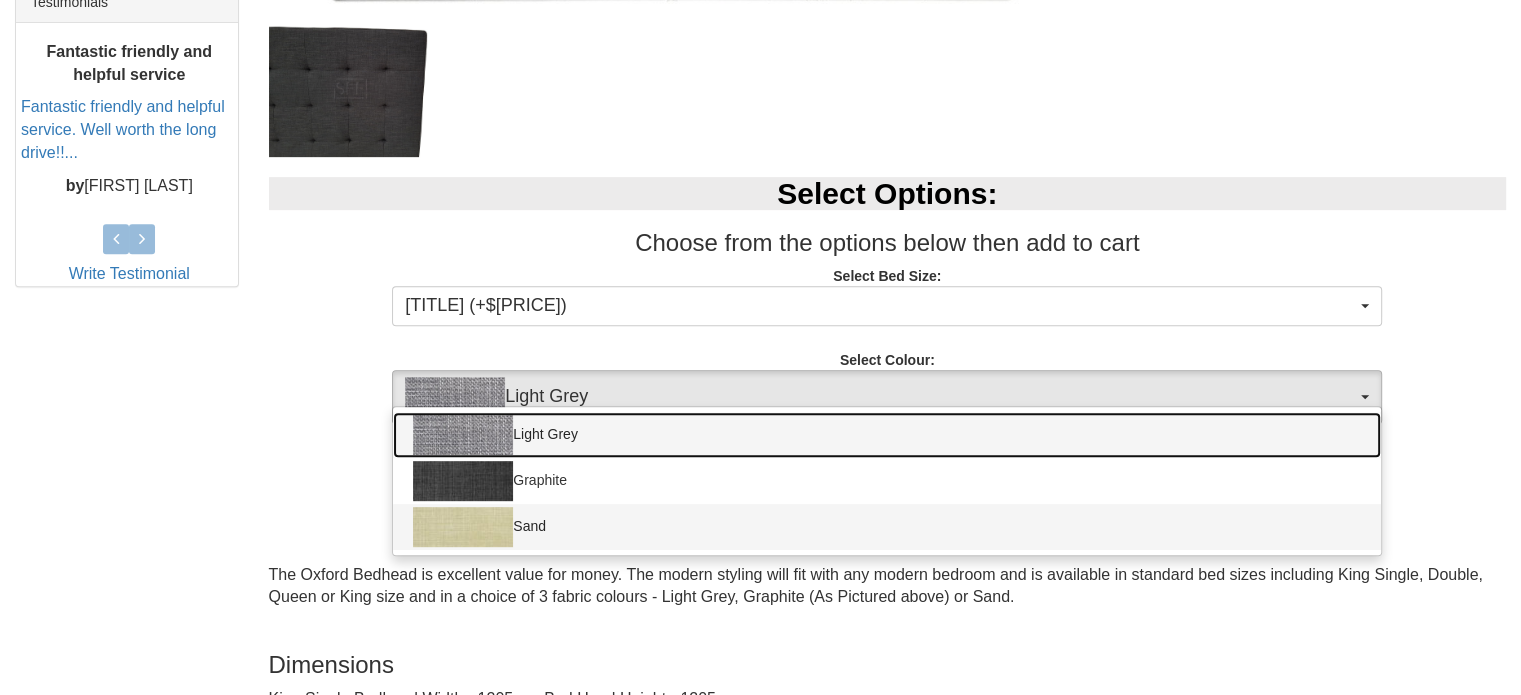 scroll, scrollTop: 1000, scrollLeft: 0, axis: vertical 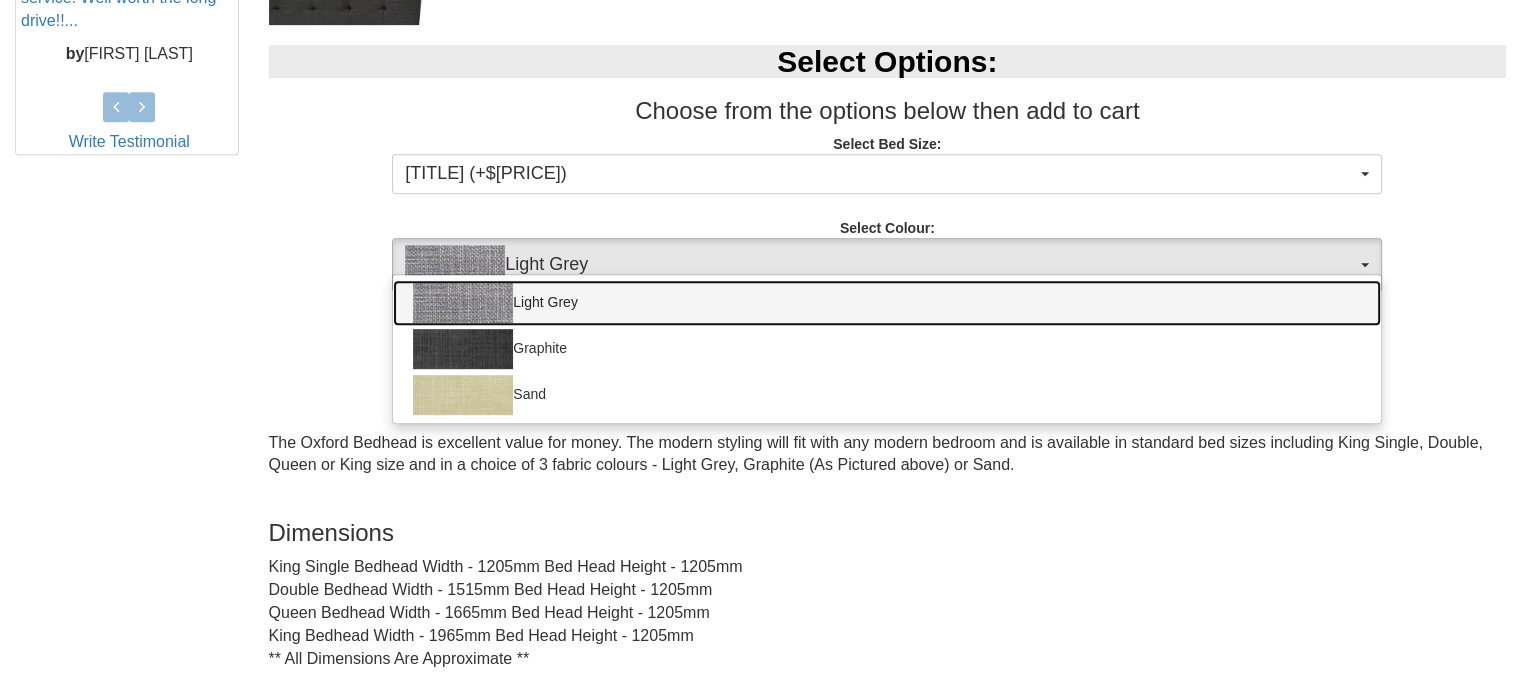 click on "Light Grey" at bounding box center [887, 303] 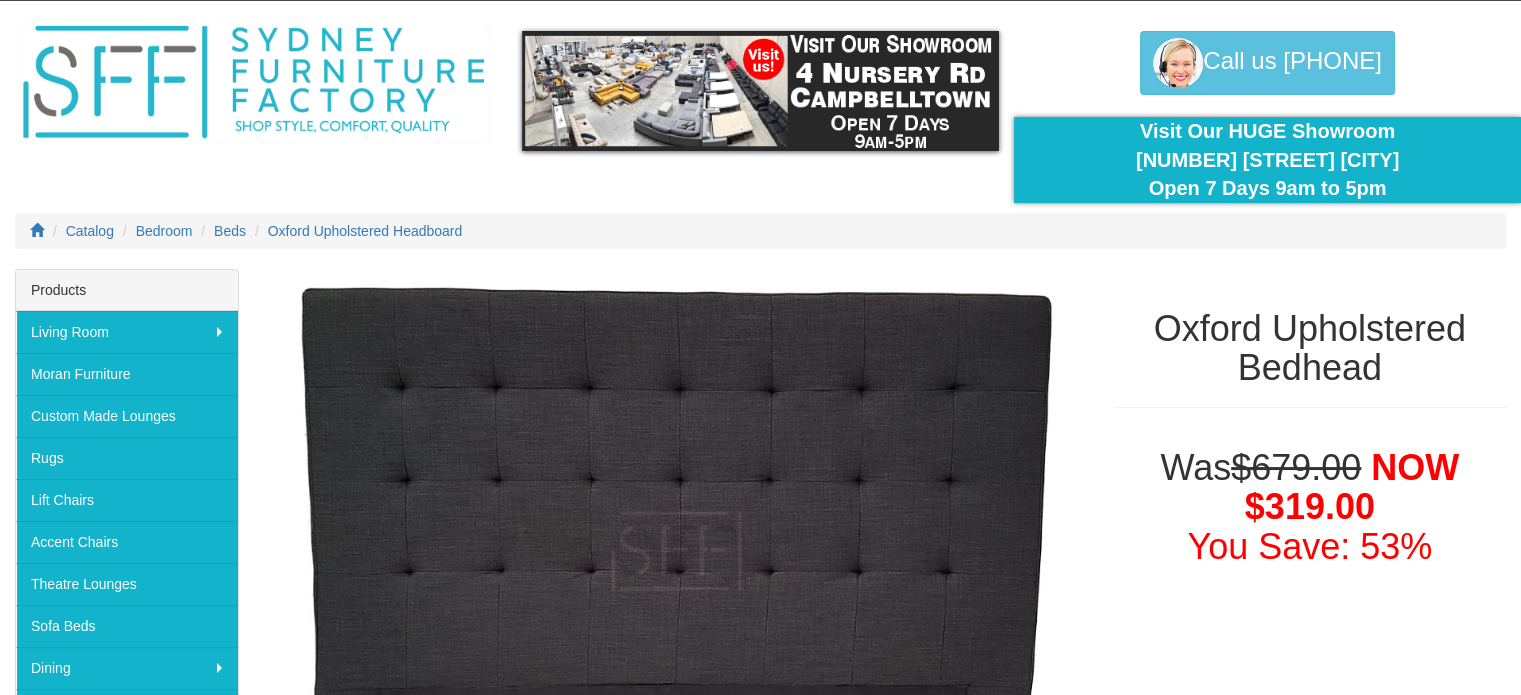 scroll, scrollTop: 0, scrollLeft: 0, axis: both 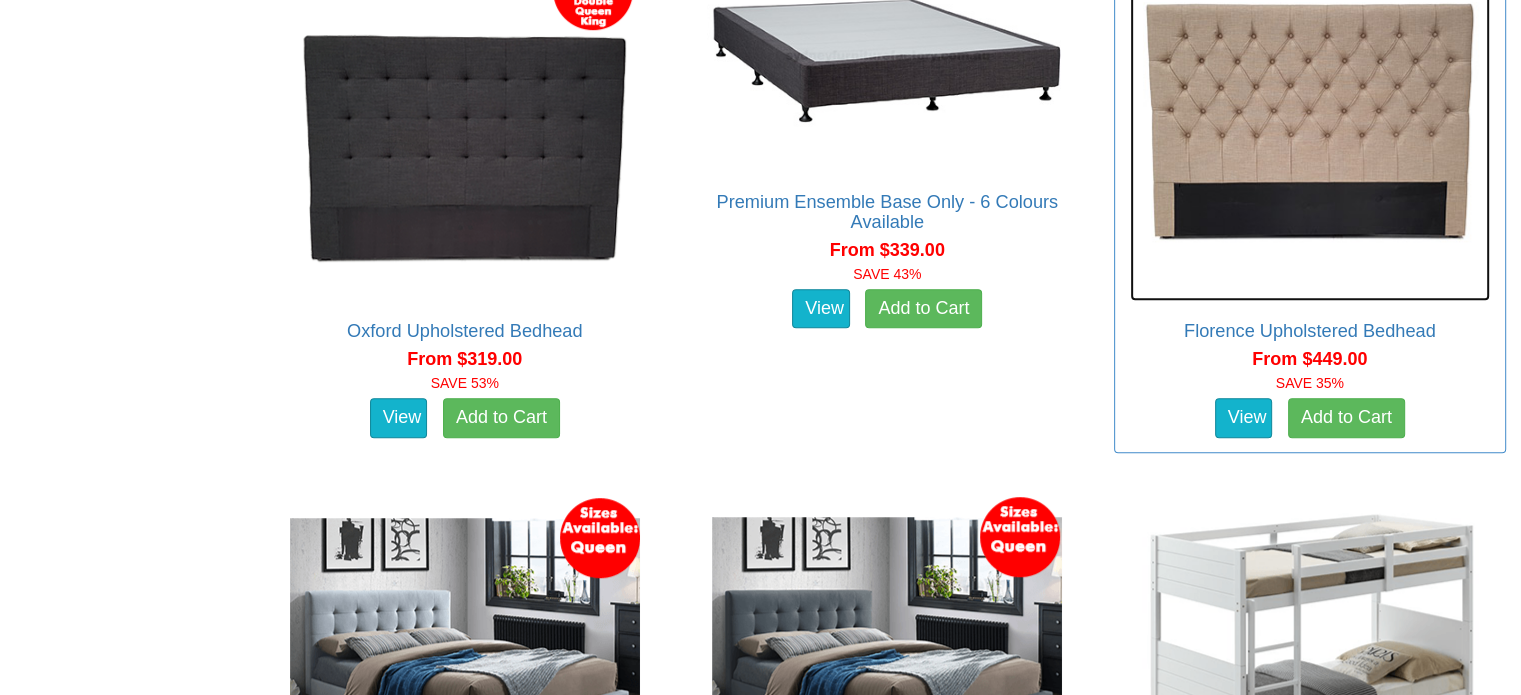 click at bounding box center [1310, 121] 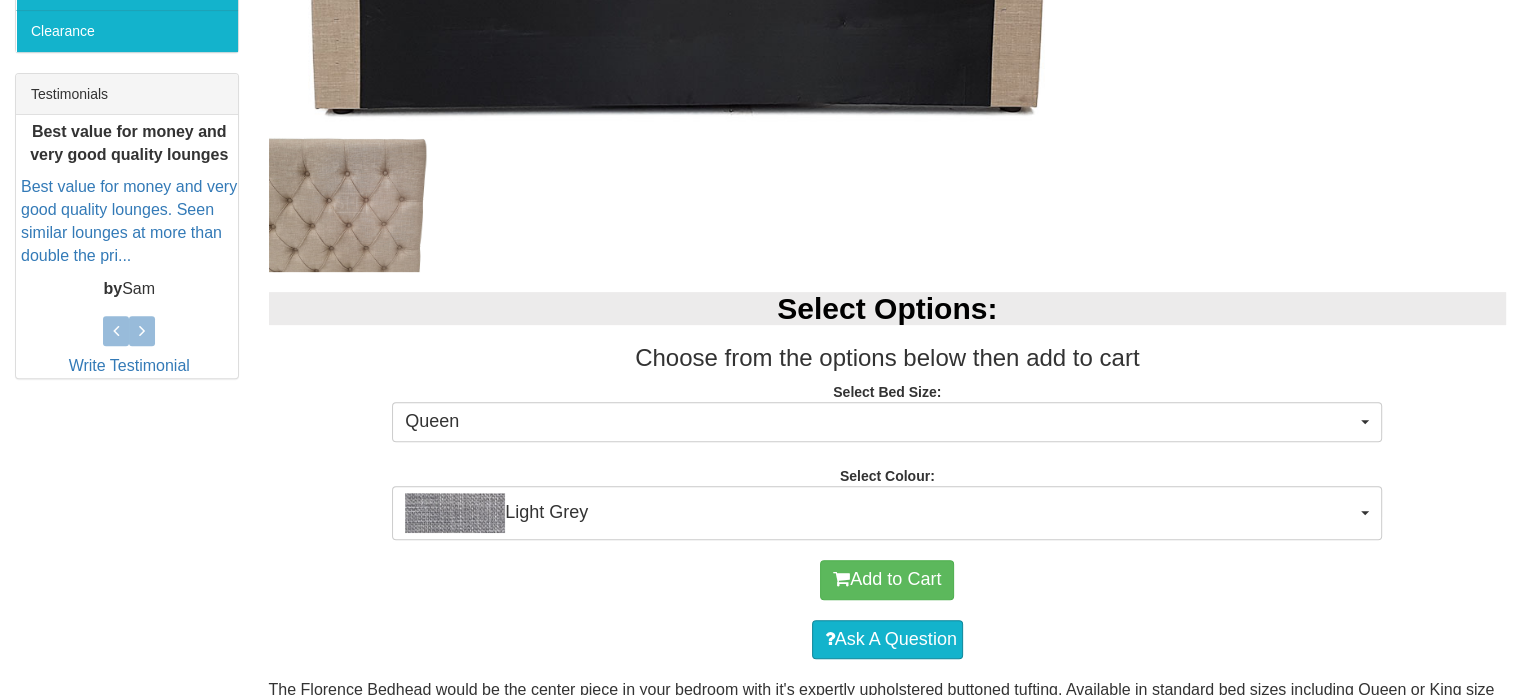 scroll, scrollTop: 800, scrollLeft: 0, axis: vertical 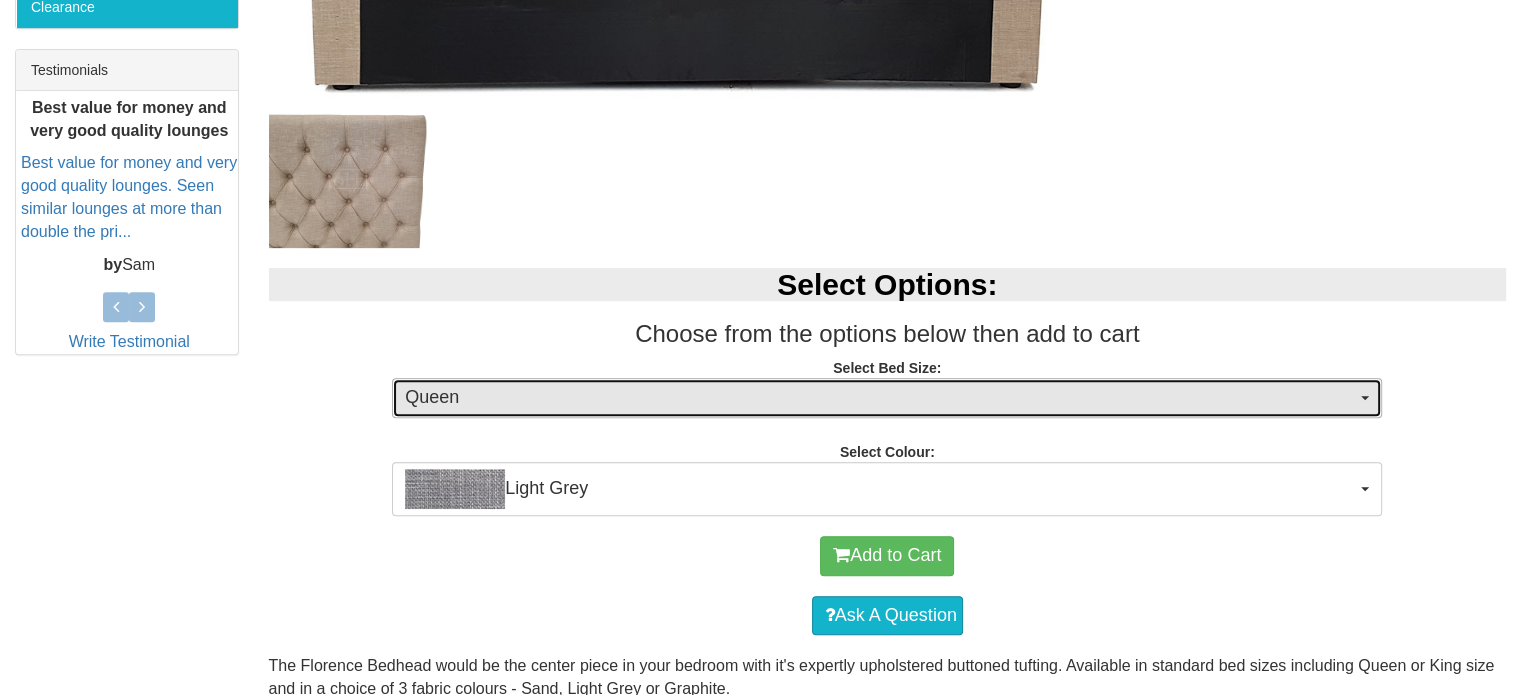 click on "Queen" at bounding box center (880, 398) 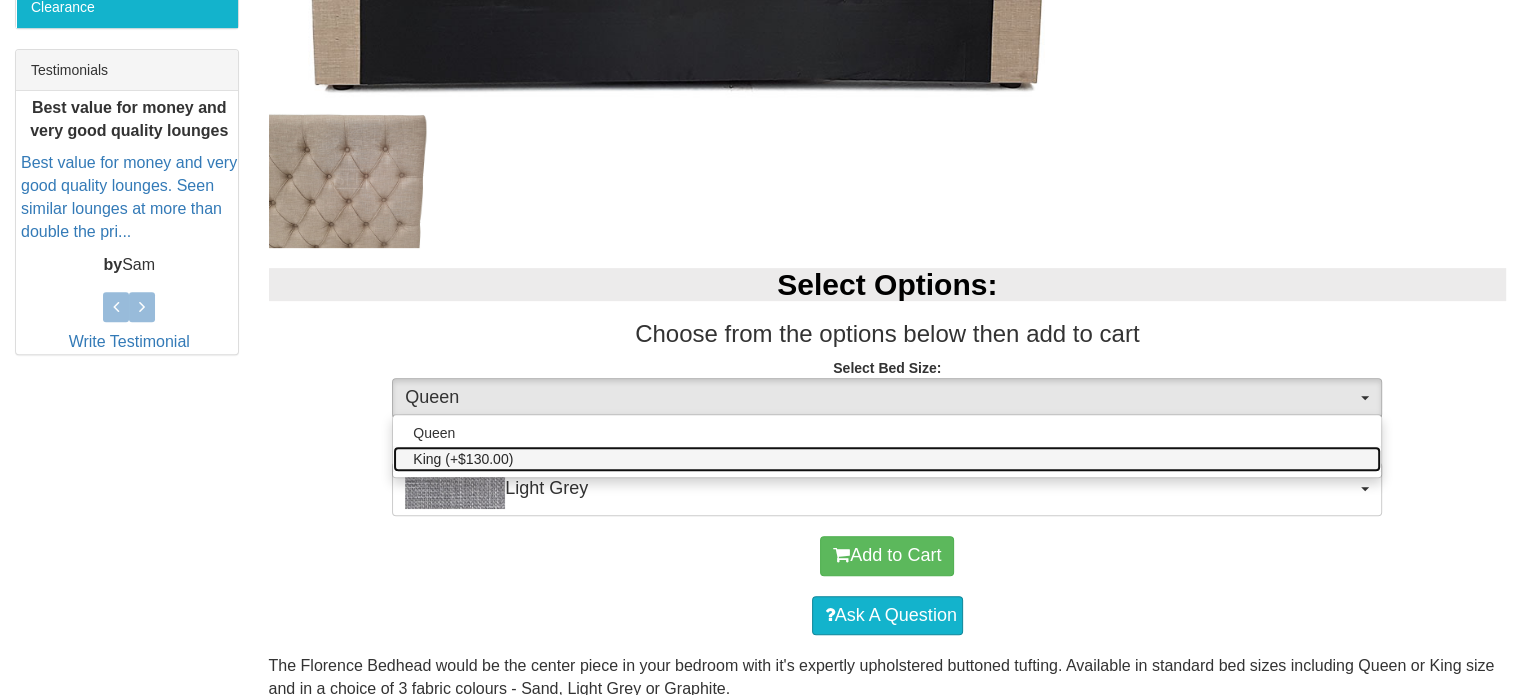 click on "King (+$130.00)" at bounding box center (887, 459) 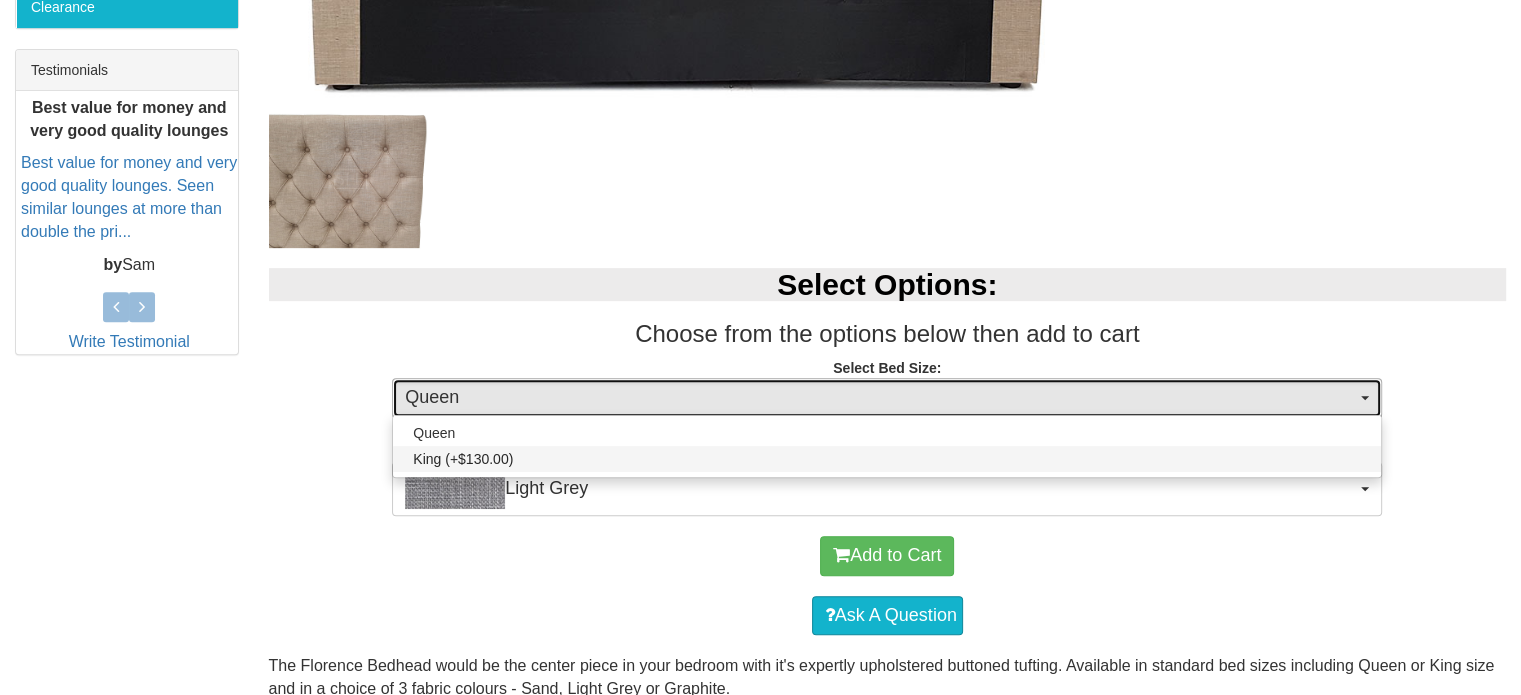 select on "1301" 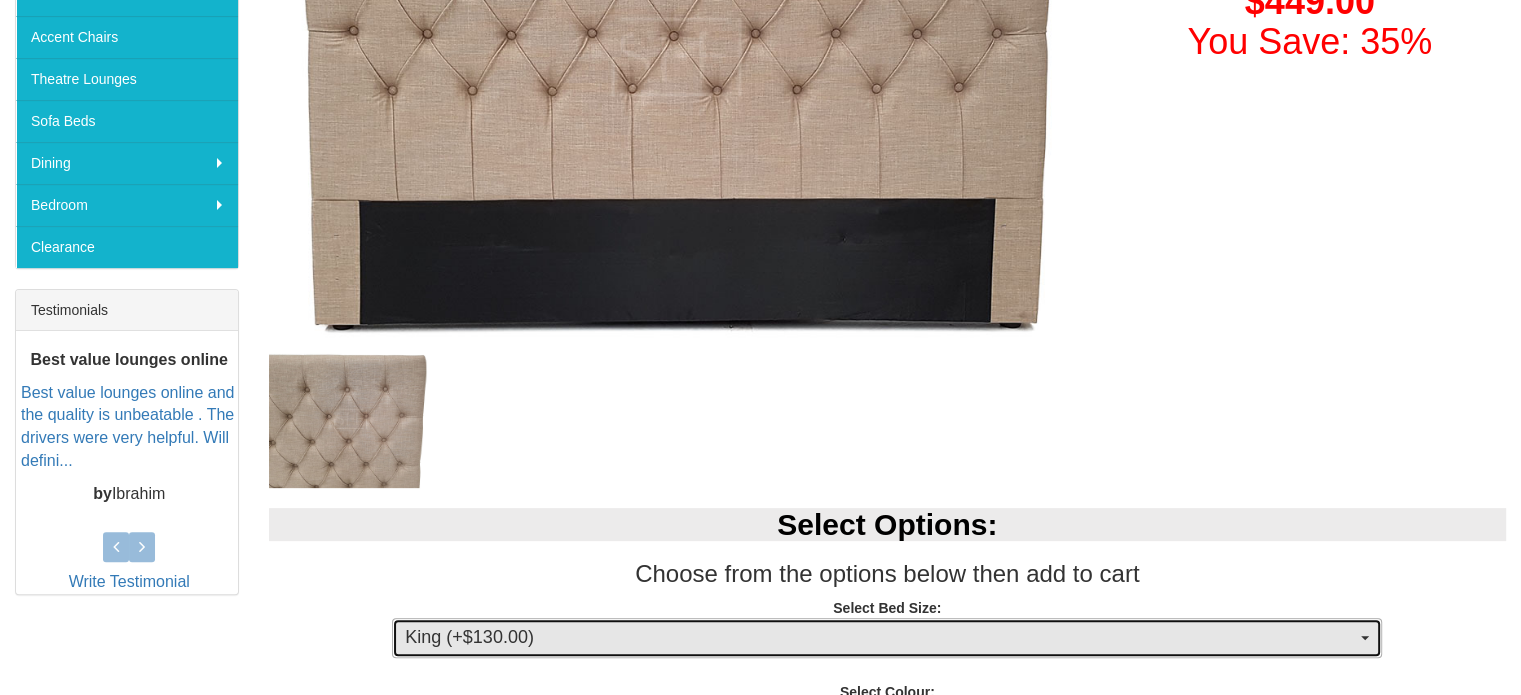 scroll, scrollTop: 900, scrollLeft: 0, axis: vertical 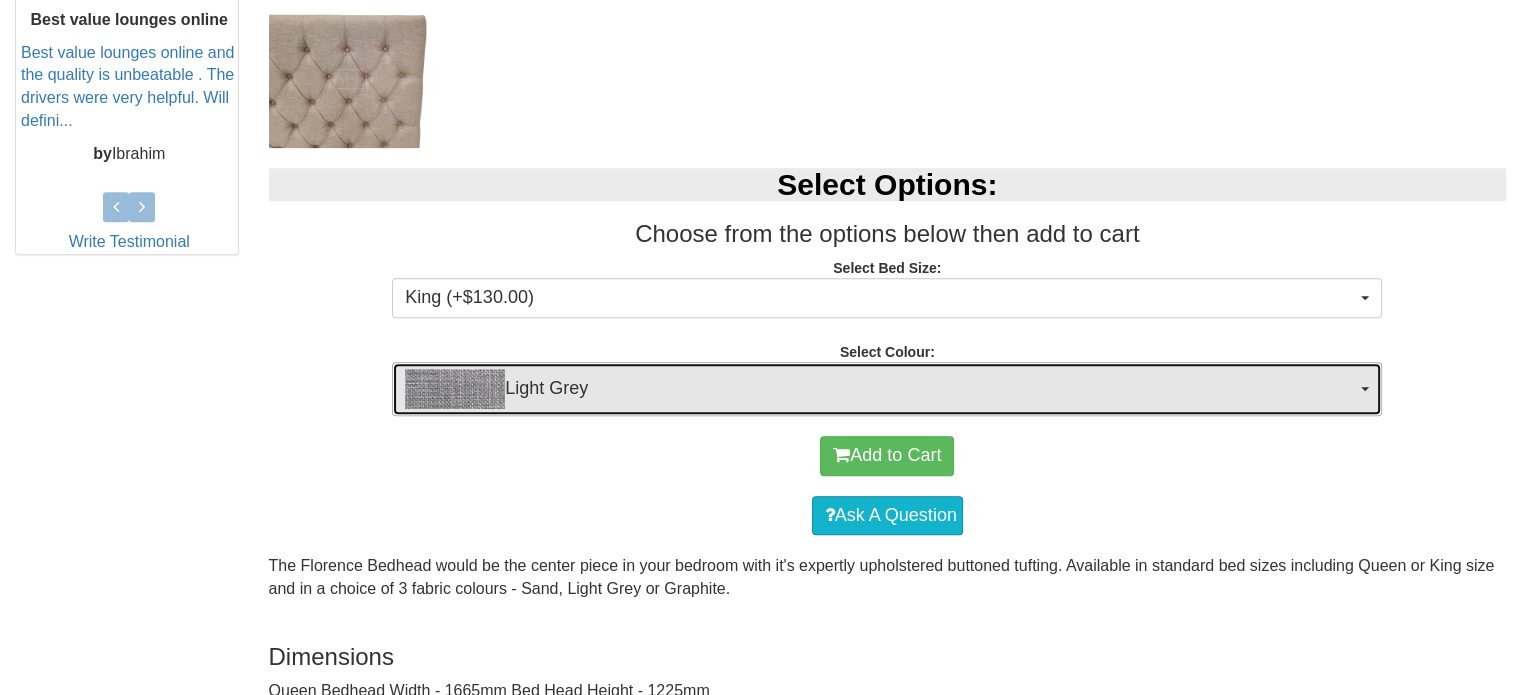 click on "Light Grey" at bounding box center [880, 389] 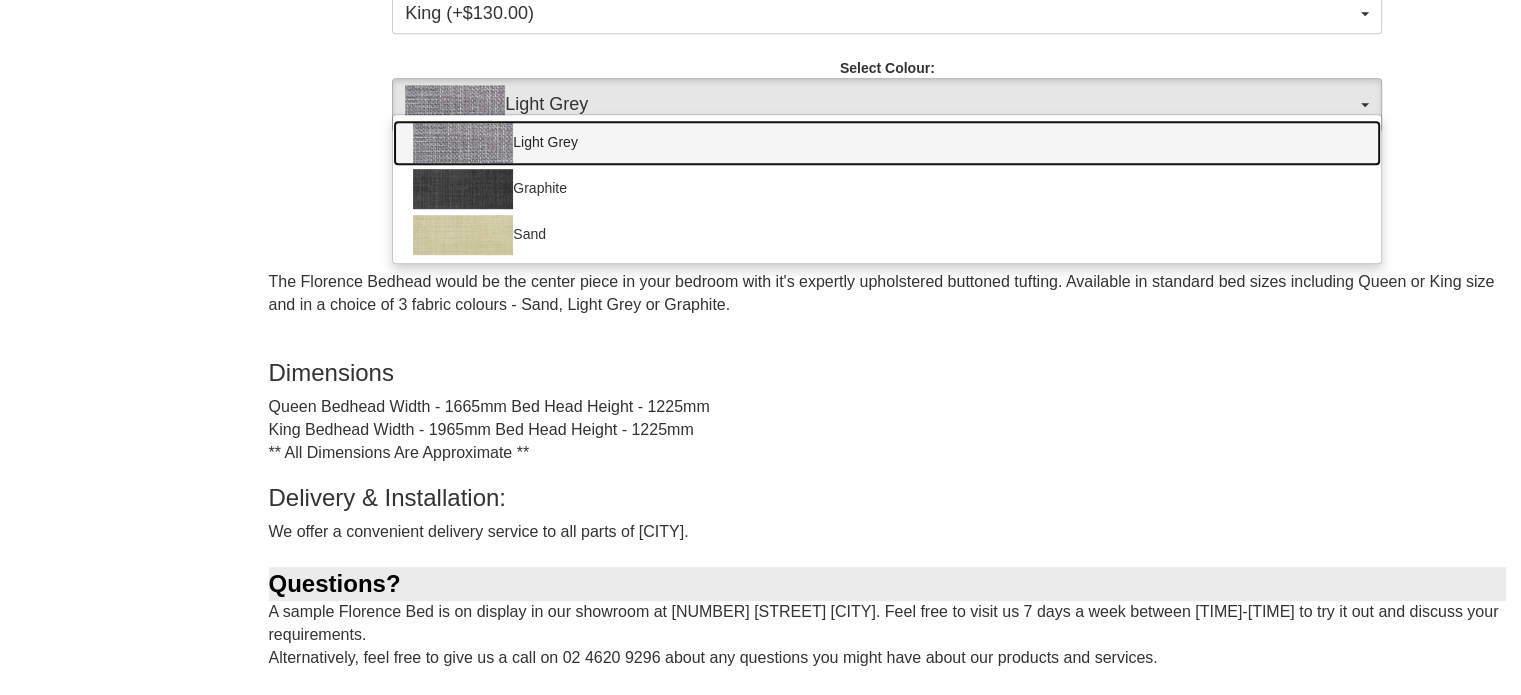 scroll, scrollTop: 1200, scrollLeft: 0, axis: vertical 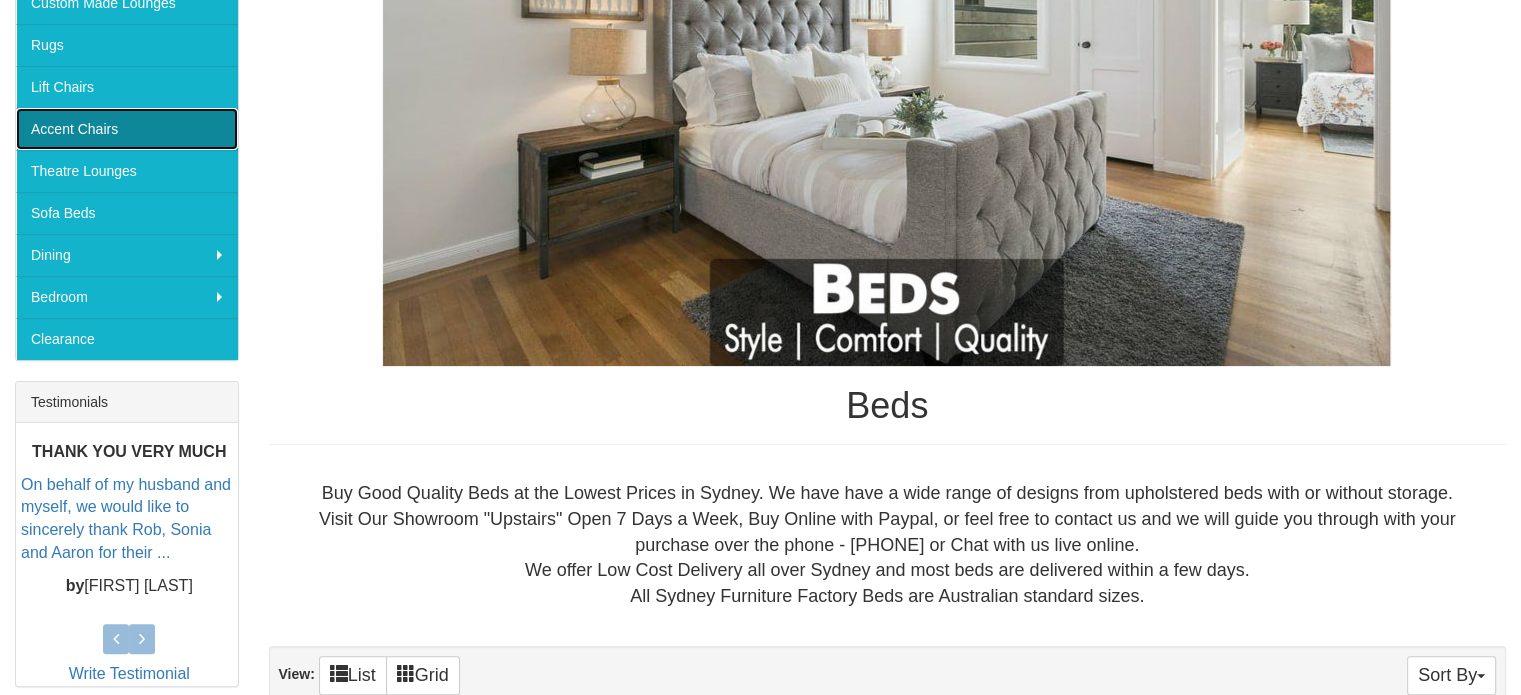 click on "Accent Chairs" at bounding box center [127, 129] 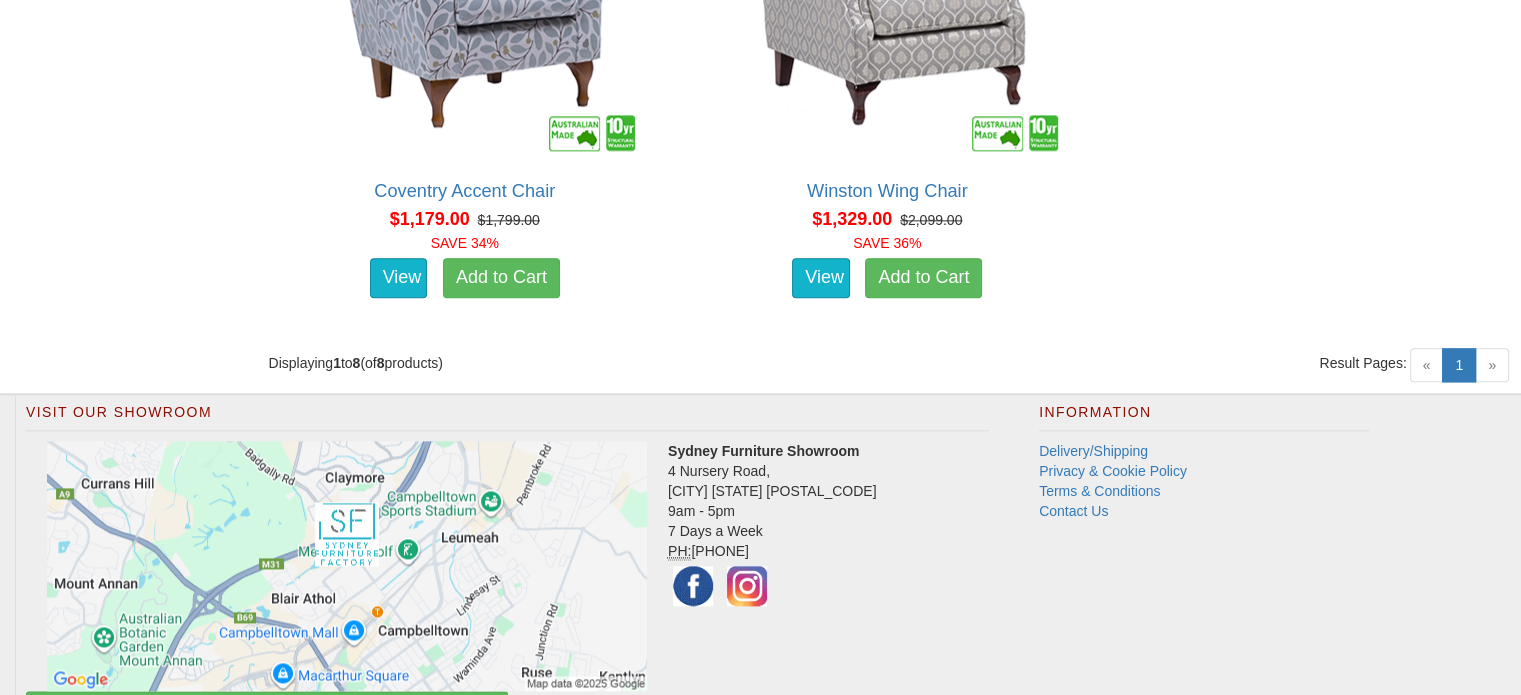 scroll, scrollTop: 2511, scrollLeft: 0, axis: vertical 